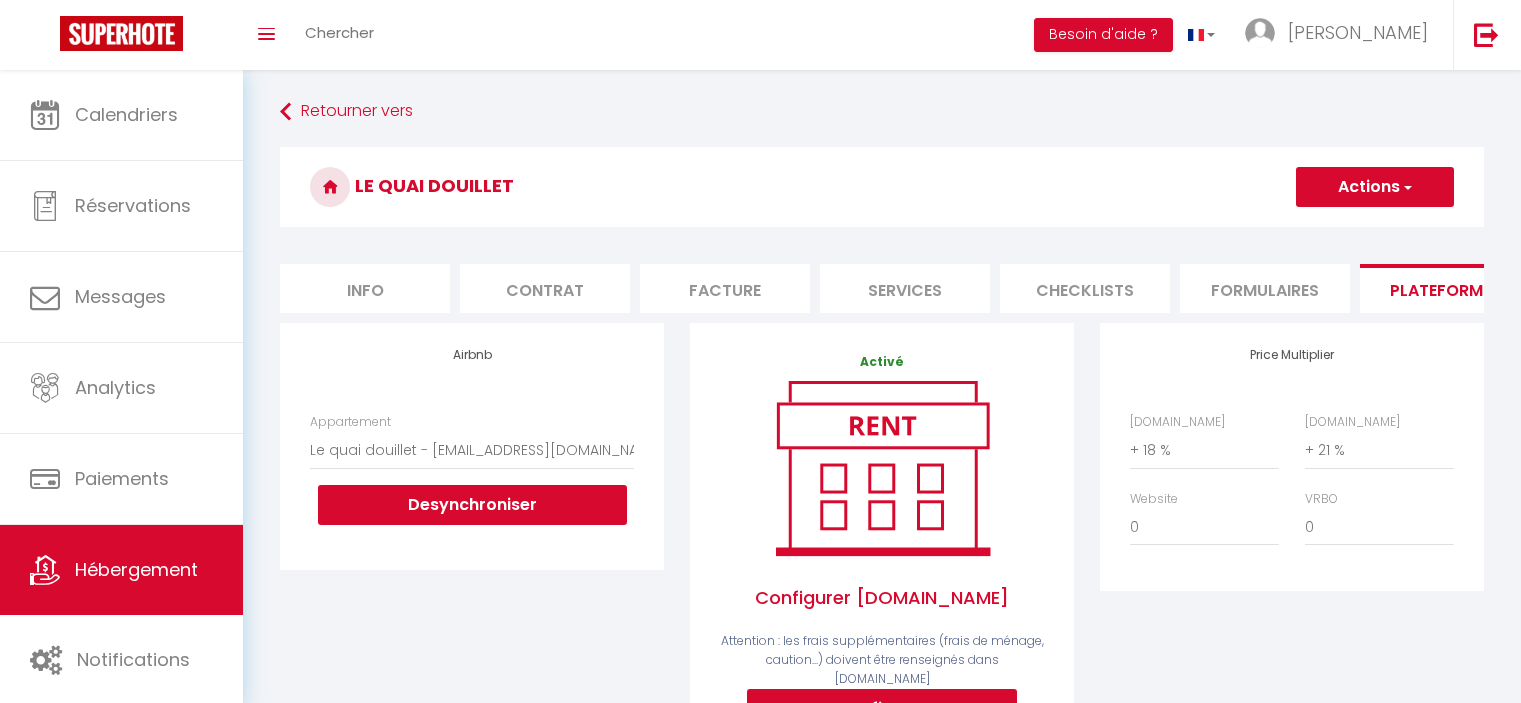 select on "8273-1400651109877139846" 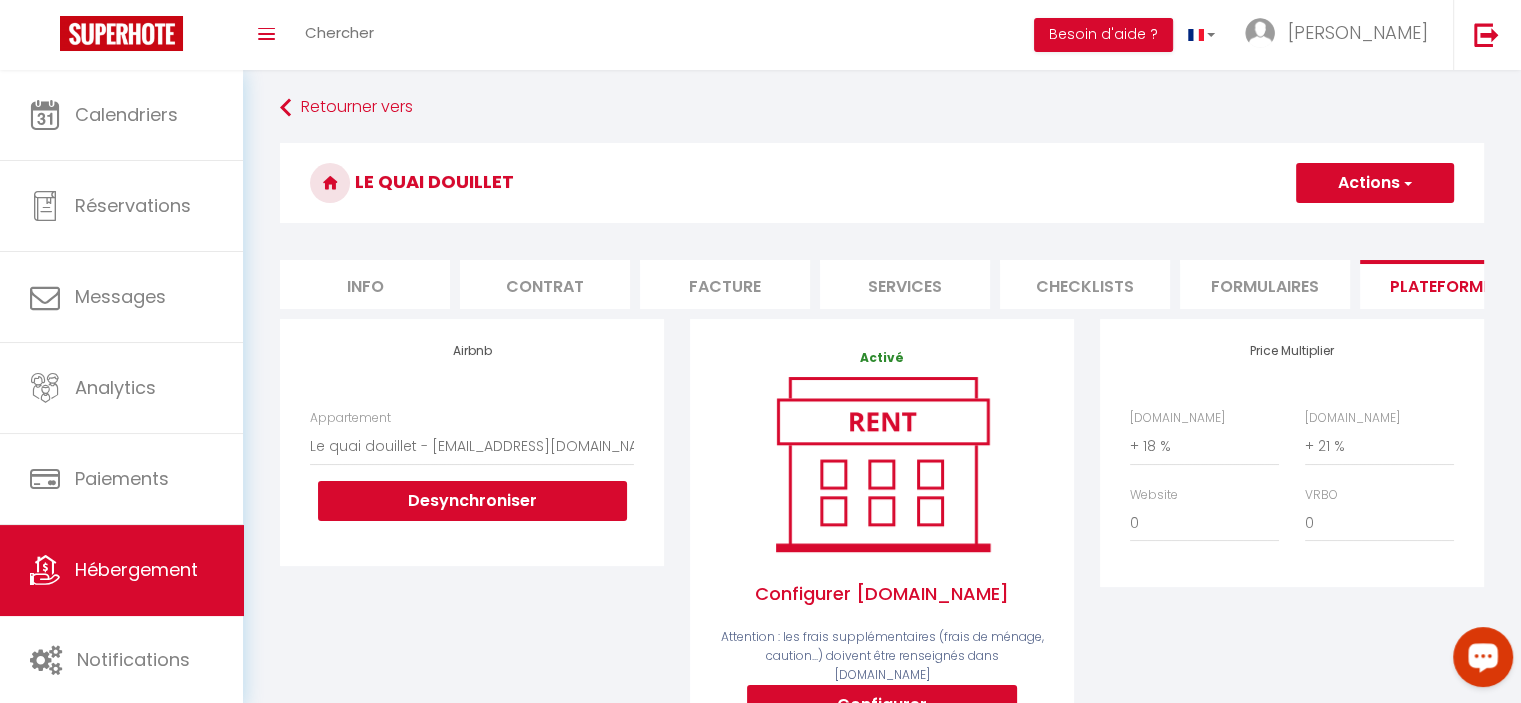 scroll, scrollTop: 0, scrollLeft: 0, axis: both 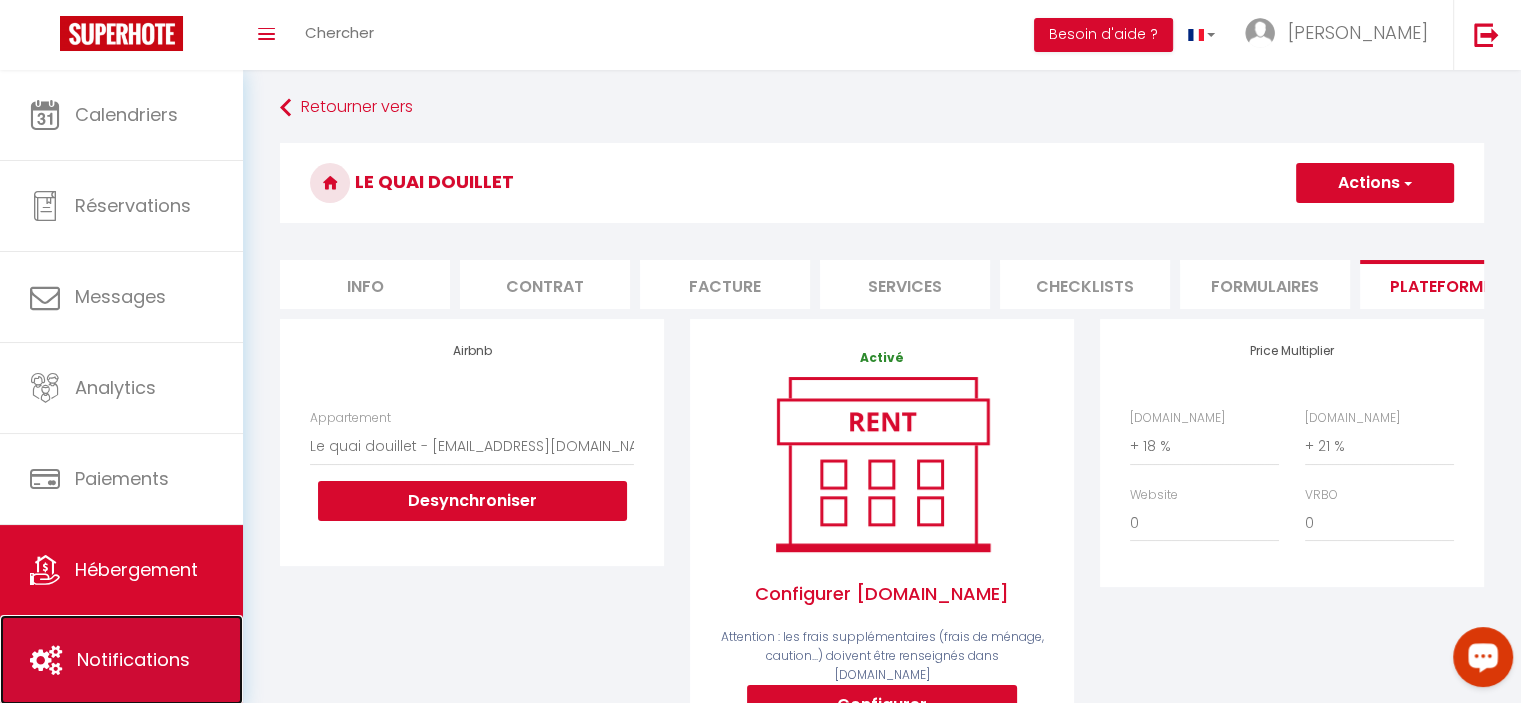 click on "Notifications" at bounding box center [133, 659] 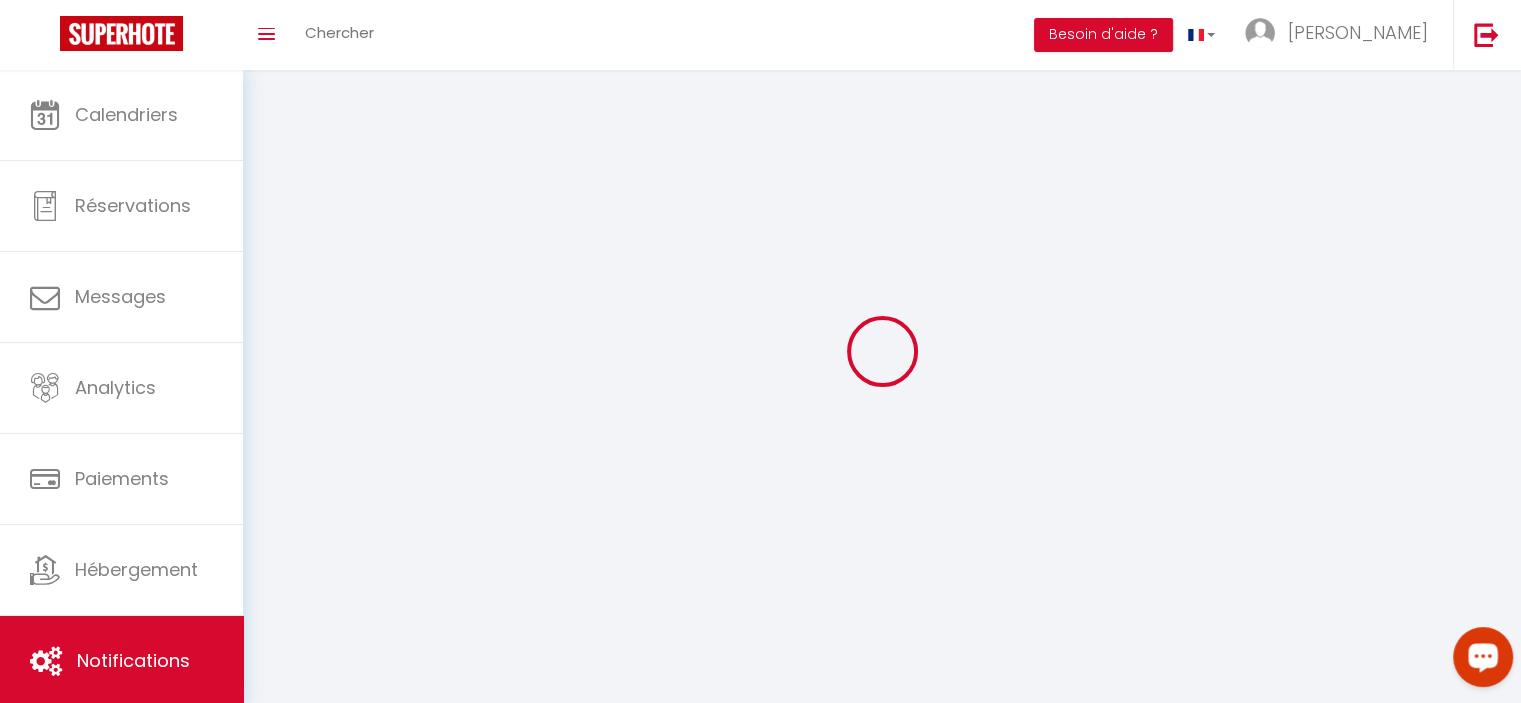scroll, scrollTop: 0, scrollLeft: 0, axis: both 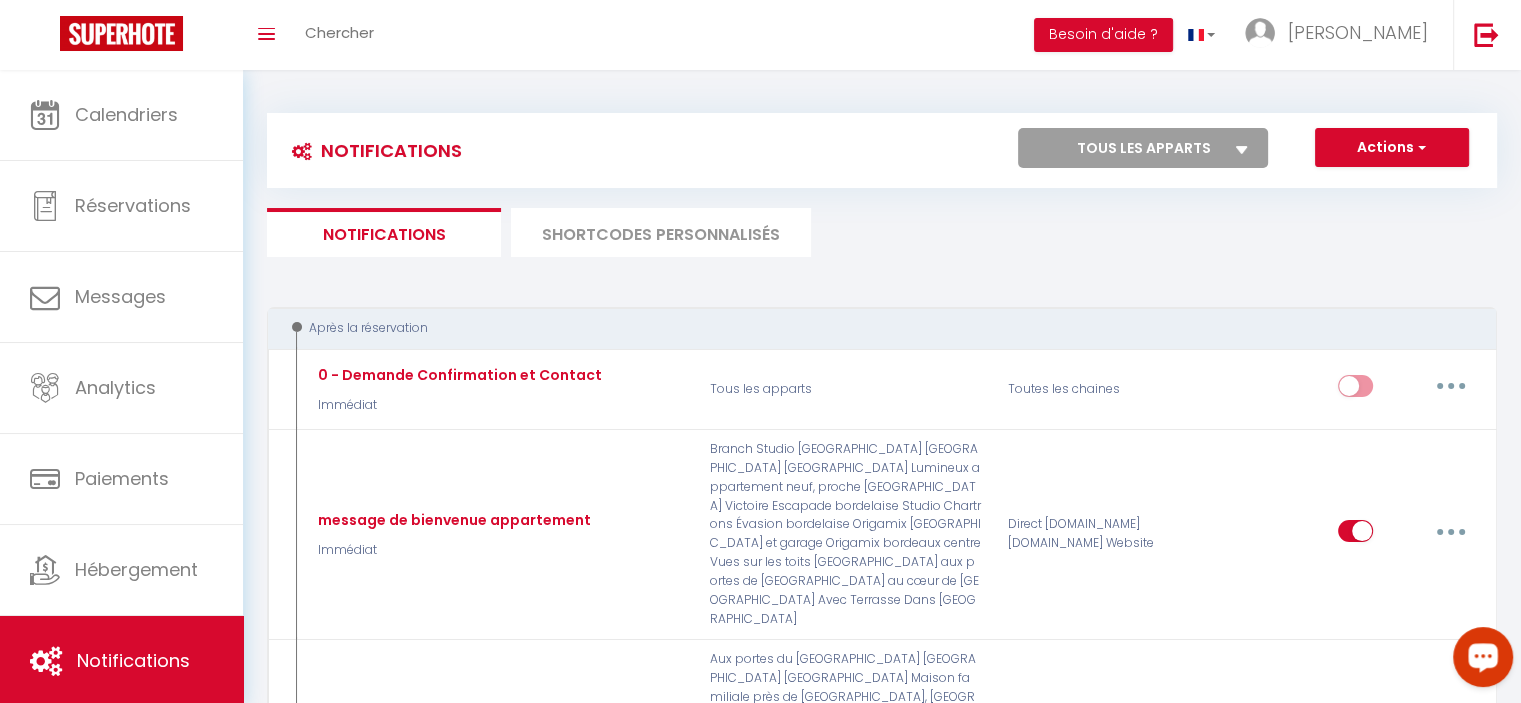 click at bounding box center (1483, 657) 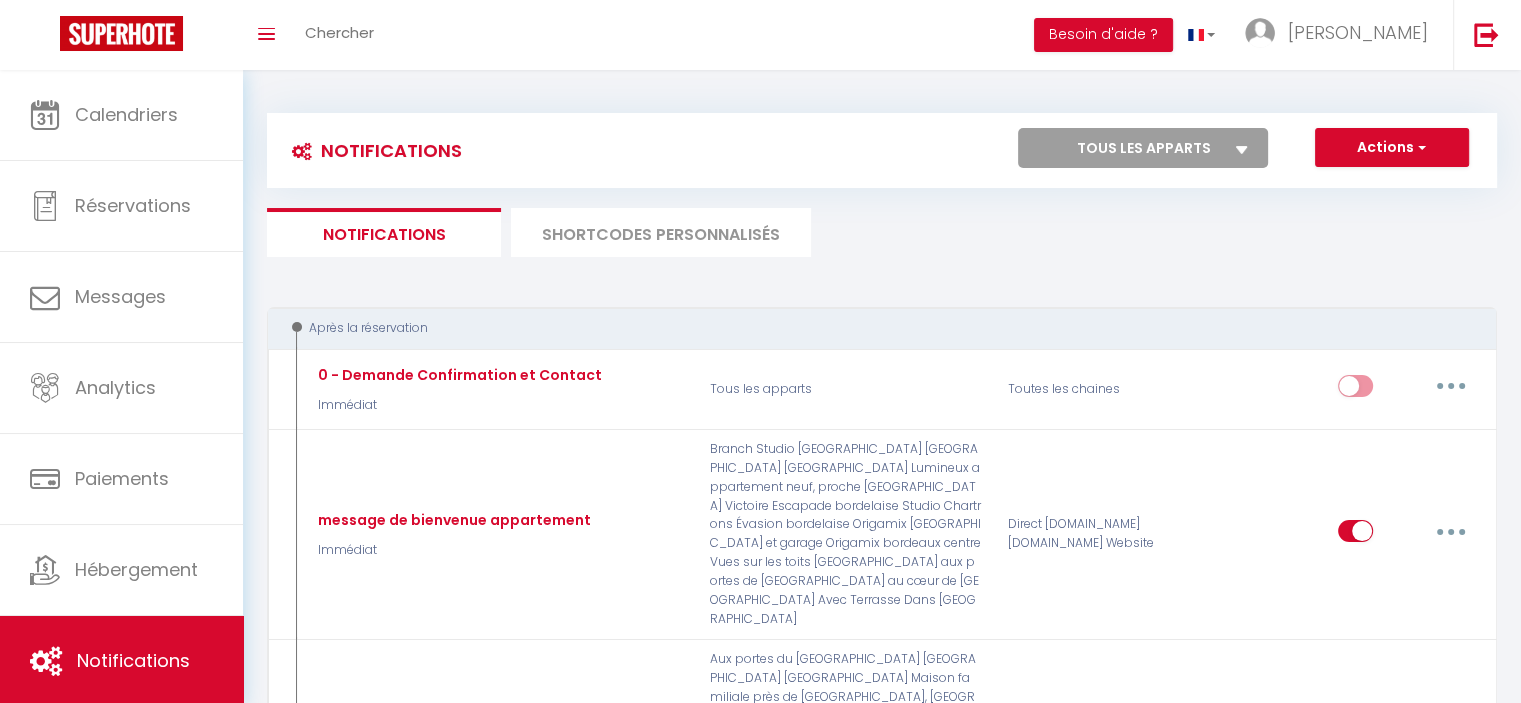 click on "Notifications
Actions
Nouvelle Notification    Exporter    Importer    Tous les apparts    Duplex Avec Terrasse Dans Le Ciel Bordelais Aux portes du [GEOGRAPHIC_DATA] Studio [GEOGRAPHIC_DATA] Andernos [GEOGRAPHIC_DATA] Andernos les Bains Maison familiale près de [GEOGRAPHIC_DATA], [GEOGRAPHIC_DATA]. [GEOGRAPHIC_DATA] Andernos [GEOGRAPHIC_DATA] Serenity Lège [GEOGRAPHIC_DATA] Quiétude Lège [GEOGRAPHIC_DATA] Relaxing Holiday Home [GEOGRAPHIC_DATA] [GEOGRAPHIC_DATA] [GEOGRAPHIC_DATA] [GEOGRAPHIC_DATA] Lumineux appartement neuf, proche [GEOGRAPHIC_DATA] et calme plein centre - Victoire Escapade [GEOGRAPHIC_DATA] Victoire Escapade [GEOGRAPHIC_DATA] [GEOGRAPHIC_DATA] and [GEOGRAPHIC_DATA] les Bains Studio Chartrons Évasion bordelaise Origamix [GEOGRAPHIC_DATA] centre et garage Origamix bordeaux centre Vues sur les toits [GEOGRAPHIC_DATA] Nid douillet [GEOGRAPHIC_DATA] aux portes de [GEOGRAPHIC_DATA] au cœur de Bordeaux         Notifications" at bounding box center (882, 3344) 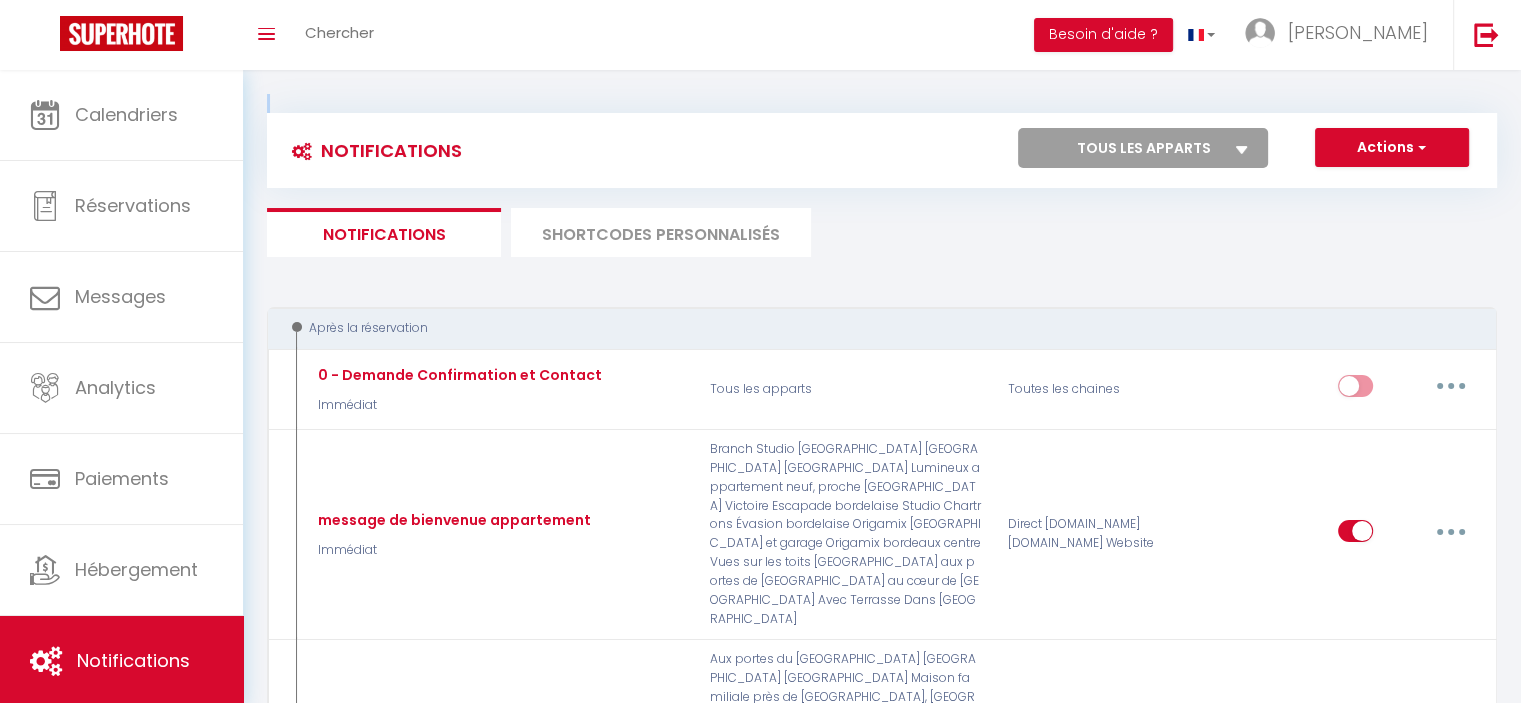 click on "Notifications
Actions
Nouvelle Notification    Exporter    Importer    Tous les apparts    Duplex Avec Terrasse Dans Le Ciel Bordelais Aux portes du [GEOGRAPHIC_DATA] Studio [GEOGRAPHIC_DATA] Andernos [GEOGRAPHIC_DATA] Andernos les Bains Maison familiale près de [GEOGRAPHIC_DATA], [GEOGRAPHIC_DATA]. [GEOGRAPHIC_DATA] Andernos [GEOGRAPHIC_DATA] Serenity Lège [GEOGRAPHIC_DATA] Quiétude Lège [GEOGRAPHIC_DATA] Relaxing Holiday Home [GEOGRAPHIC_DATA] [GEOGRAPHIC_DATA] [GEOGRAPHIC_DATA] [GEOGRAPHIC_DATA] Lumineux appartement neuf, proche [GEOGRAPHIC_DATA] et calme plein centre - Victoire Escapade [GEOGRAPHIC_DATA] Victoire Escapade [GEOGRAPHIC_DATA] [GEOGRAPHIC_DATA] and [GEOGRAPHIC_DATA] les Bains Studio Chartrons Évasion bordelaise Origamix [GEOGRAPHIC_DATA] centre et garage Origamix bordeaux centre Vues sur les toits [GEOGRAPHIC_DATA] Nid douillet [GEOGRAPHIC_DATA] aux portes de [GEOGRAPHIC_DATA] au cœur de Bordeaux         Notifications" at bounding box center (882, 3344) 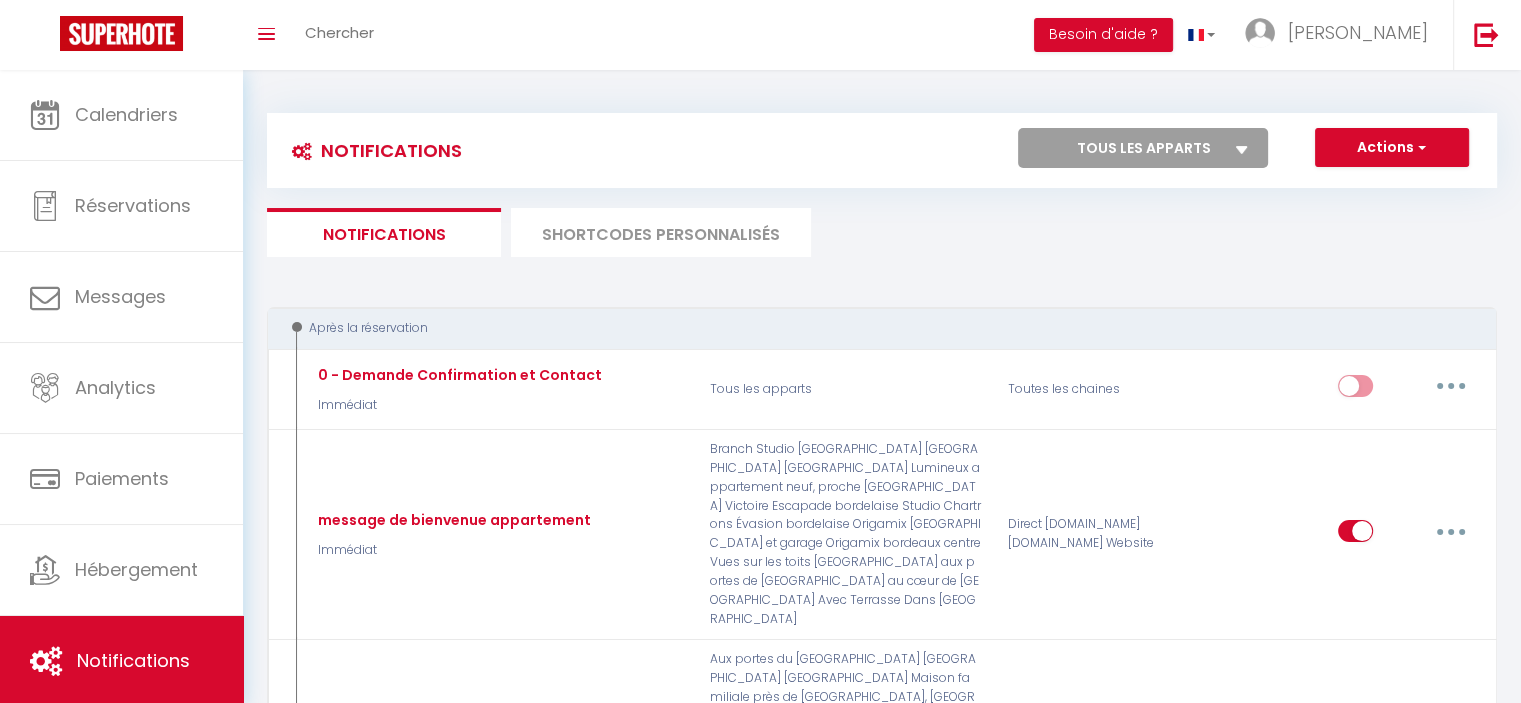 click on "Toggle menubar     Chercher   BUTTON
Besoin d'aide ?
Alexandra   Paramètres        Équipe" at bounding box center (825, 35) 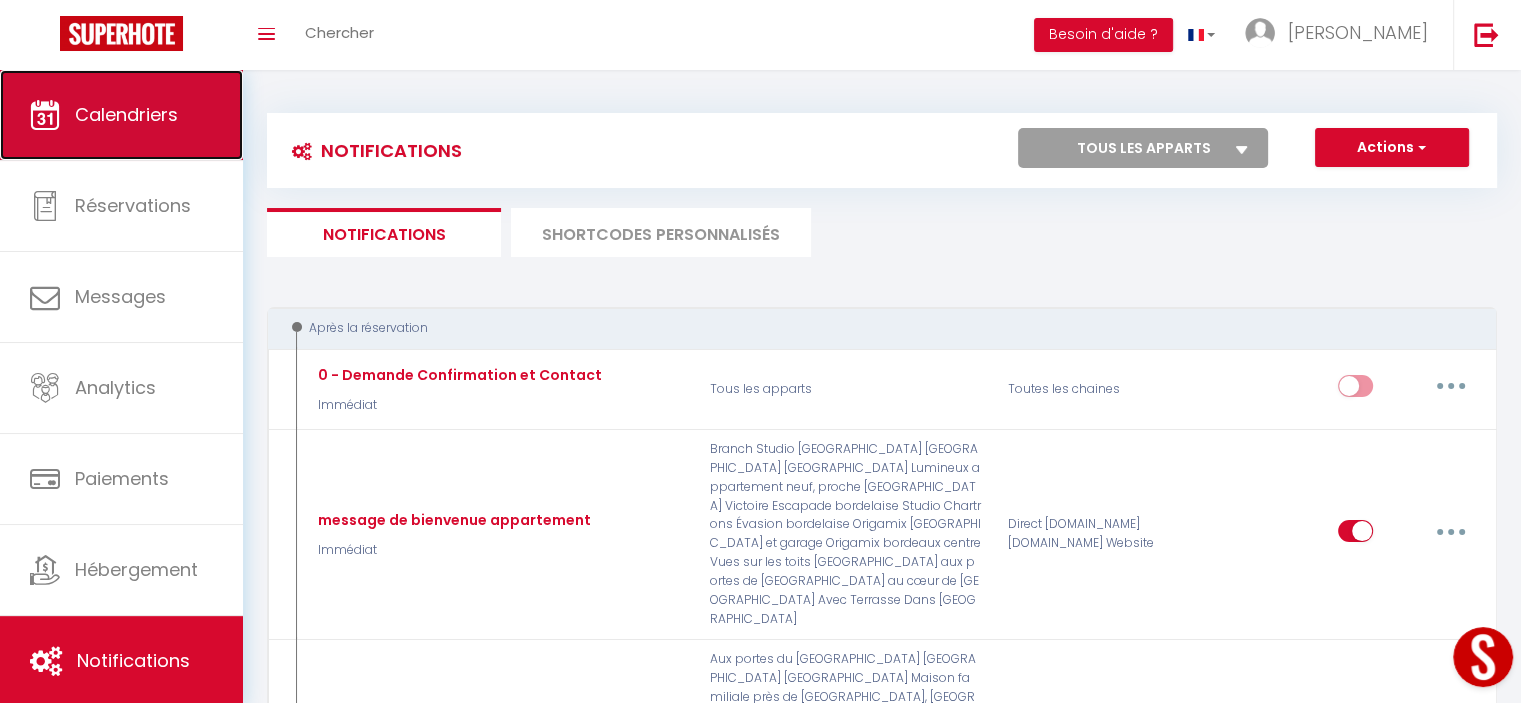 click on "Calendriers" at bounding box center [121, 115] 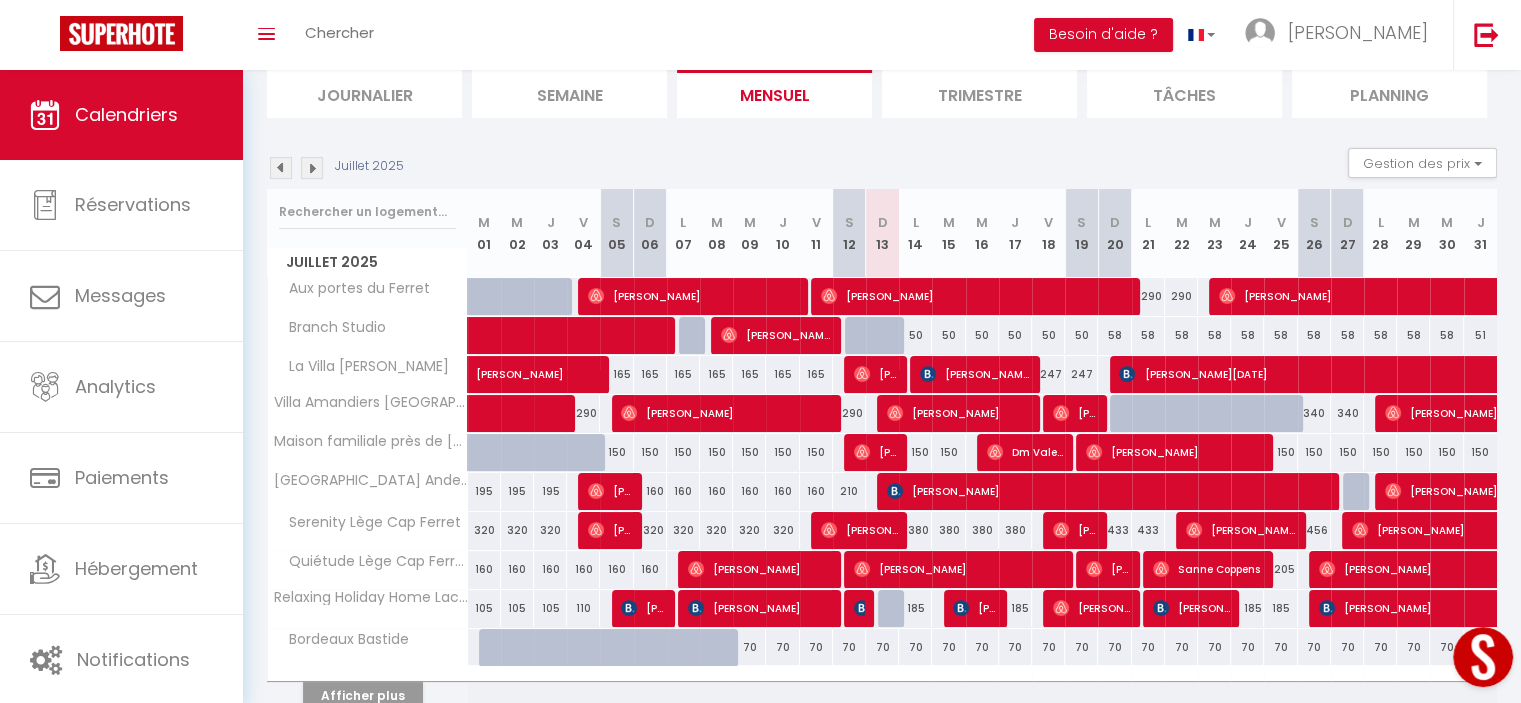 scroll, scrollTop: 147, scrollLeft: 0, axis: vertical 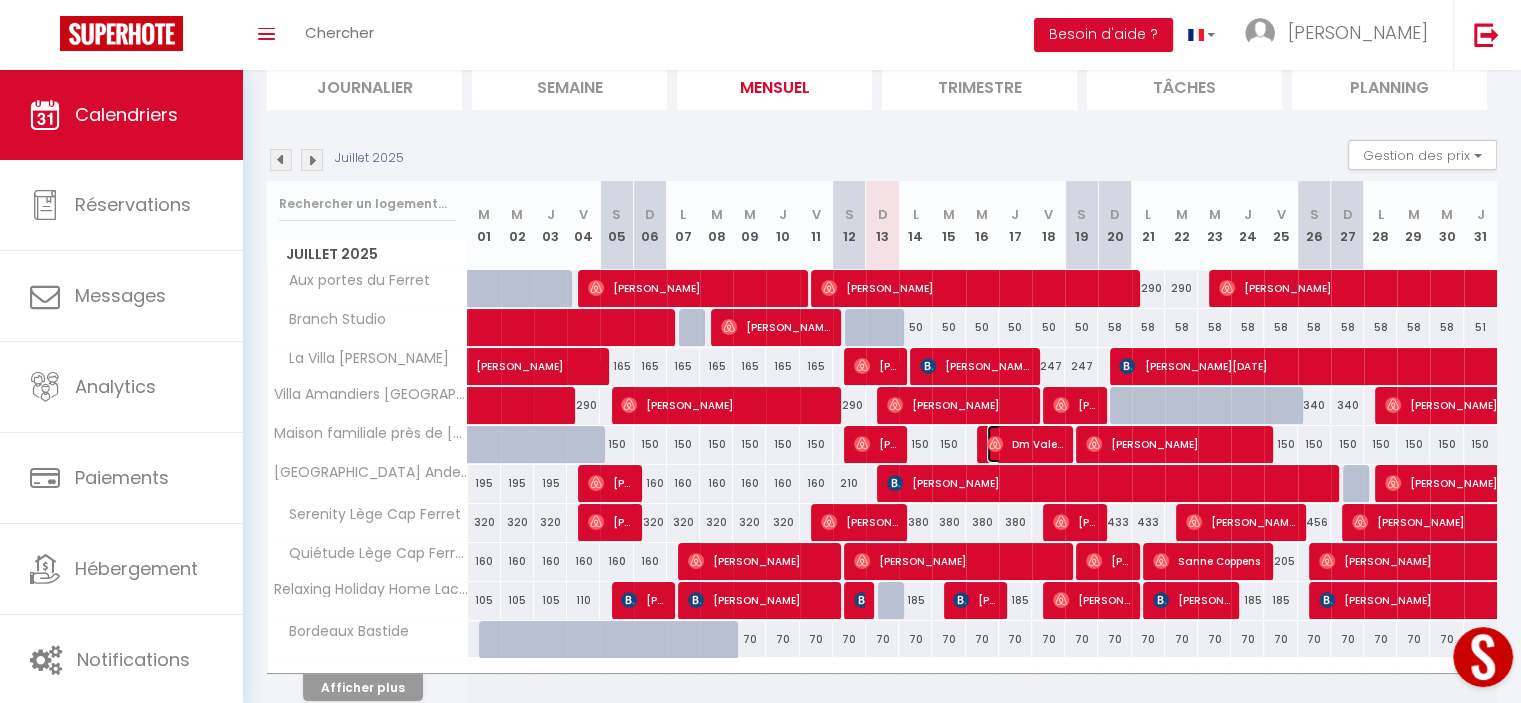 click on "Dm Valente" at bounding box center (1025, 444) 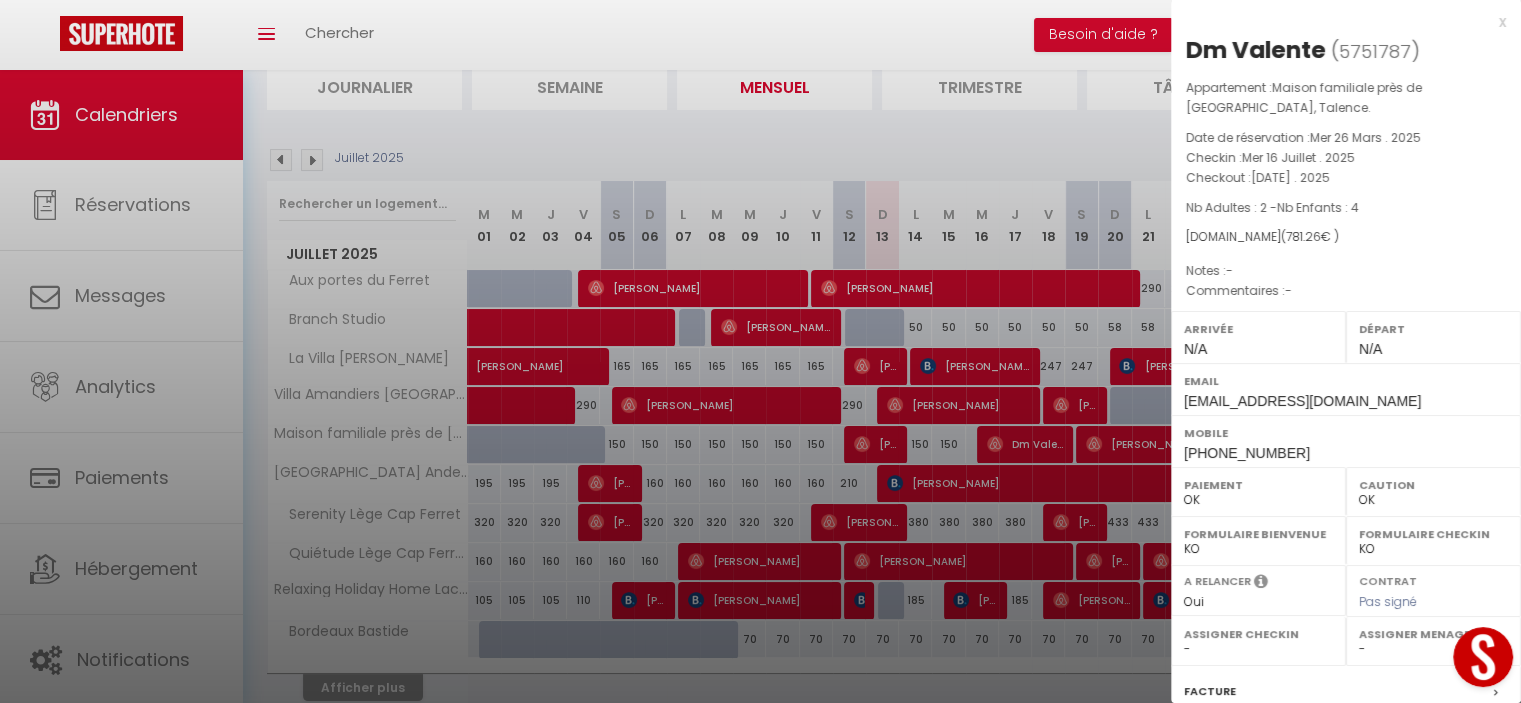 click at bounding box center [760, 351] 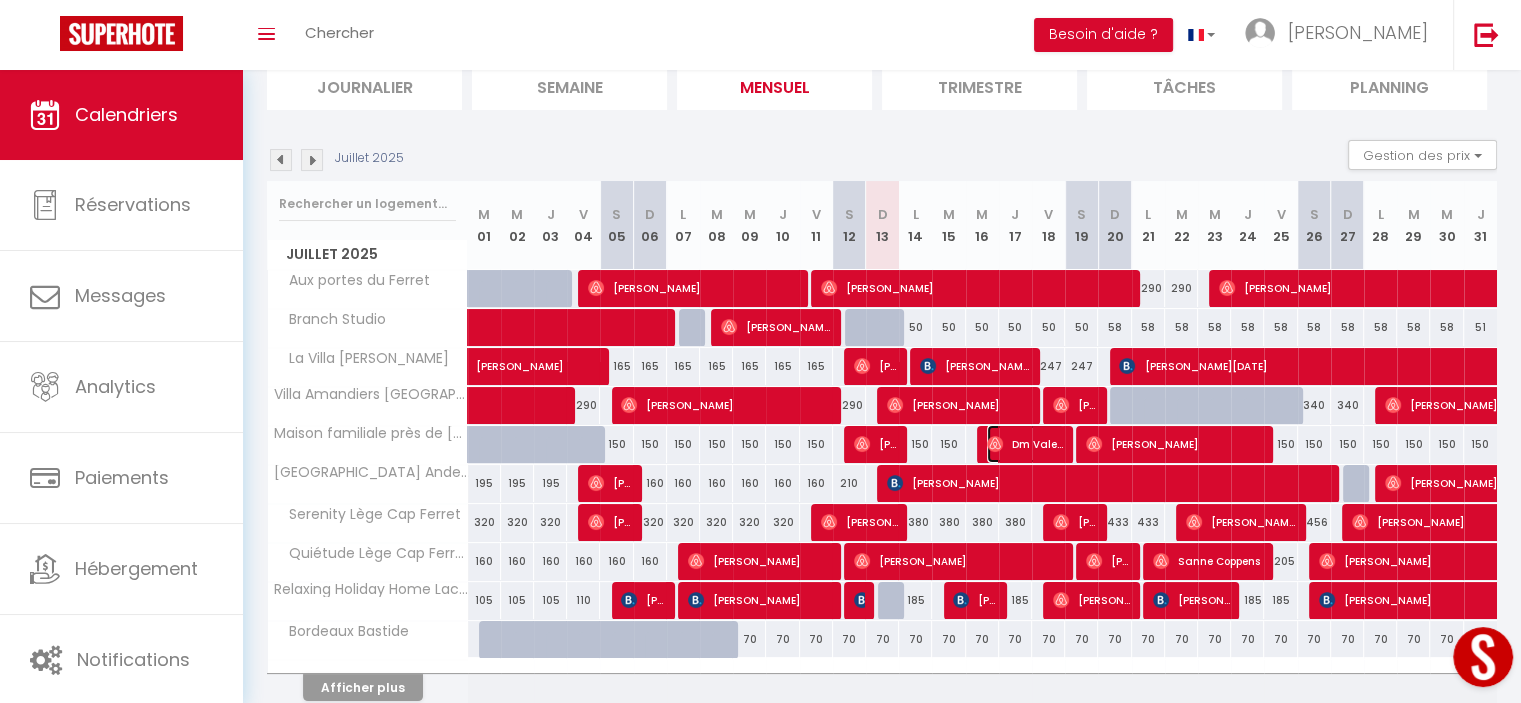 click on "Dm Valente" at bounding box center [1025, 444] 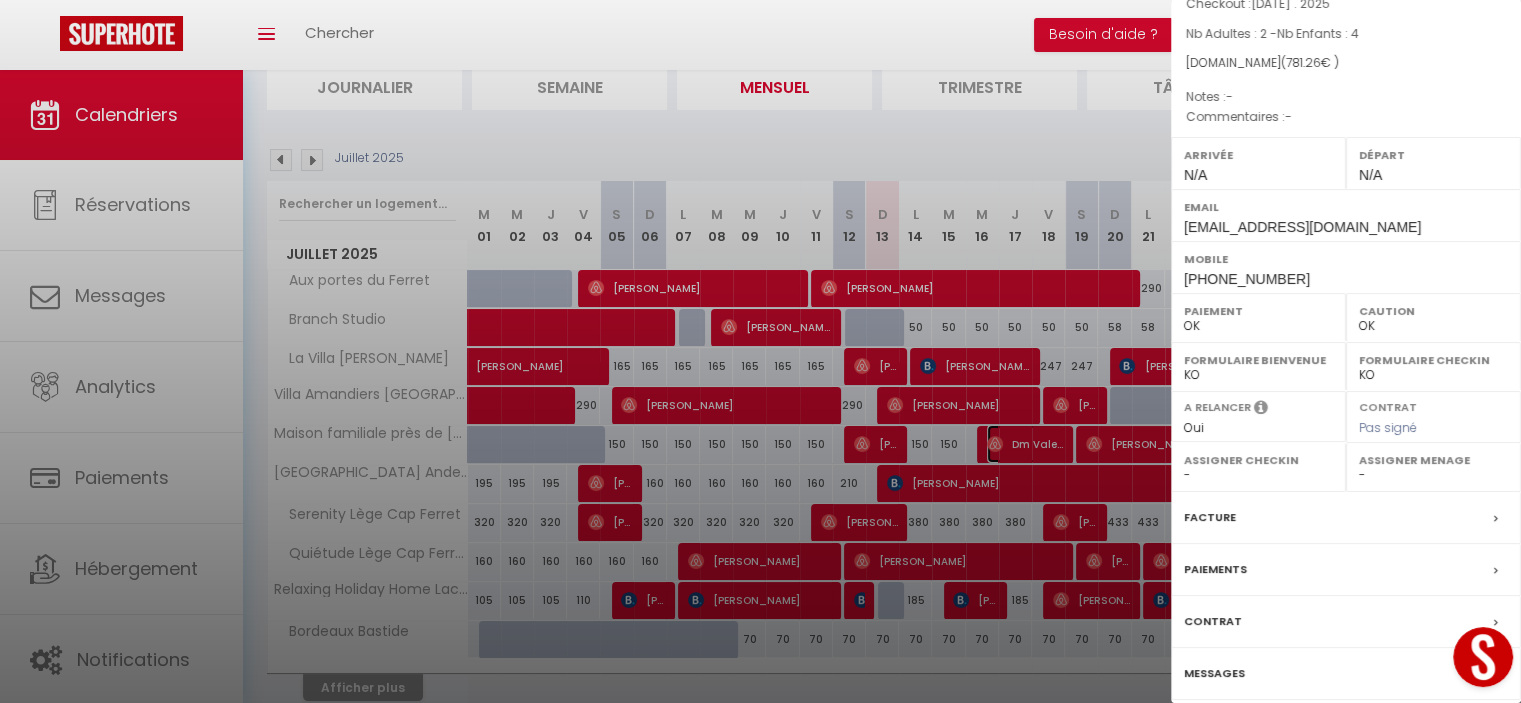 scroll, scrollTop: 172, scrollLeft: 0, axis: vertical 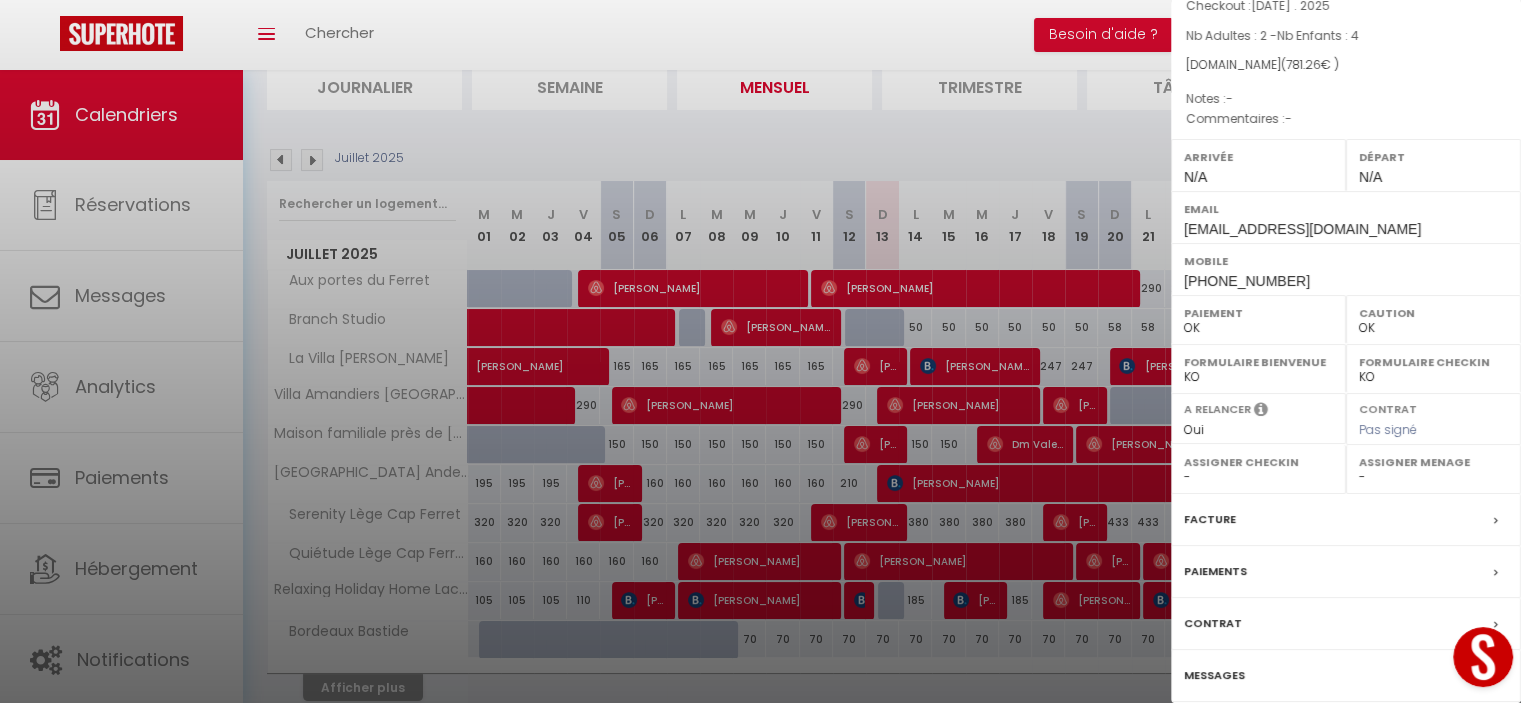 click on "Messages" at bounding box center (1214, 675) 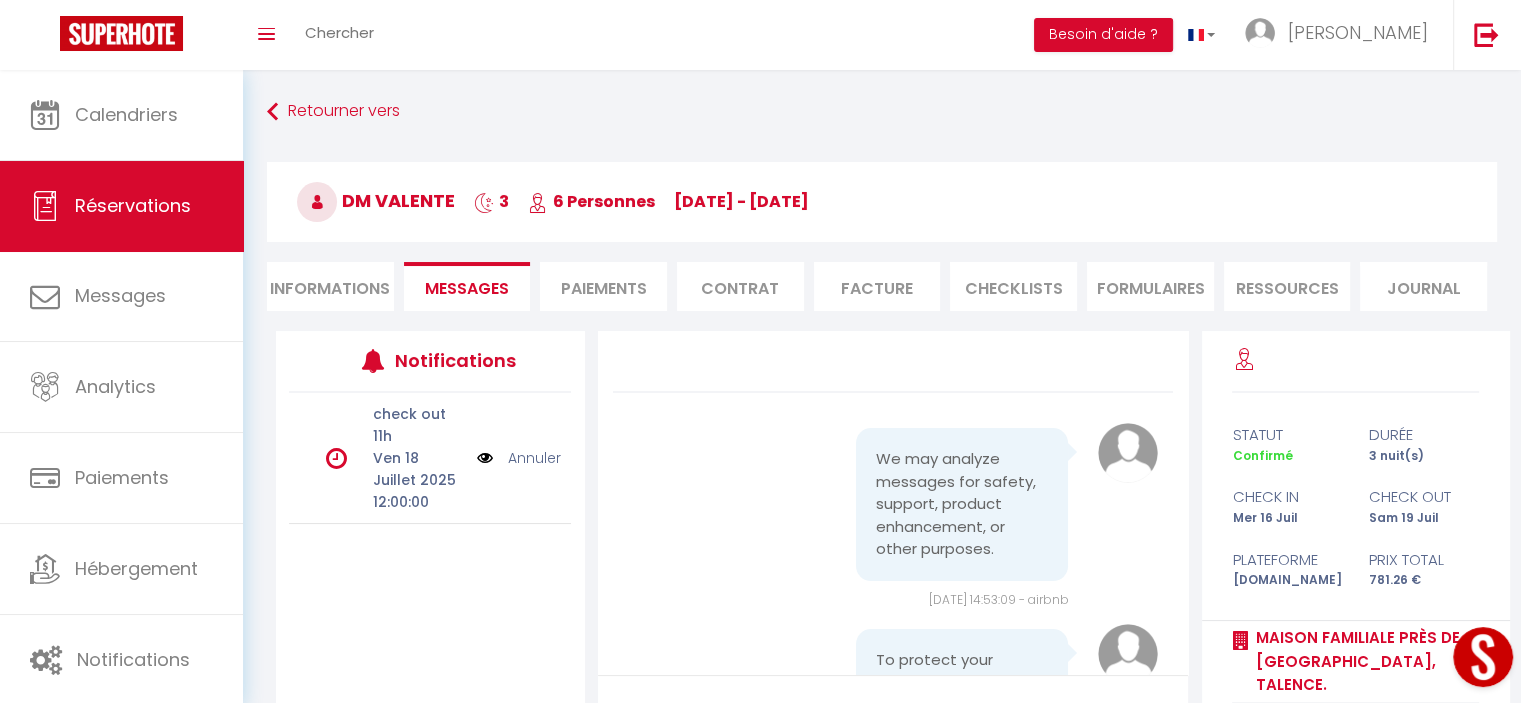 scroll, scrollTop: 2013, scrollLeft: 0, axis: vertical 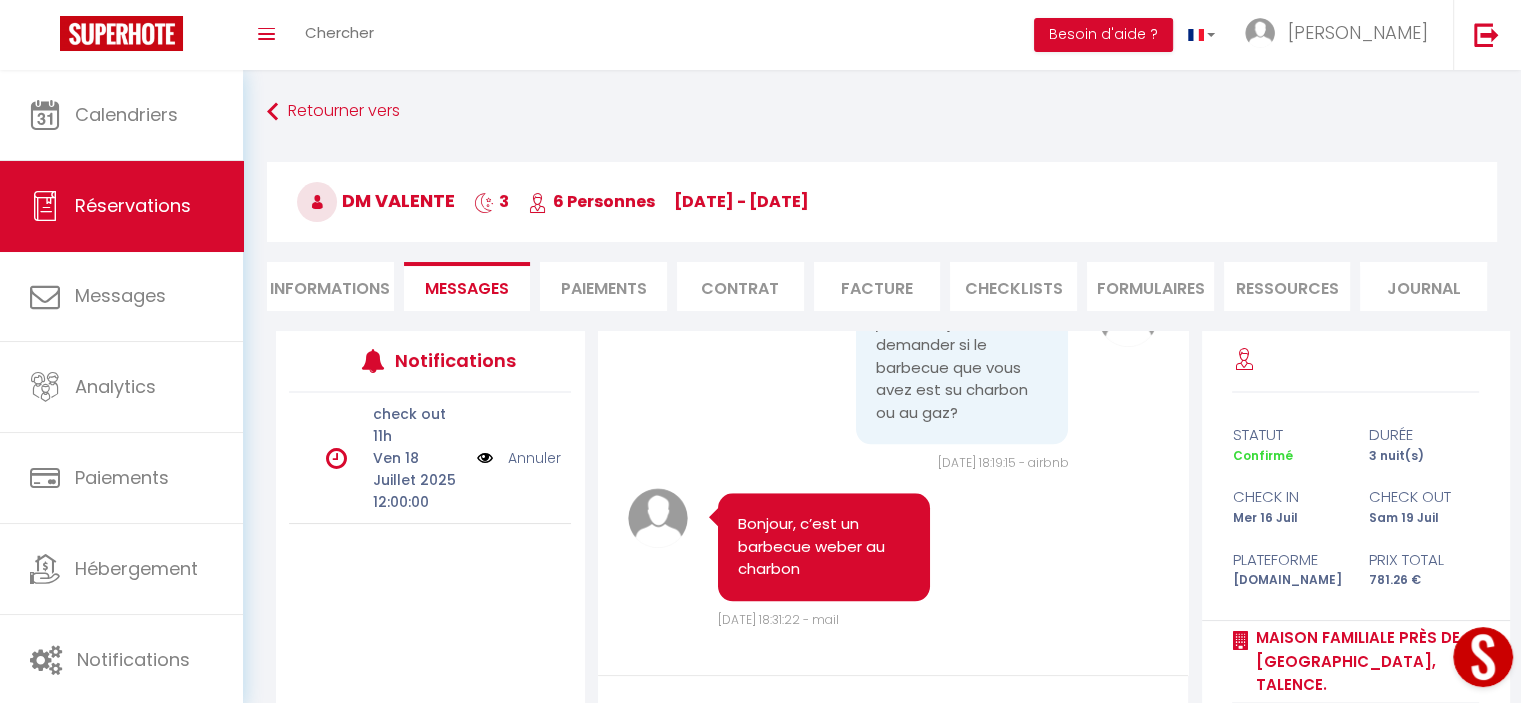click on "We may analyze messages for safety, support, product enhancement, or other purposes.   [DATE] 14:53:09 - airbnb       To protect your payment, always communicate and pay through the Airbnb website or app.   [DATE] 14:53:10 - airbnb       Bonjour,
Nous sommes une petite famille recomposée. En couple nous sommes de passage chez vous afin de pouvoir aller au restaurant "au quatrième mur" le [DATE].
Nous serions très contents de pouvoir passer un petit séjour dans votre maison :-)
[DATE] 14:53:10 - airbnb       merci 😍   [DATE] 15:04:19 - airbnb   Note Sms       Avec plaisir,
Nous vous enverrons les instructions d’arrivée la veille de votre venue.
Très bon choix le restaurant du quatrième mur 🙂.
Bonne journée    [DATE] 16:23:10 - airbnb       Dm requested a change to this trip.   [DATE] 10:05:51 - airbnb       Alteration request accepted   [DATE] 10:07:26 - airbnb       mercii   [DATE] 10:33:28 - airbnb" at bounding box center (893, -462) 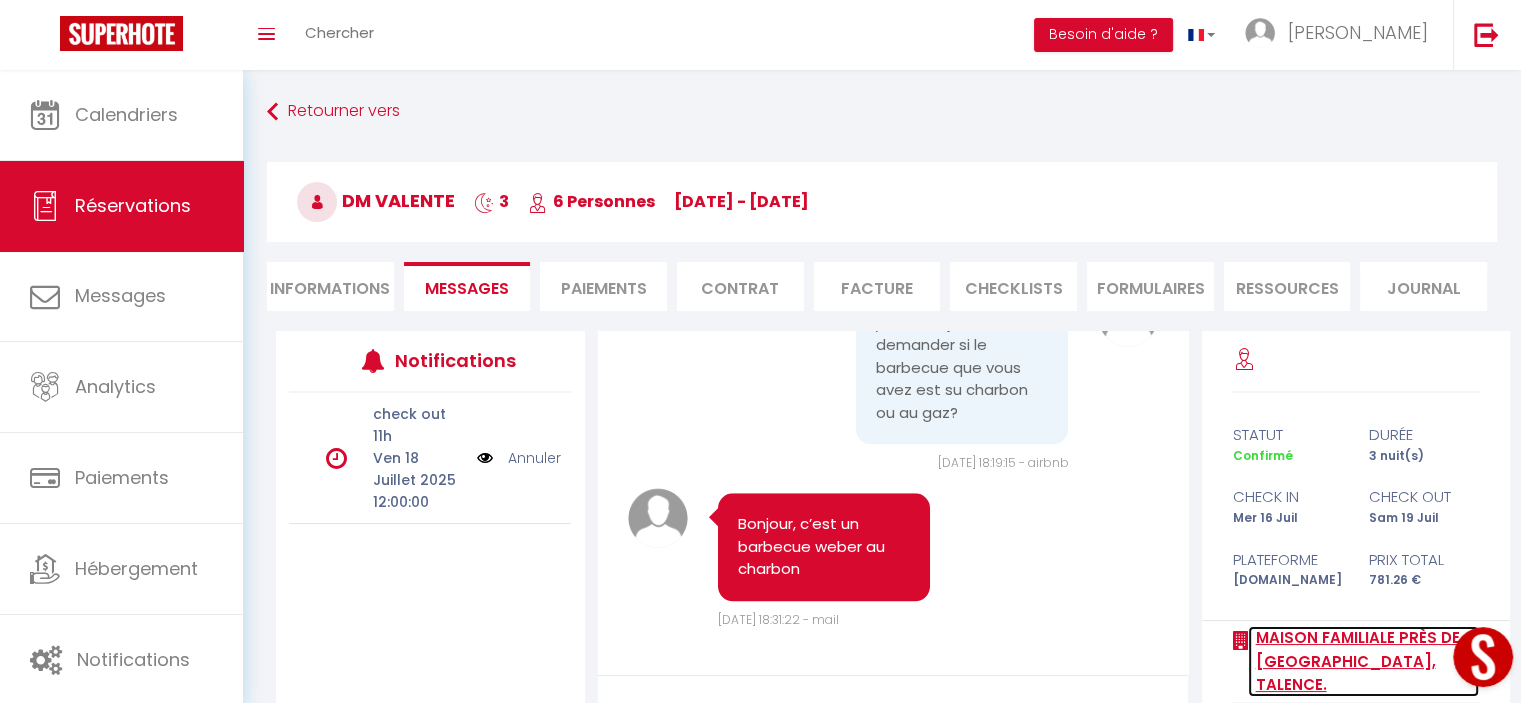 click on "Maison familiale près de [GEOGRAPHIC_DATA], Talence." at bounding box center (1363, 661) 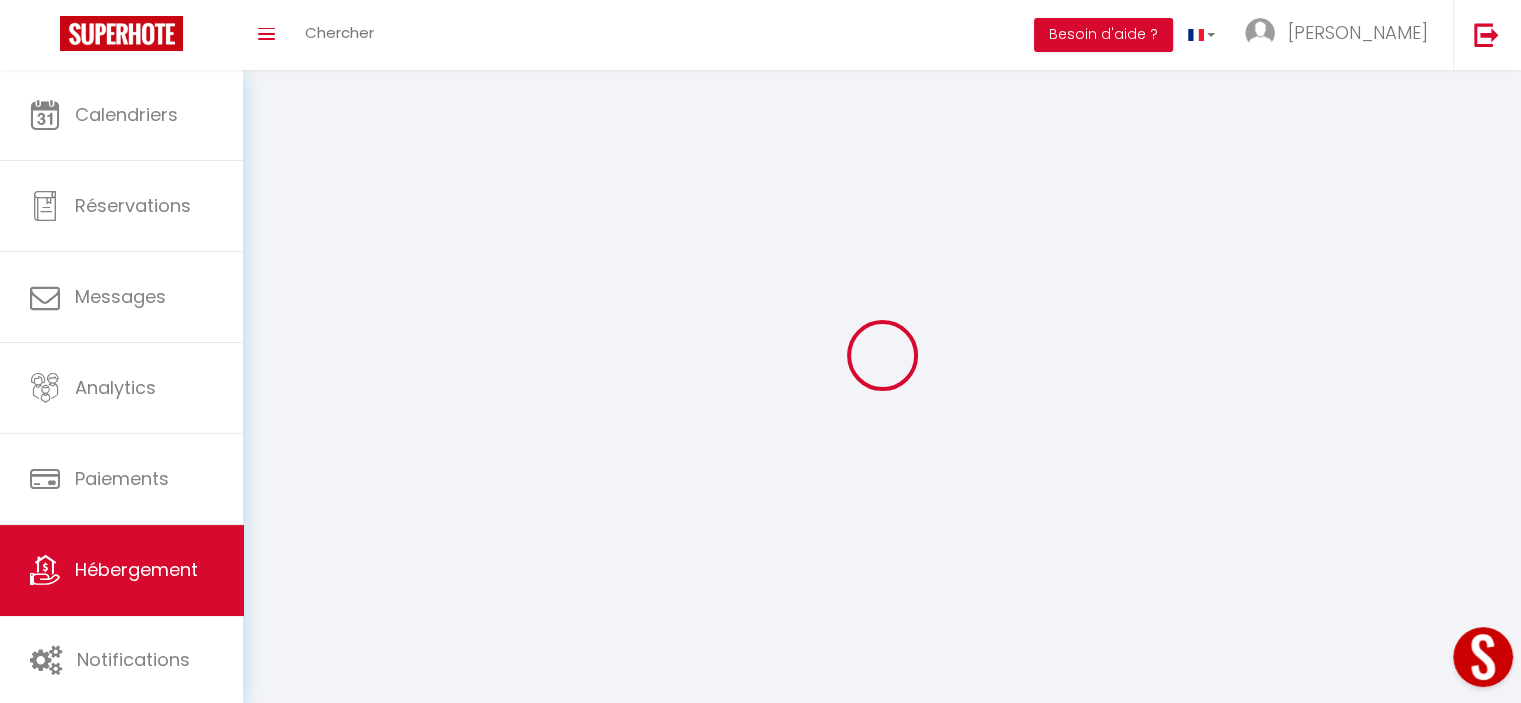 select 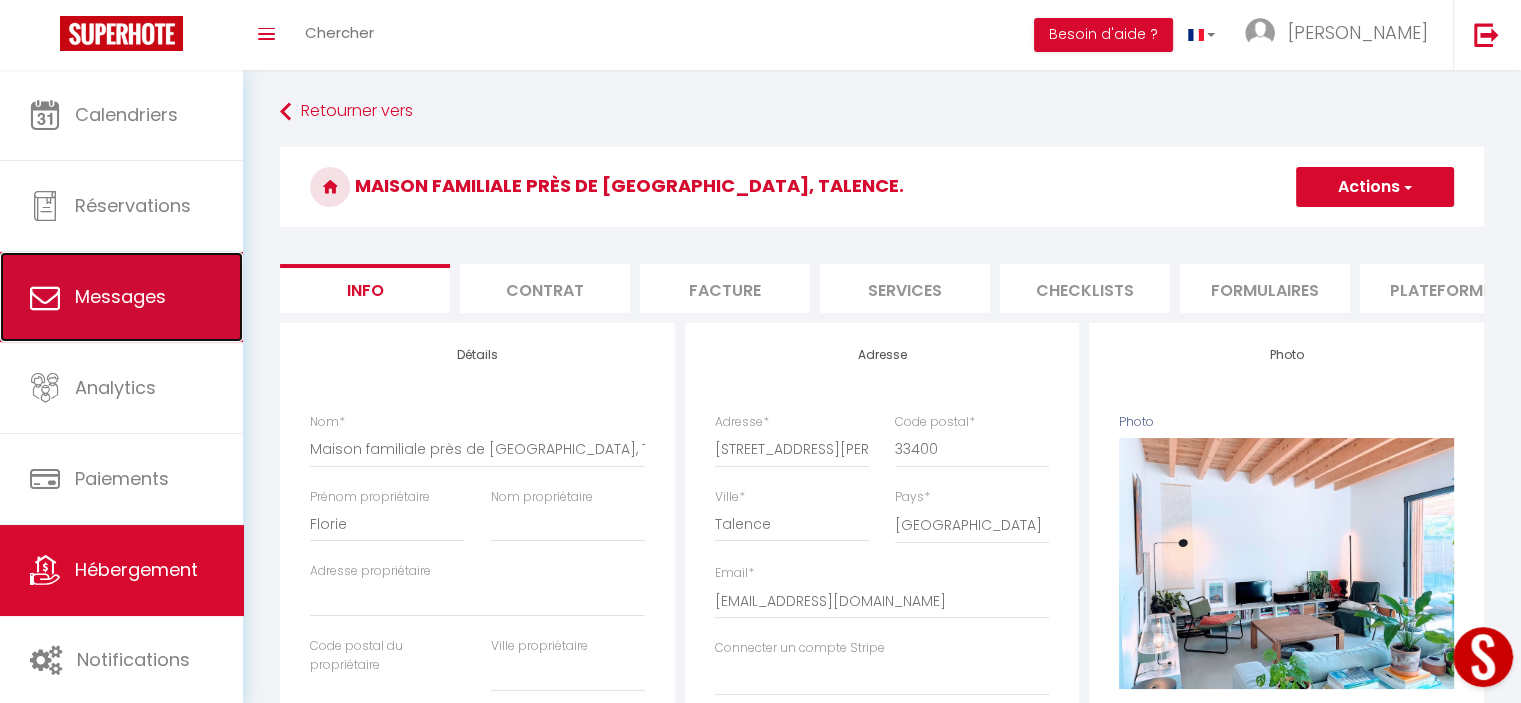click on "Messages" at bounding box center (121, 297) 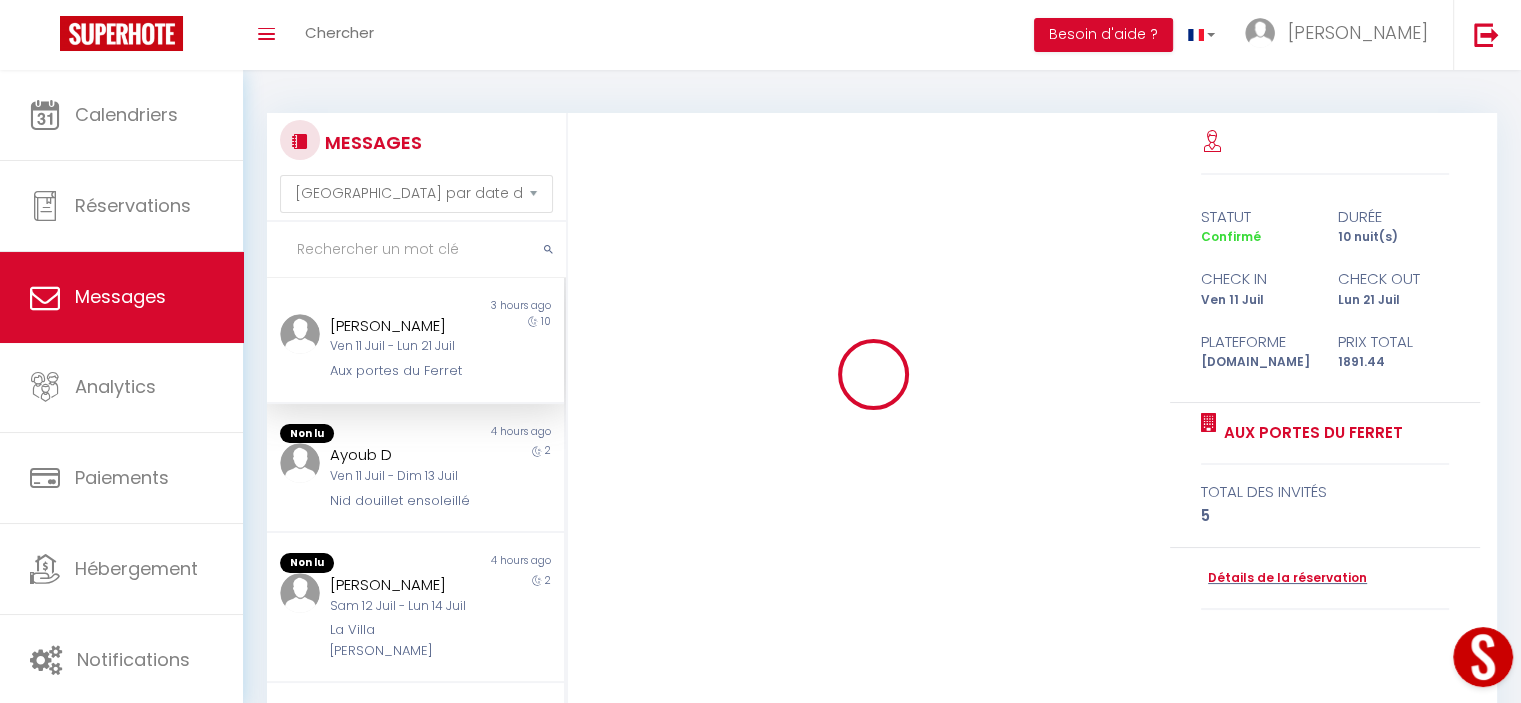scroll, scrollTop: 6700, scrollLeft: 0, axis: vertical 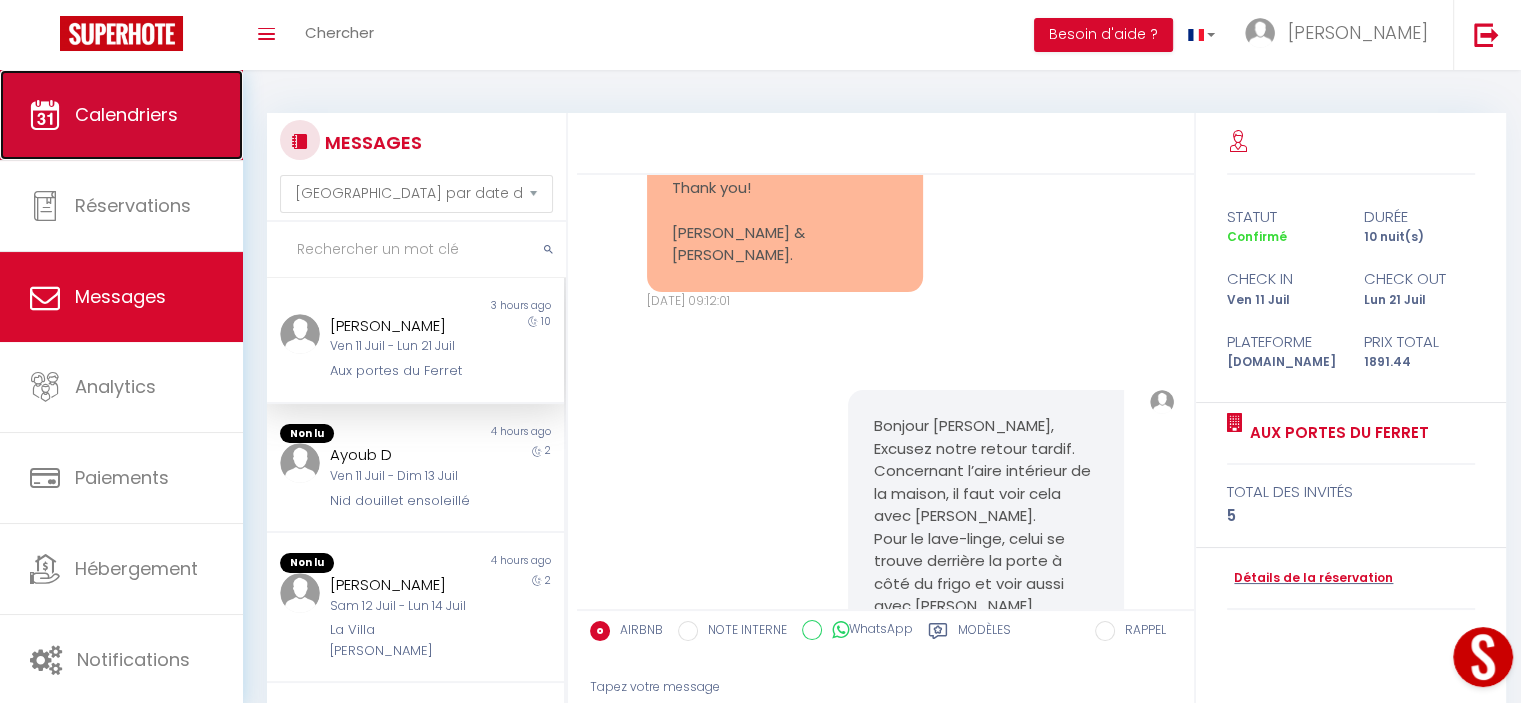 click on "Calendriers" at bounding box center (121, 115) 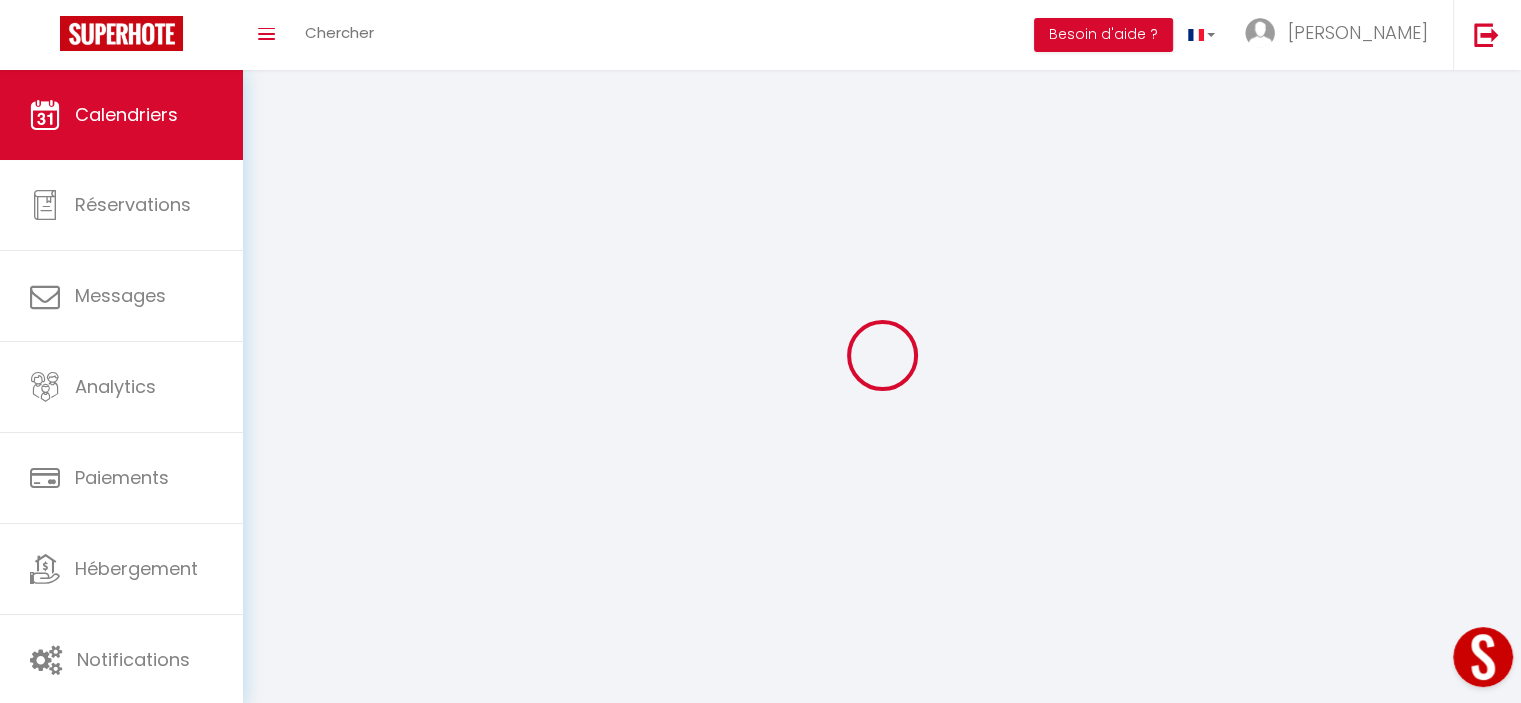 select 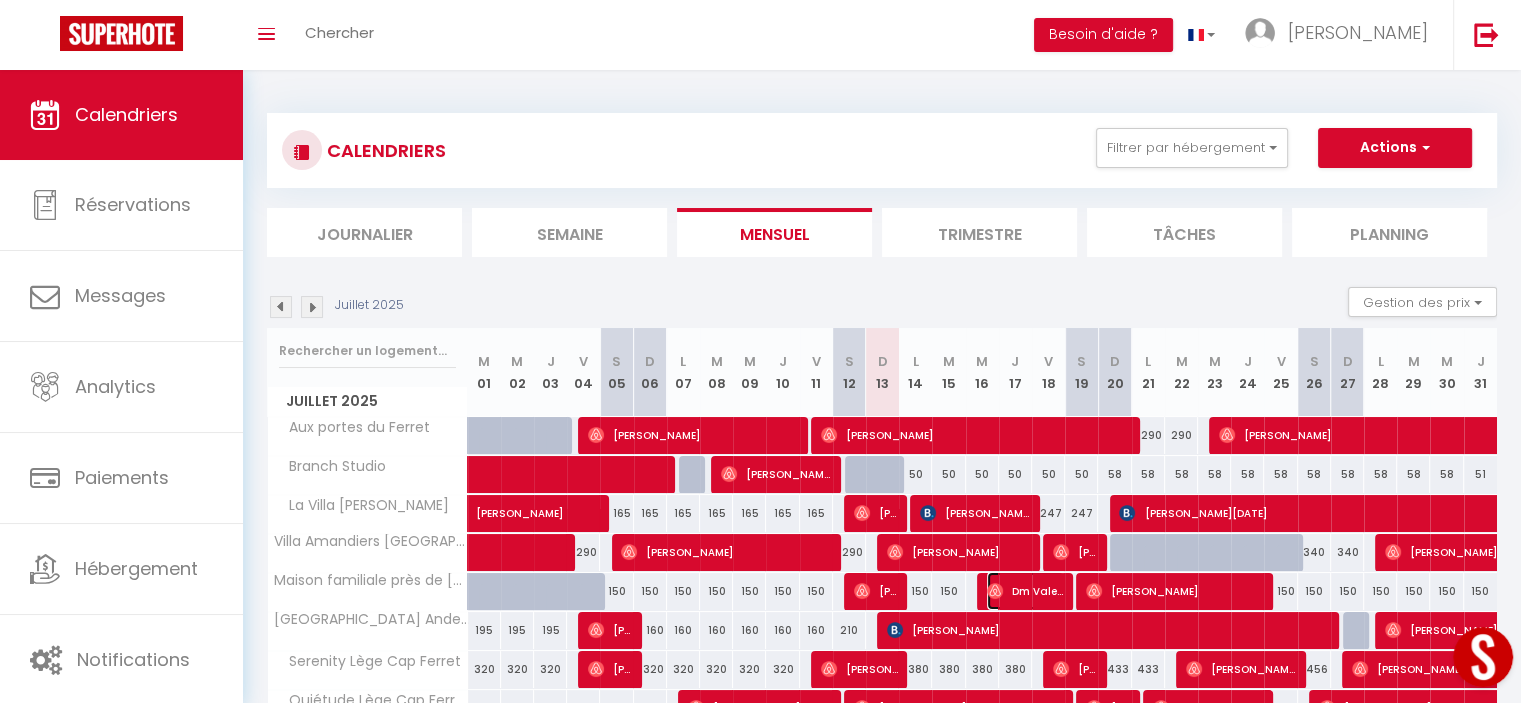click on "Dm Valente" at bounding box center [1025, 591] 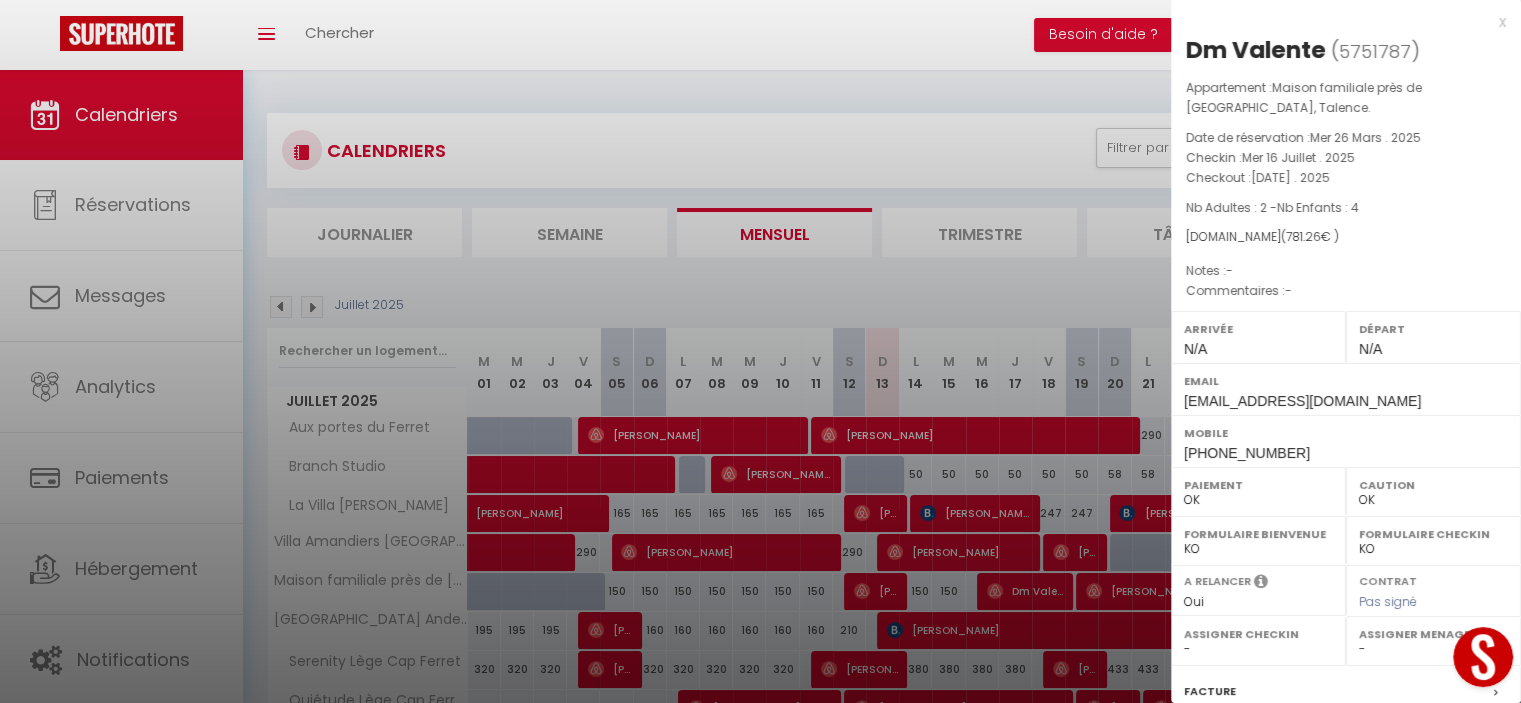 click at bounding box center (1479, 661) 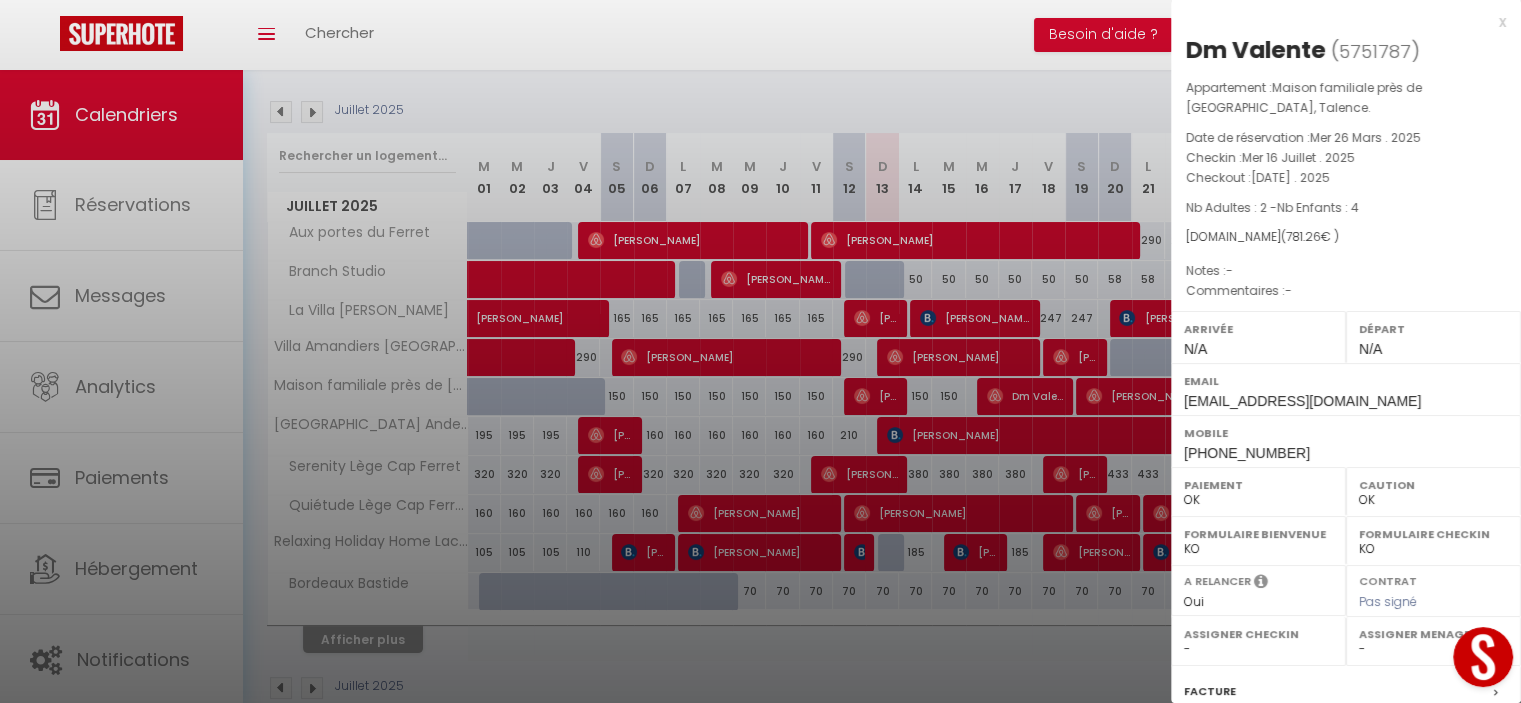 scroll, scrollTop: 232, scrollLeft: 0, axis: vertical 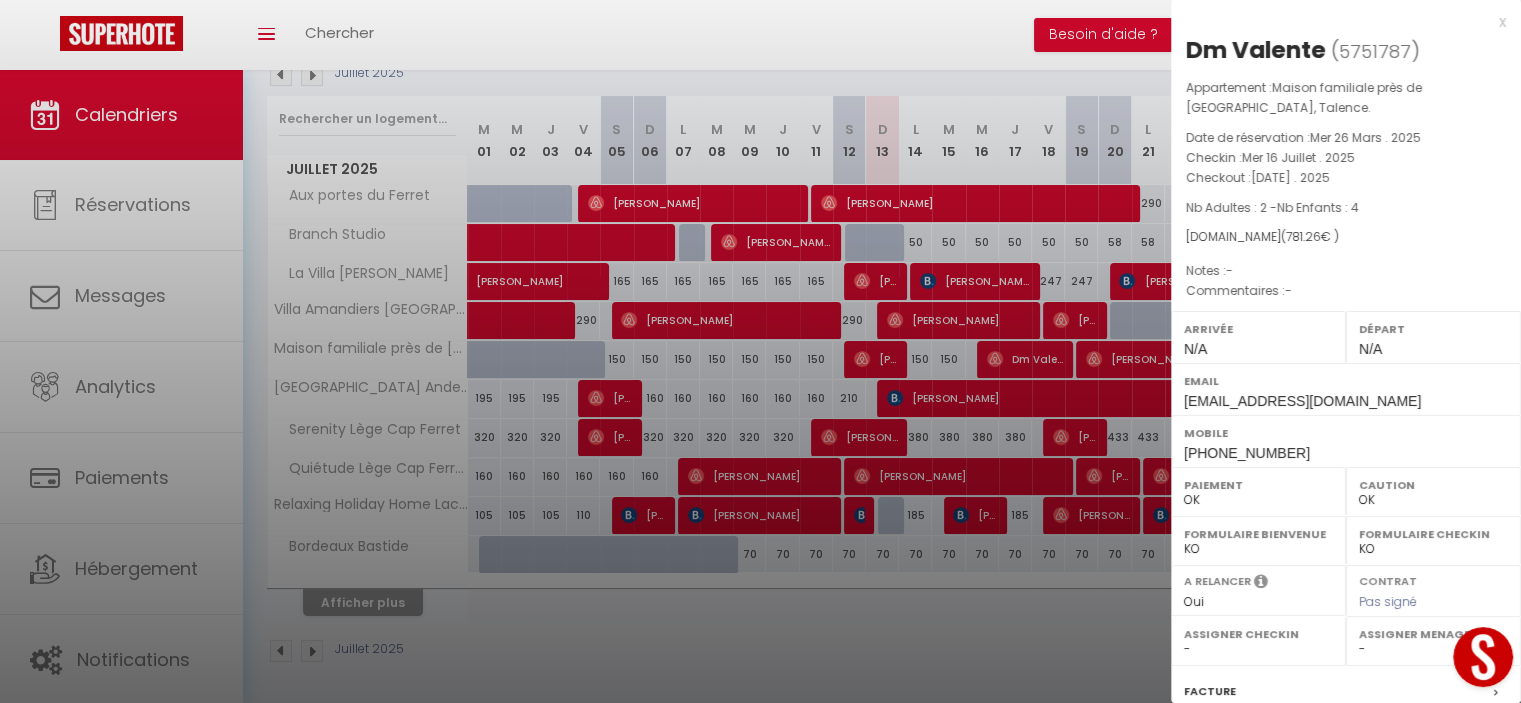 click at bounding box center [1483, 657] 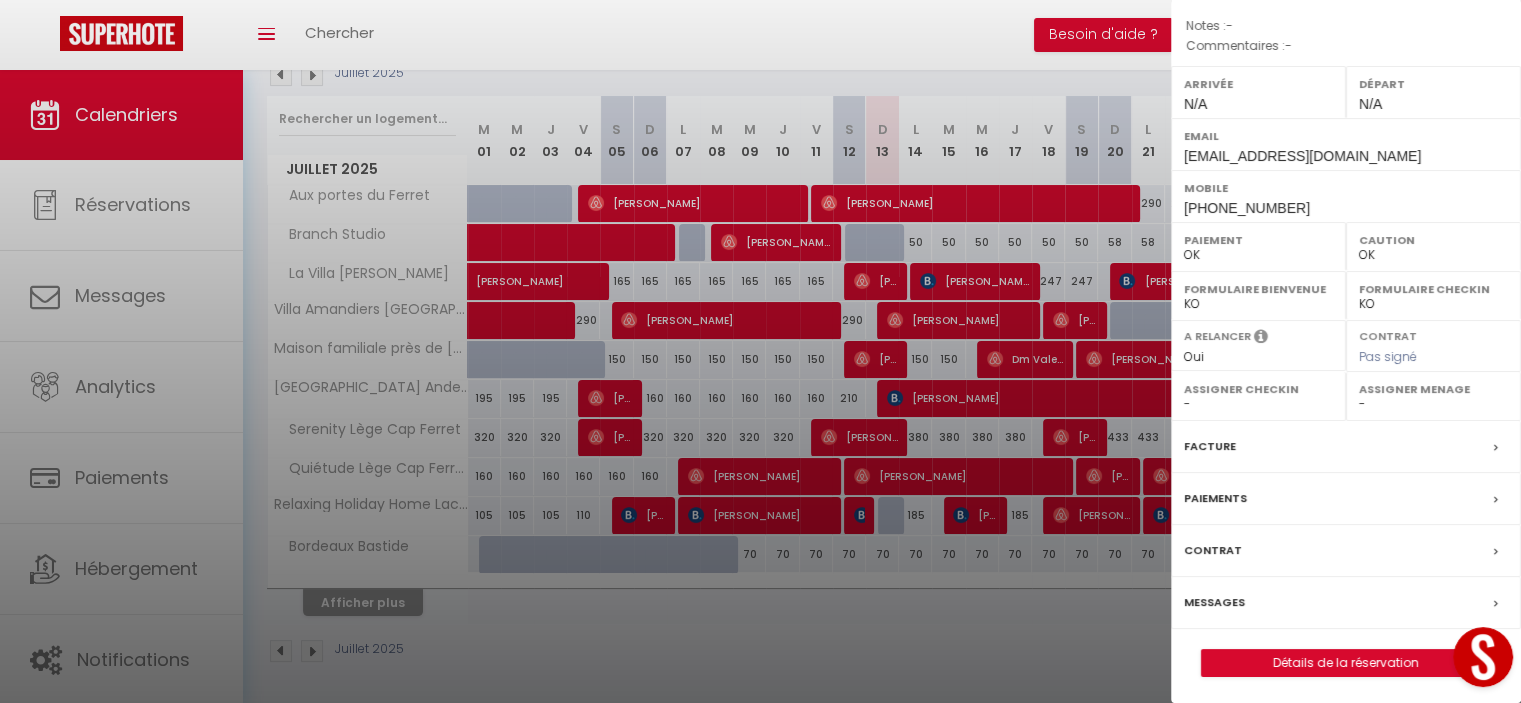 scroll, scrollTop: 244, scrollLeft: 0, axis: vertical 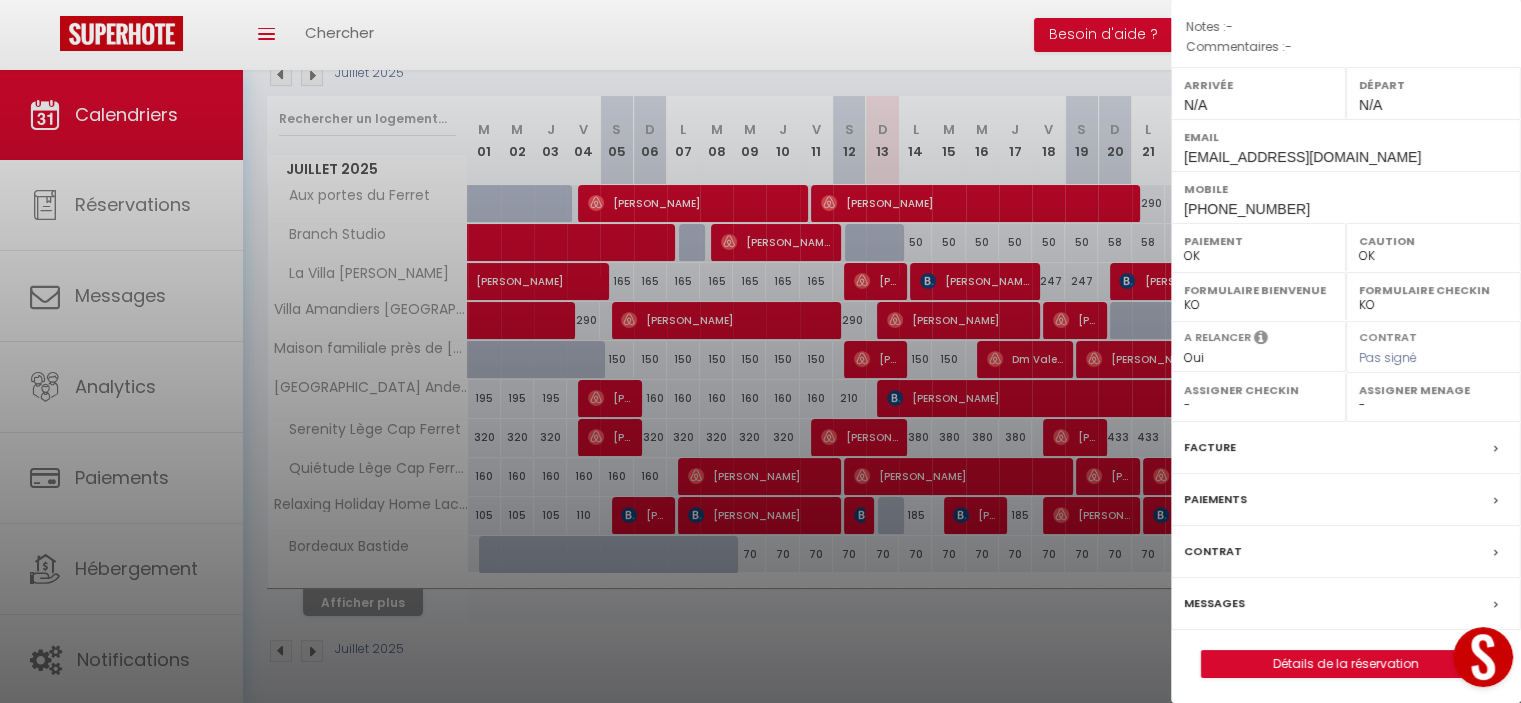 click on "Messages" at bounding box center (1214, 603) 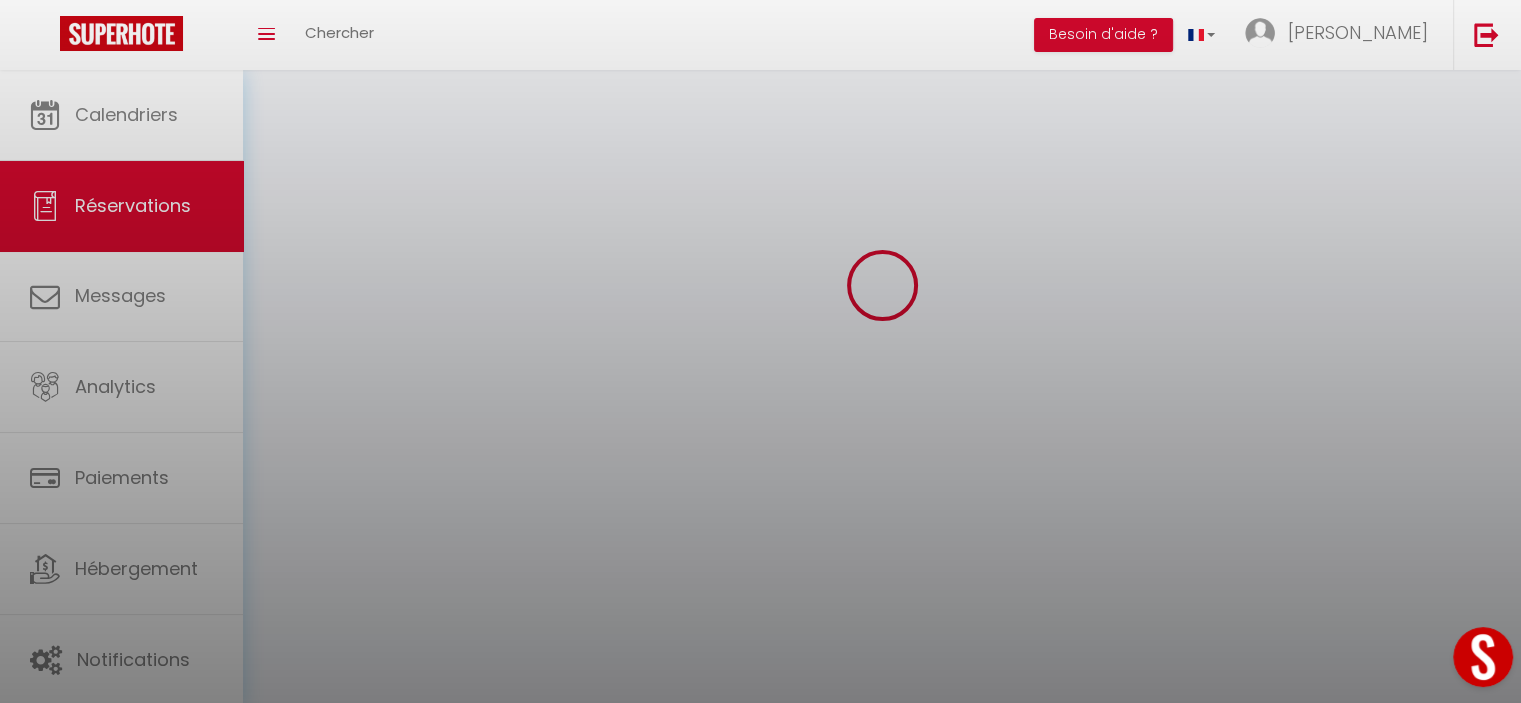 scroll, scrollTop: 0, scrollLeft: 0, axis: both 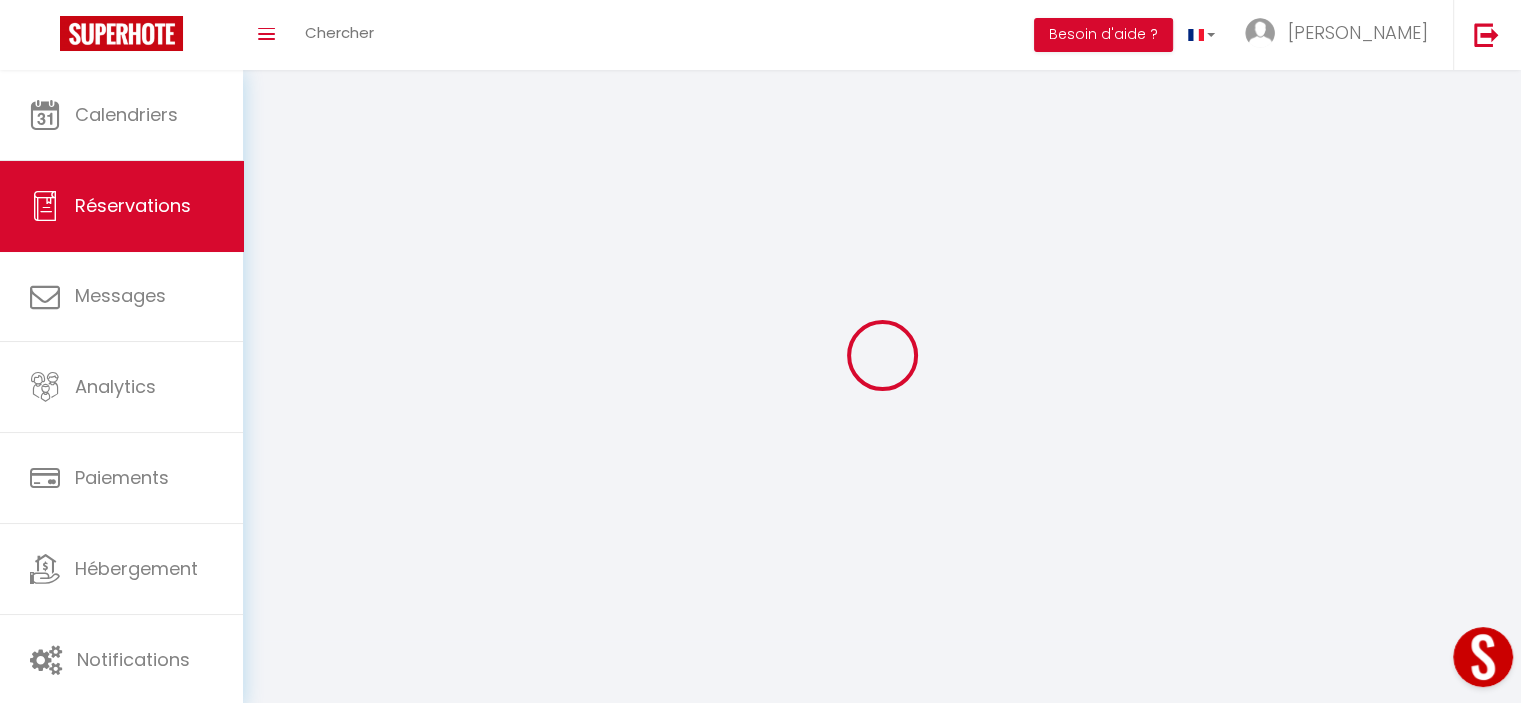 click at bounding box center (882, 355) 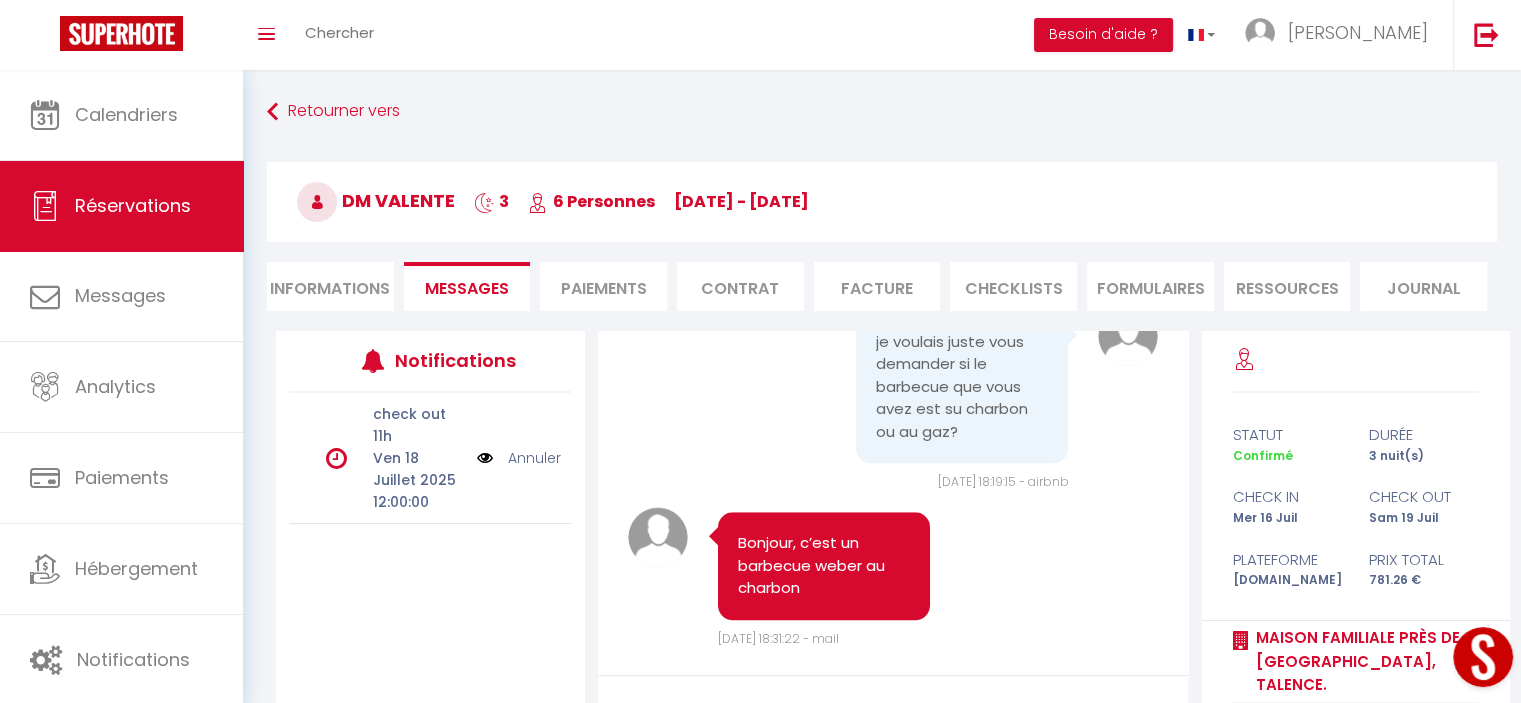 scroll, scrollTop: 2013, scrollLeft: 0, axis: vertical 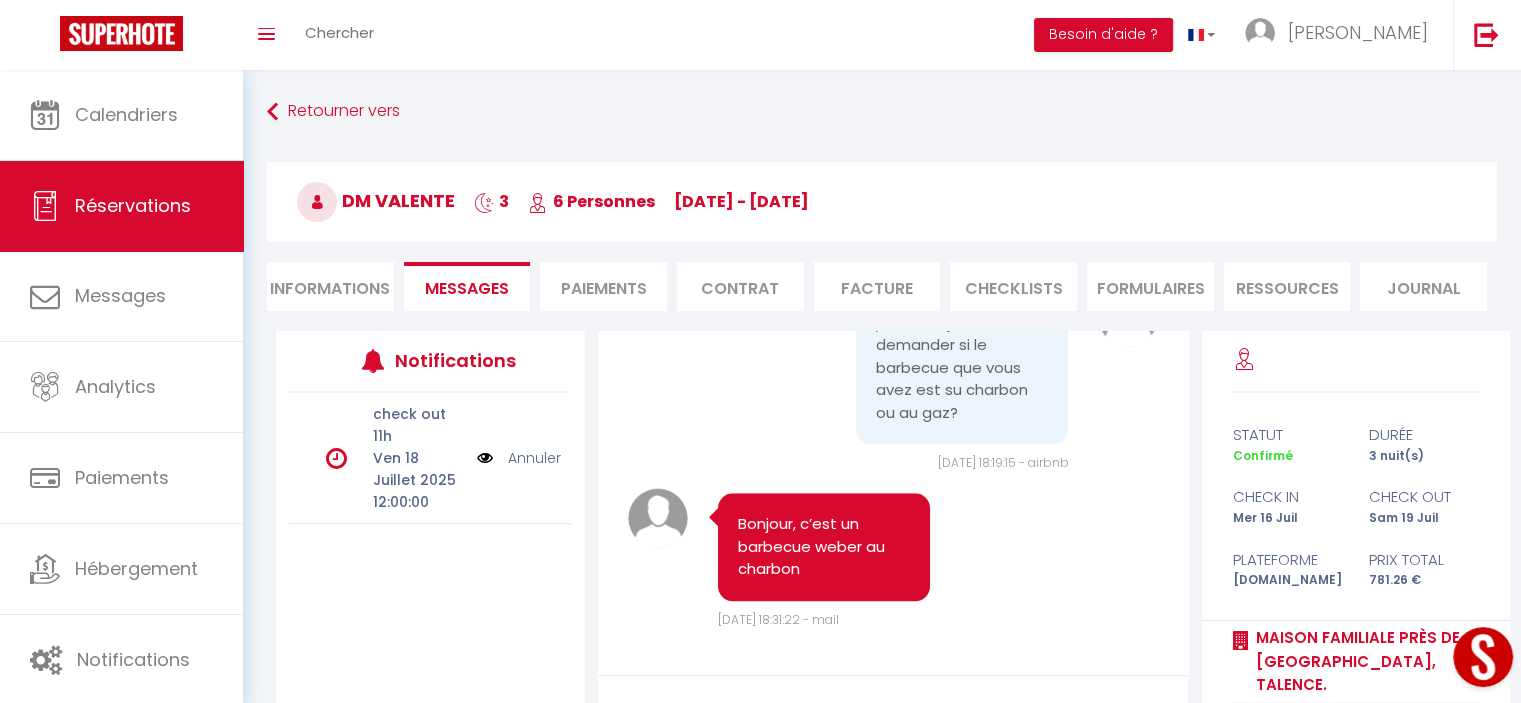 click on "We may analyze messages for safety, support, product enhancement, or other purposes.   [DATE] 14:53:09 - airbnb       To protect your payment, always communicate and pay through the Airbnb website or app.   [DATE] 14:53:10 - airbnb       Bonjour,
Nous sommes une petite famille recomposée. En couple nous sommes de passage chez vous afin de pouvoir aller au restaurant "au quatrième mur" le [DATE].
Nous serions très contents de pouvoir passer un petit séjour dans votre maison :-)
[DATE] 14:53:10 - airbnb       merci 😍   [DATE] 15:04:19 - airbnb   Note Sms       Avec plaisir,
Nous vous enverrons les instructions d’arrivée la veille de votre venue.
Très bon choix le restaurant du quatrième mur 🙂.
Bonne journée    [DATE] 16:23:10 - airbnb       Dm requested a change to this trip.   [DATE] 10:05:51 - airbnb       Alteration request accepted   [DATE] 10:07:26 - airbnb       mercii   [DATE] 10:33:28 - airbnb" at bounding box center [893, -462] 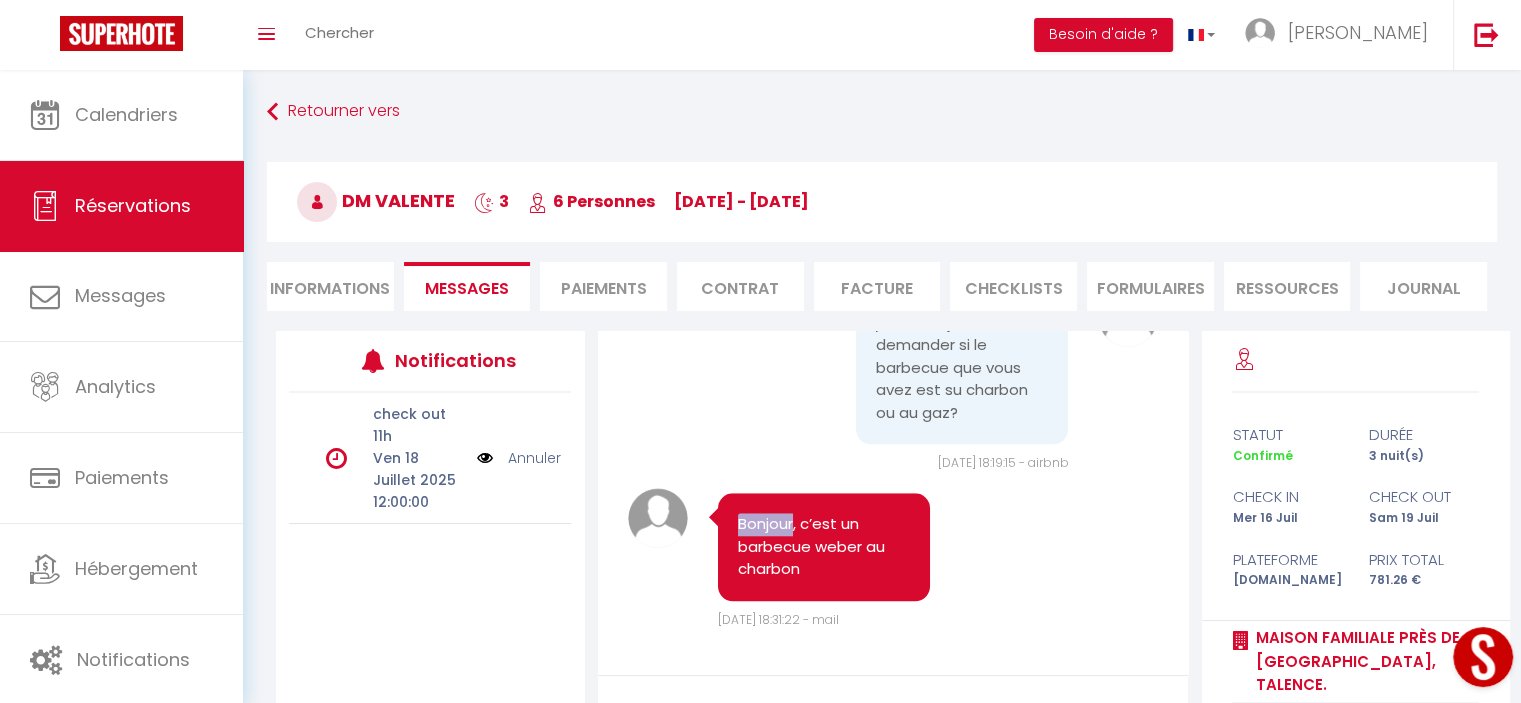 click on "Bonjour, c’est un barbecue weber au charbon" at bounding box center [824, 547] 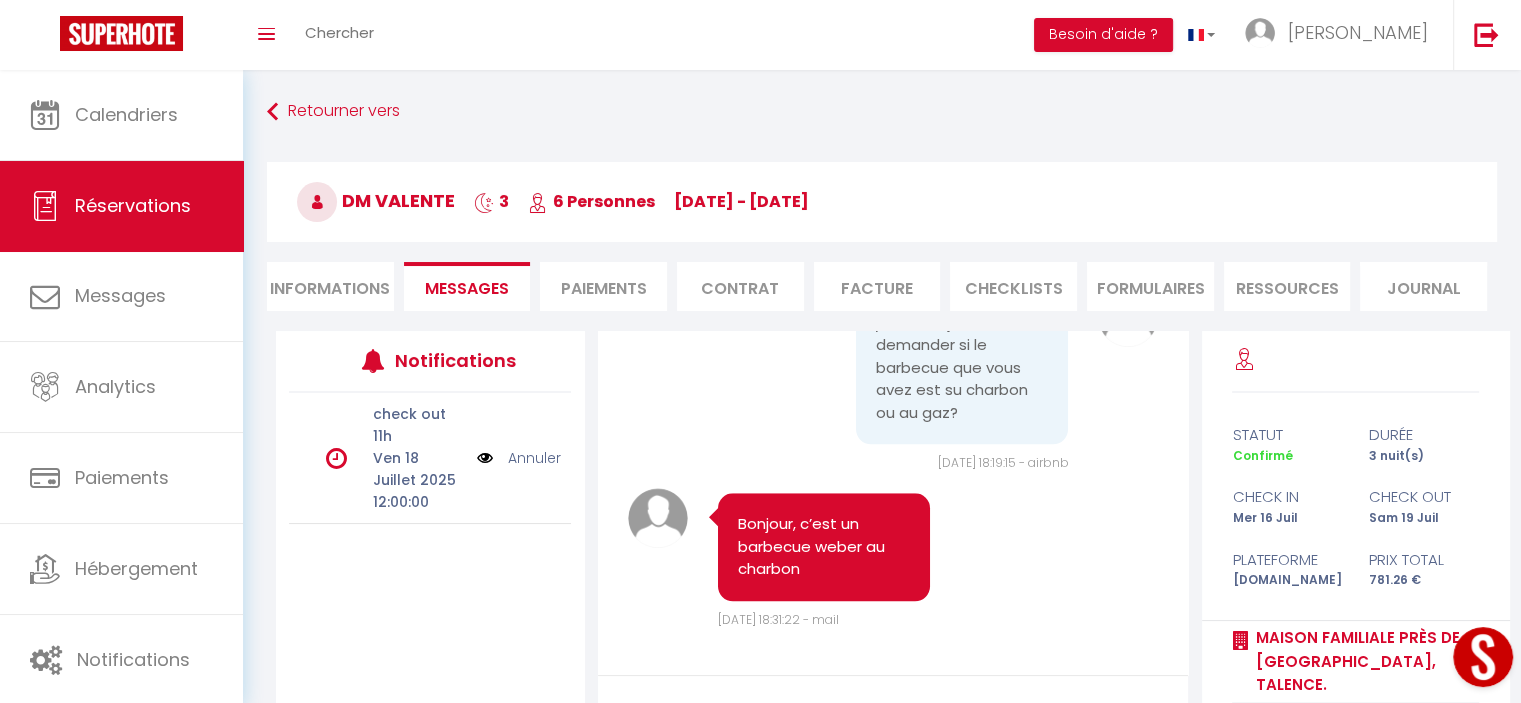 click on "Bonjour, c’est un barbecue weber au charbon" at bounding box center (824, 547) 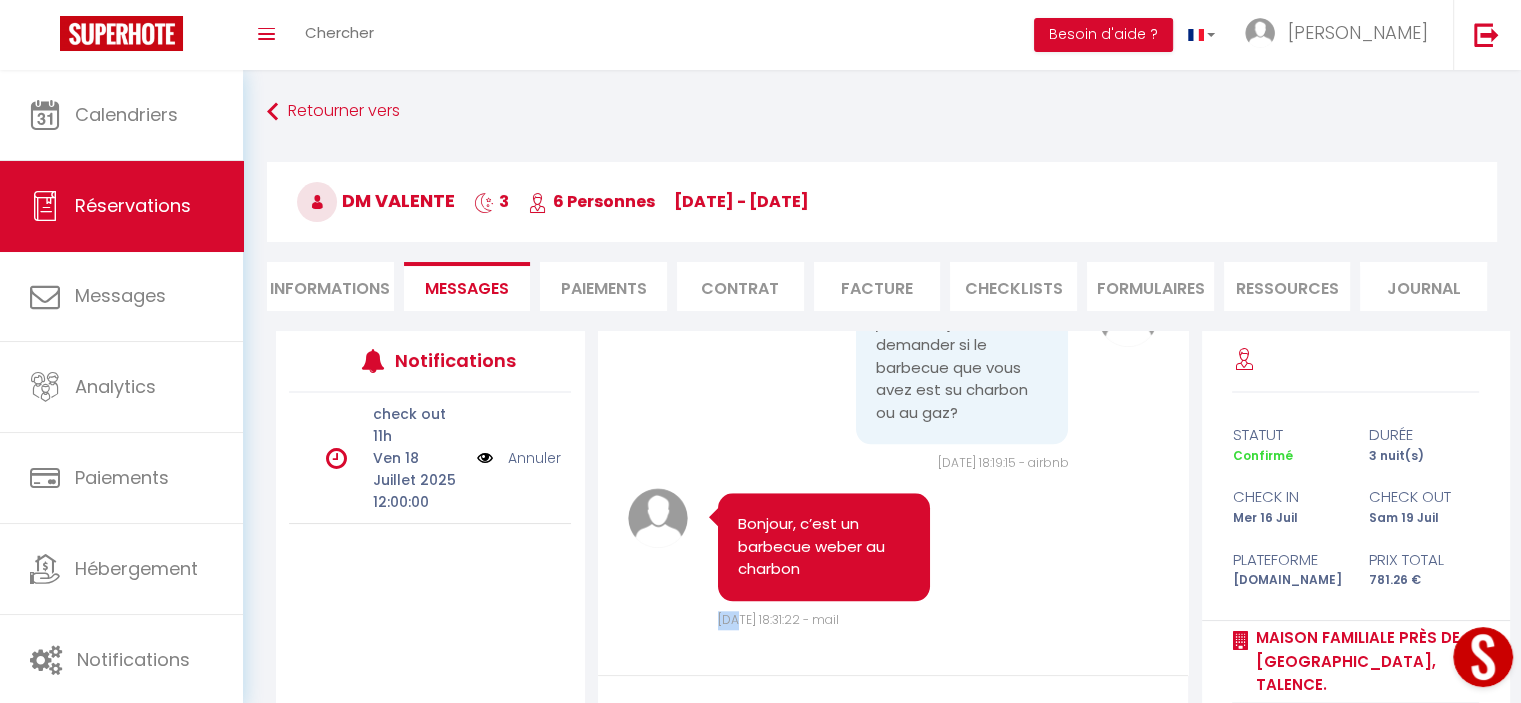 click on "We may analyze messages for safety, support, product enhancement, or other purposes.   [DATE] 14:53:09 - airbnb       To protect your payment, always communicate and pay through the Airbnb website or app.   [DATE] 14:53:10 - airbnb       Bonjour,
Nous sommes une petite famille recomposée. En couple nous sommes de passage chez vous afin de pouvoir aller au restaurant "au quatrième mur" le [DATE].
Nous serions très contents de pouvoir passer un petit séjour dans votre maison :-)
[DATE] 14:53:10 - airbnb       merci 😍   [DATE] 15:04:19 - airbnb   Note Sms       Avec plaisir,
Nous vous enverrons les instructions d’arrivée la veille de votre venue.
Très bon choix le restaurant du quatrième mur 🙂.
Bonne journée    [DATE] 16:23:10 - airbnb       Dm requested a change to this trip.   [DATE] 10:05:51 - airbnb       Alteration request accepted   [DATE] 10:07:26 - airbnb       mercii   [DATE] 10:33:28 - airbnb" at bounding box center (893, -462) 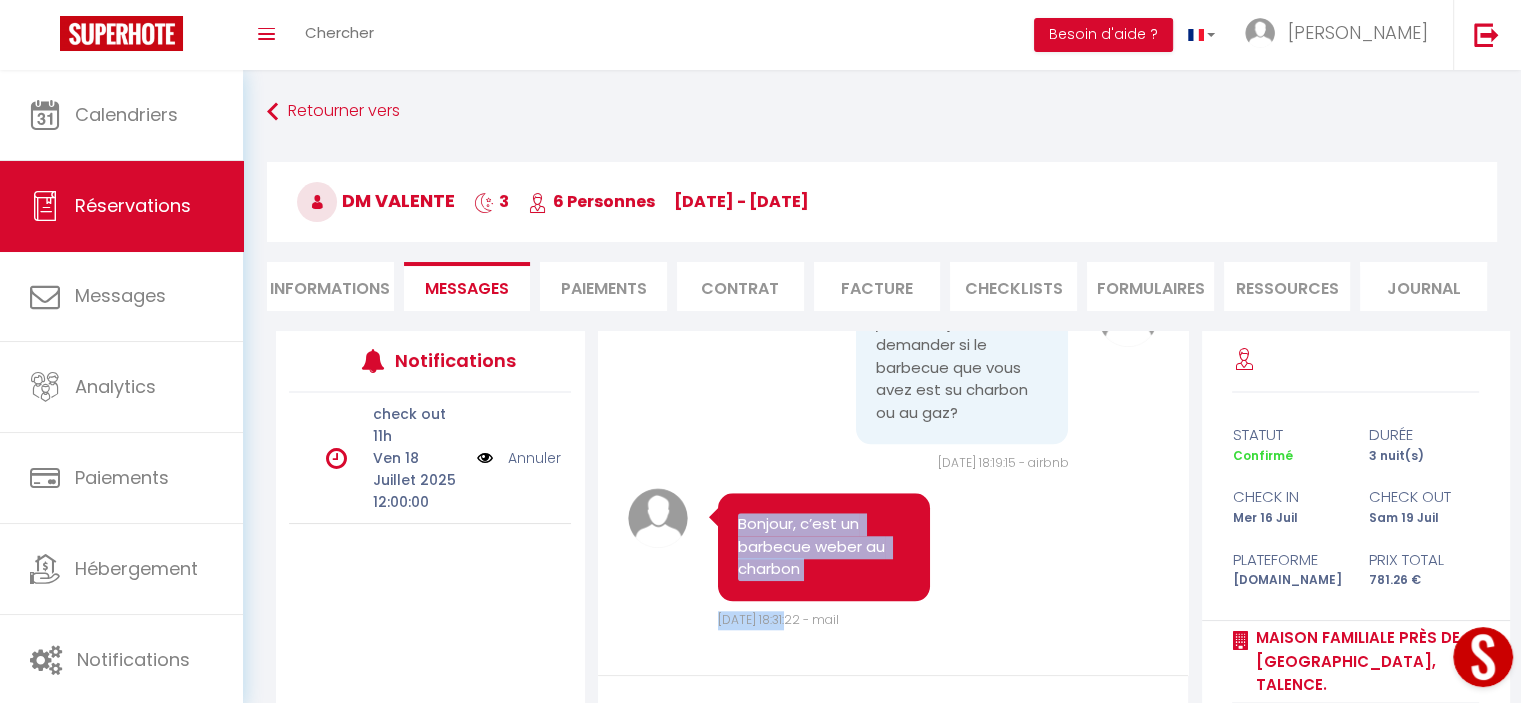 drag, startPoint x: 780, startPoint y: 607, endPoint x: 788, endPoint y: 658, distance: 51.62364 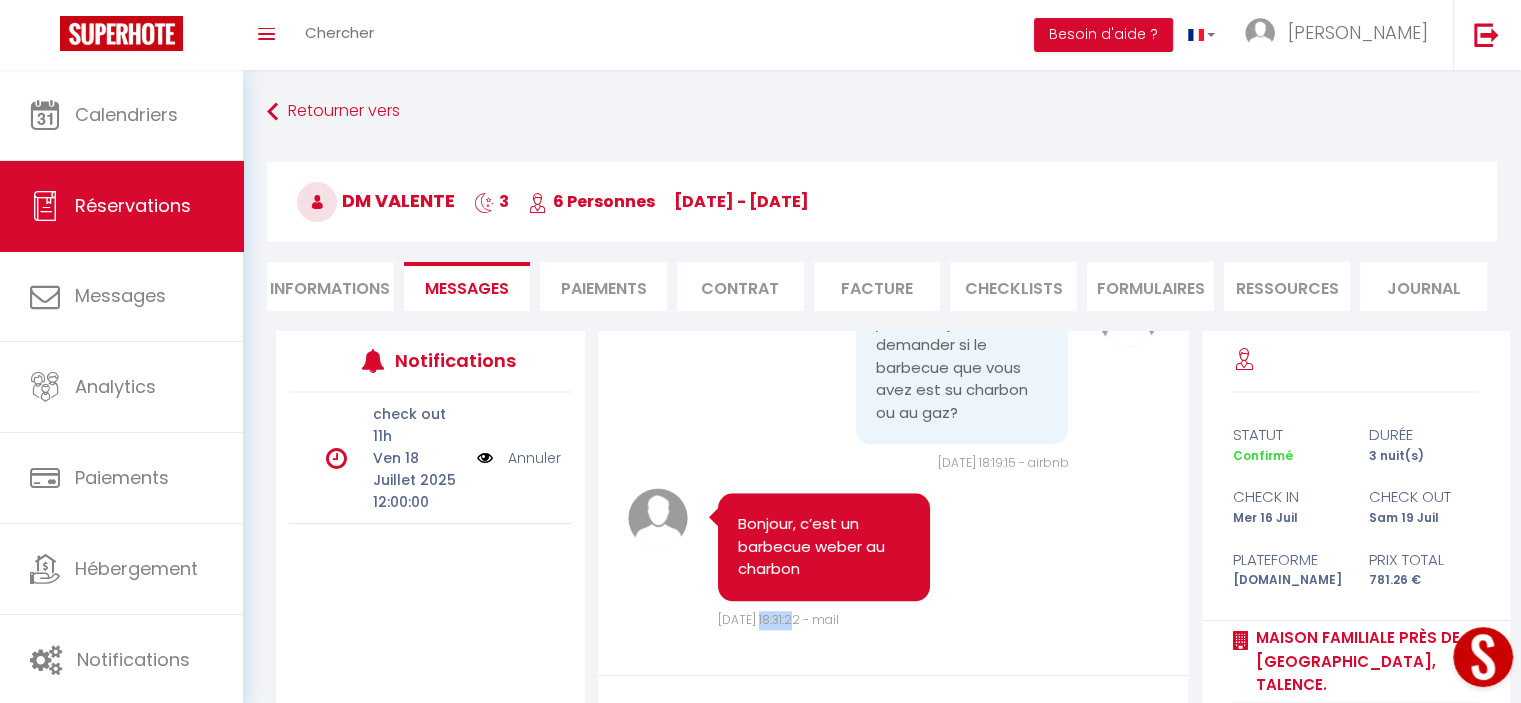 click on "We may analyze messages for safety, support, product enhancement, or other purposes.   [DATE] 14:53:09 - airbnb       To protect your payment, always communicate and pay through the Airbnb website or app.   [DATE] 14:53:10 - airbnb       Bonjour,
Nous sommes une petite famille recomposée. En couple nous sommes de passage chez vous afin de pouvoir aller au restaurant "au quatrième mur" le [DATE].
Nous serions très contents de pouvoir passer un petit séjour dans votre maison :-)
[DATE] 14:53:10 - airbnb       merci 😍   [DATE] 15:04:19 - airbnb   Note Sms       Avec plaisir,
Nous vous enverrons les instructions d’arrivée la veille de votre venue.
Très bon choix le restaurant du quatrième mur 🙂.
Bonne journée    [DATE] 16:23:10 - airbnb       Dm requested a change to this trip.   [DATE] 10:05:51 - airbnb       Alteration request accepted   [DATE] 10:07:26 - airbnb       mercii   [DATE] 10:33:28 - airbnb" at bounding box center (893, -462) 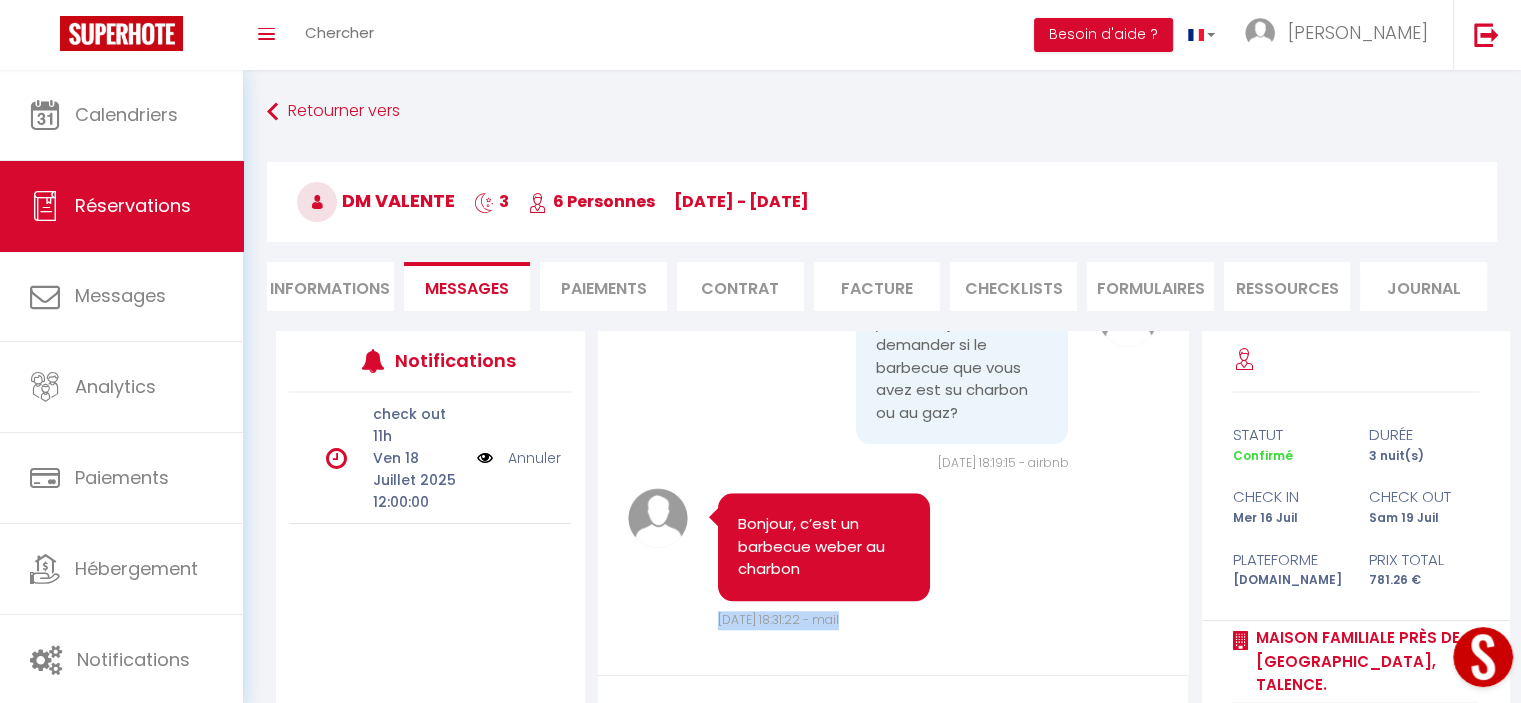 click on "We may analyze messages for safety, support, product enhancement, or other purposes.   [DATE] 14:53:09 - airbnb       To protect your payment, always communicate and pay through the Airbnb website or app.   [DATE] 14:53:10 - airbnb       Bonjour,
Nous sommes une petite famille recomposée. En couple nous sommes de passage chez vous afin de pouvoir aller au restaurant "au quatrième mur" le [DATE].
Nous serions très contents de pouvoir passer un petit séjour dans votre maison :-)
[DATE] 14:53:10 - airbnb       merci 😍   [DATE] 15:04:19 - airbnb   Note Sms       Avec plaisir,
Nous vous enverrons les instructions d’arrivée la veille de votre venue.
Très bon choix le restaurant du quatrième mur 🙂.
Bonne journée    [DATE] 16:23:10 - airbnb       Dm requested a change to this trip.   [DATE] 10:05:51 - airbnb       Alteration request accepted   [DATE] 10:07:26 - airbnb       mercii   [DATE] 10:33:28 - airbnb" at bounding box center [893, -462] 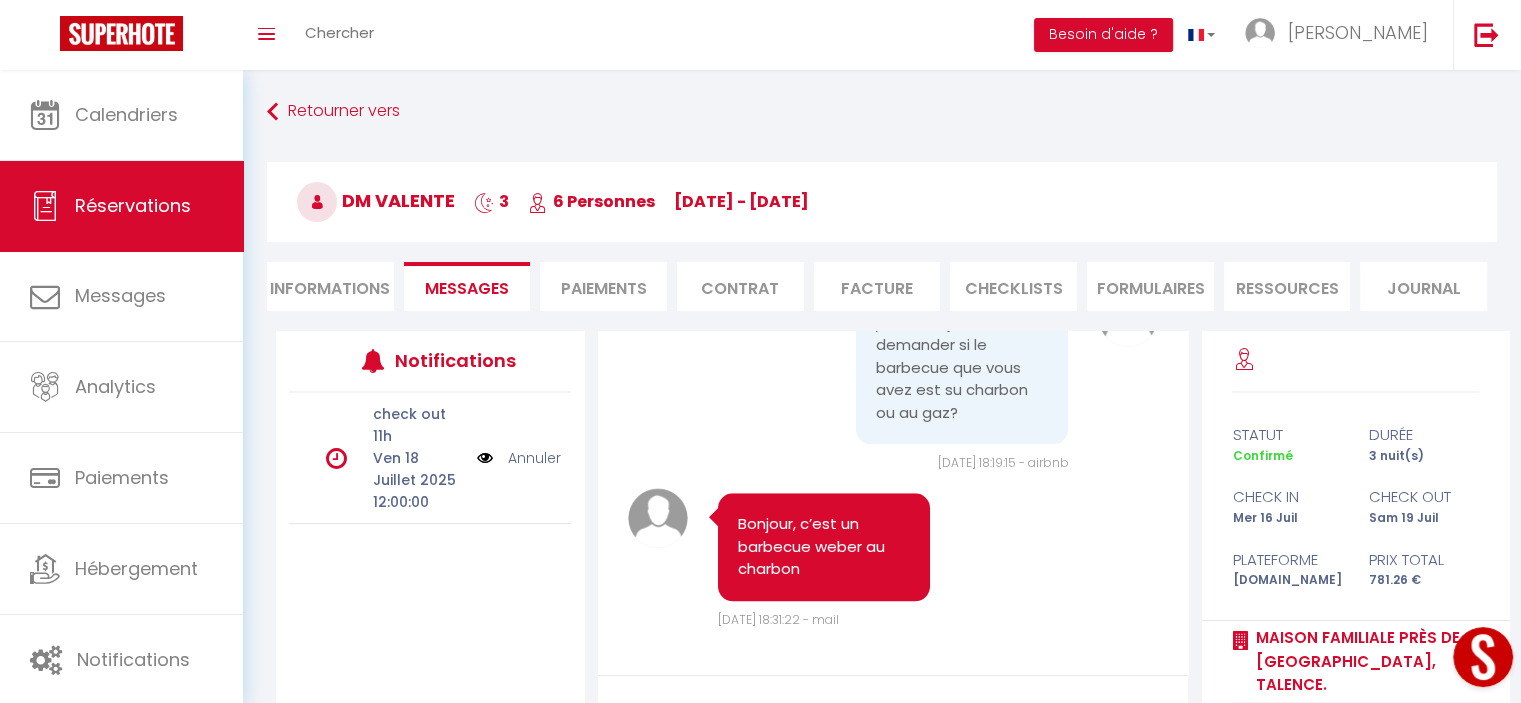 click on "je voulais juste vous demander si le barbecue que vous avez est su charbon ou au gaz?" at bounding box center [962, 368] 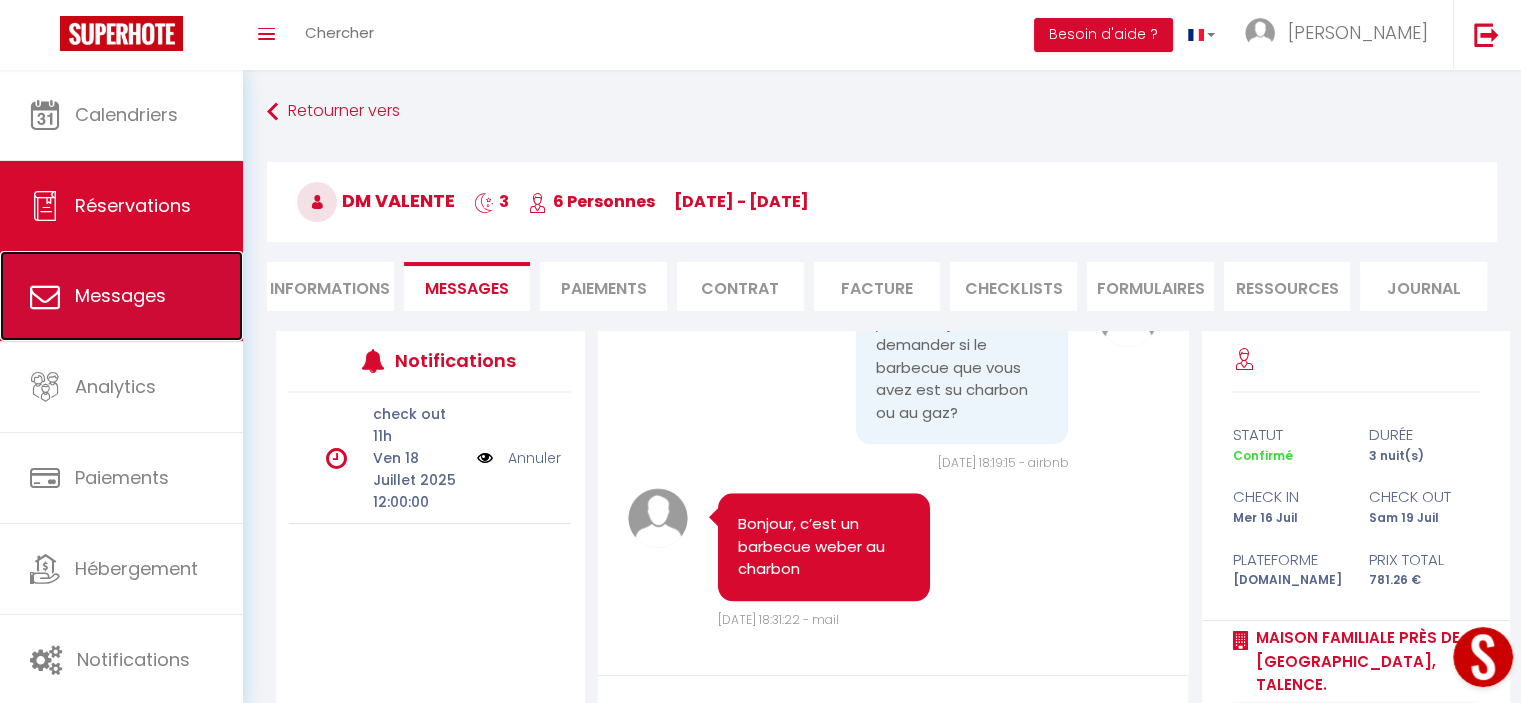 click on "Messages" at bounding box center (121, 296) 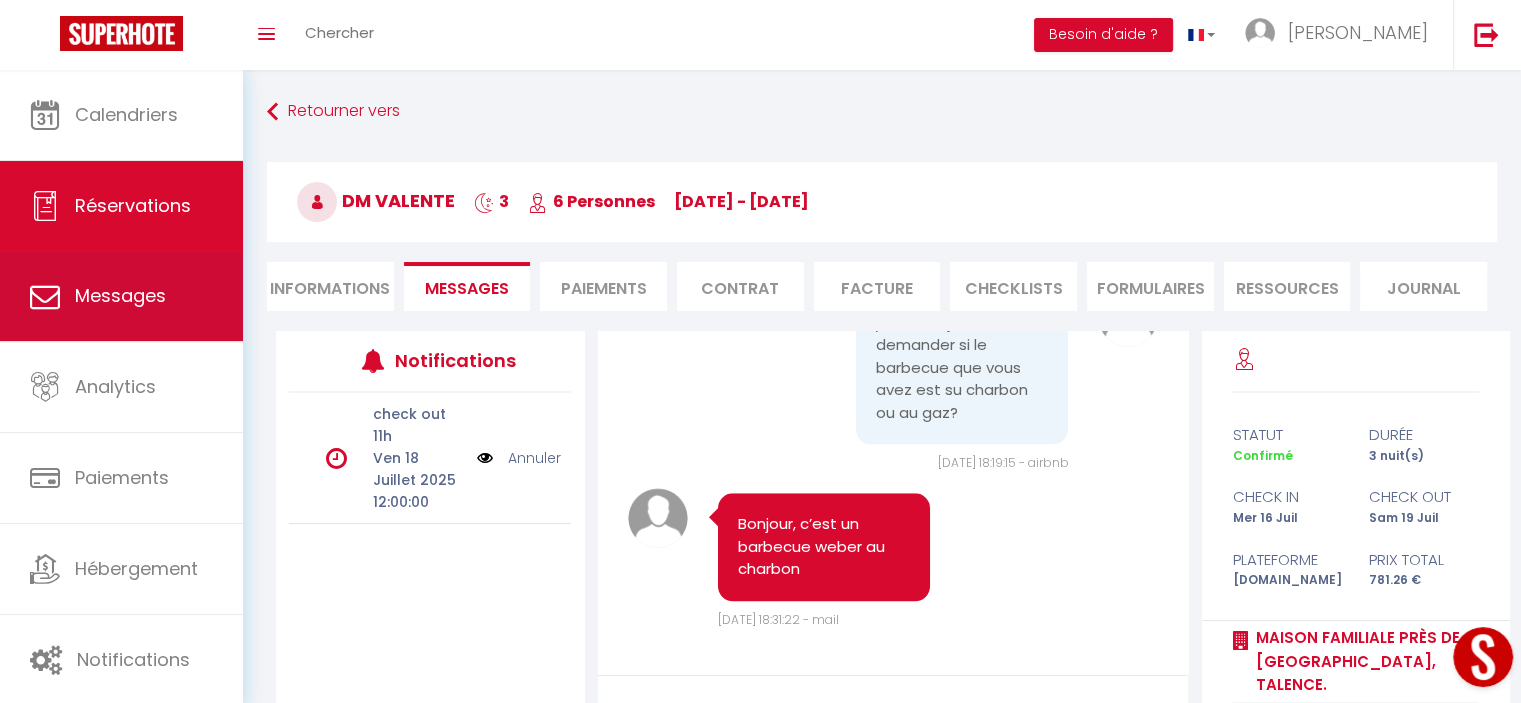 select on "message" 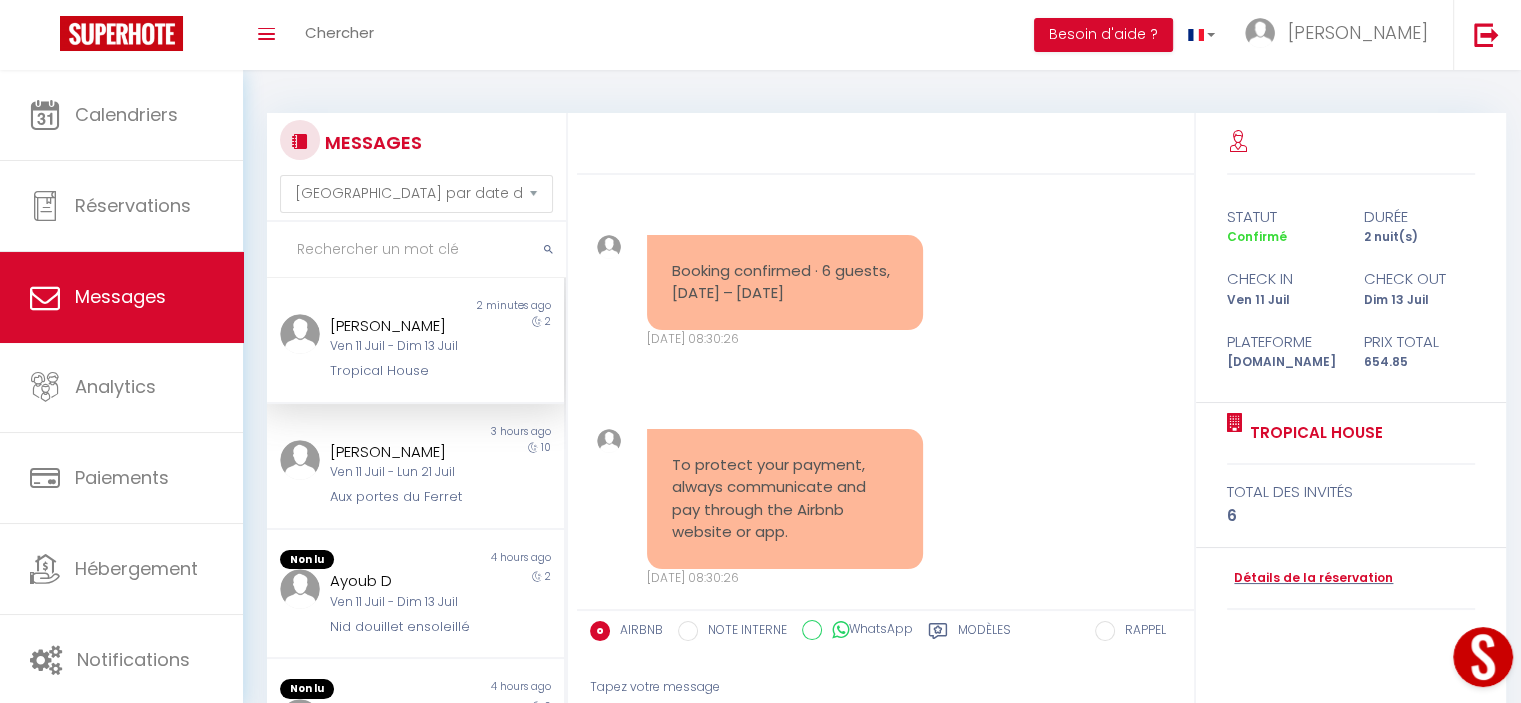 scroll, scrollTop: 6945, scrollLeft: 0, axis: vertical 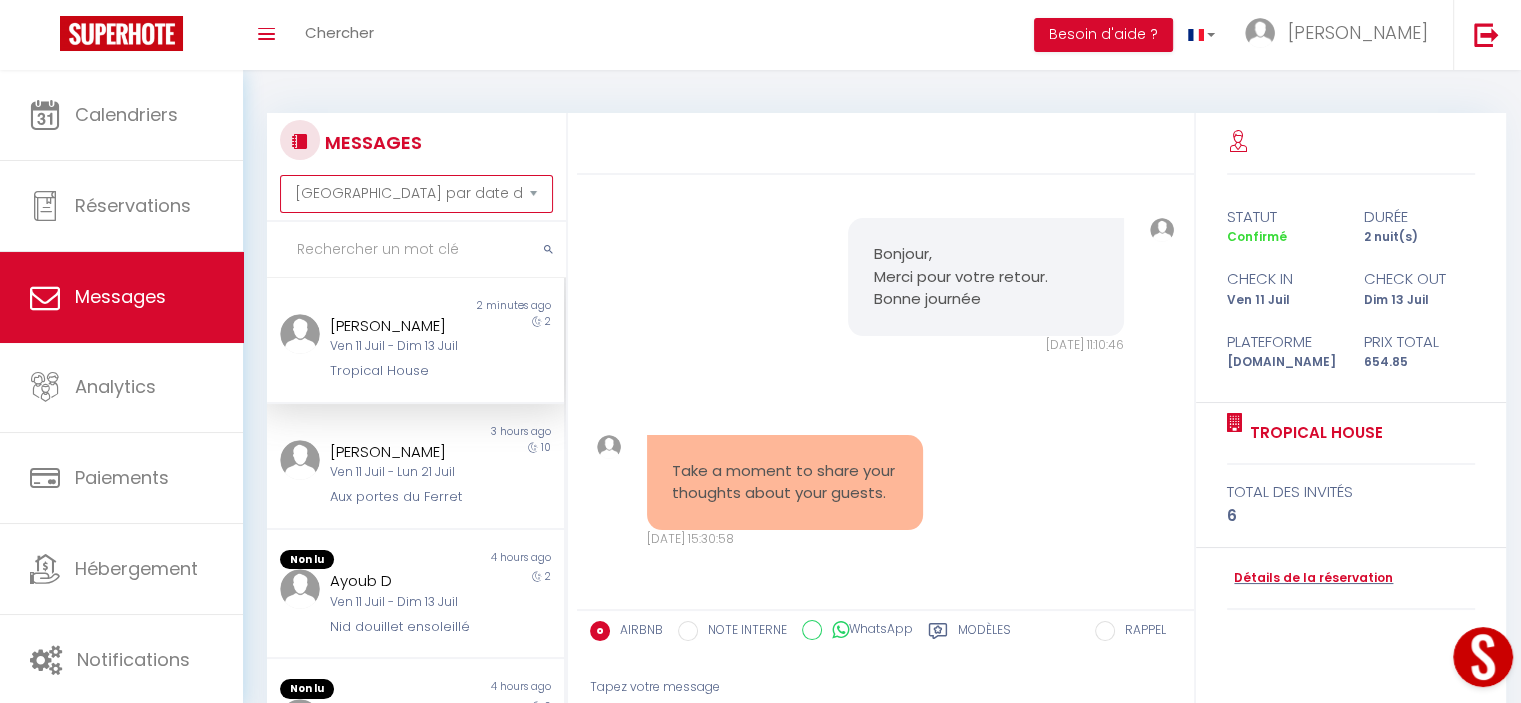 click on "[GEOGRAPHIC_DATA] par date de réservation   Trier par date de message" at bounding box center [416, 194] 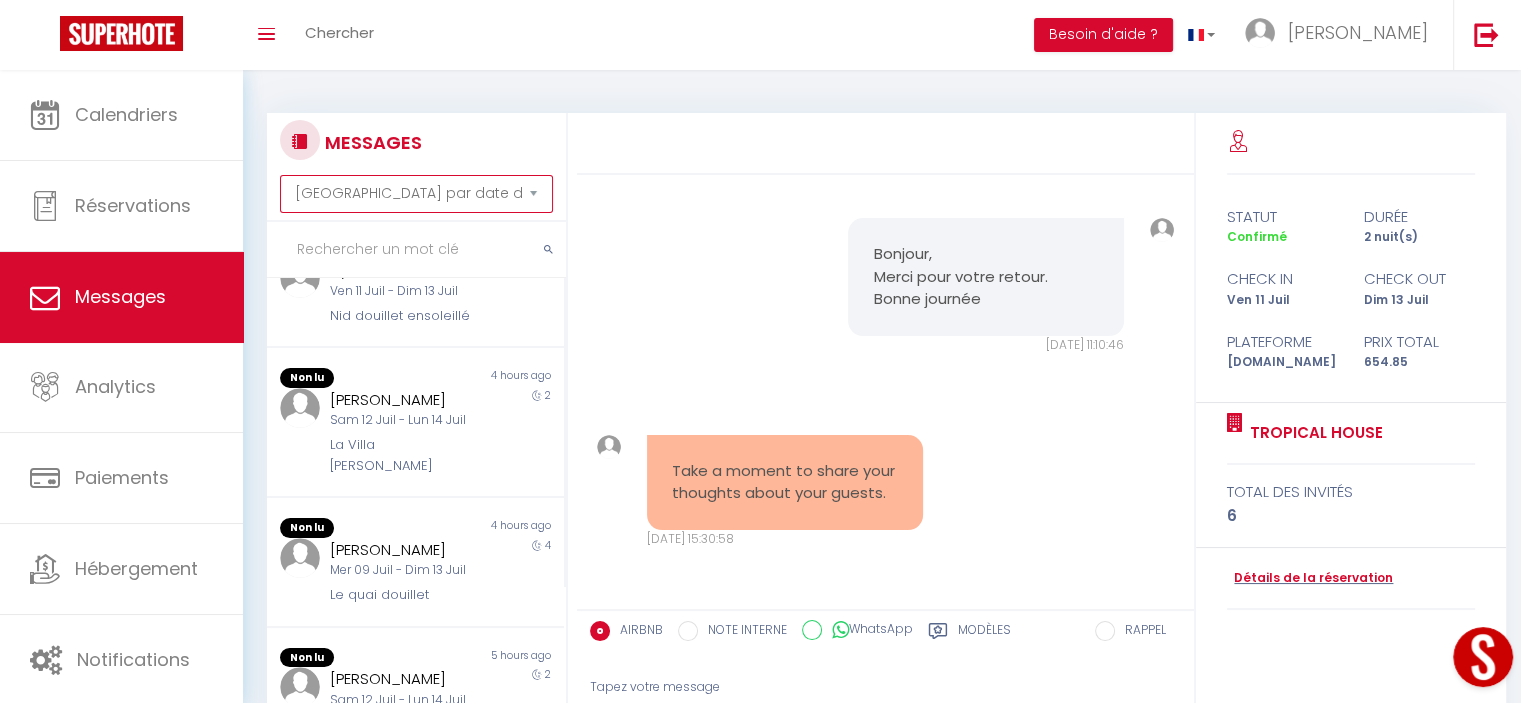 scroll, scrollTop: 228, scrollLeft: 0, axis: vertical 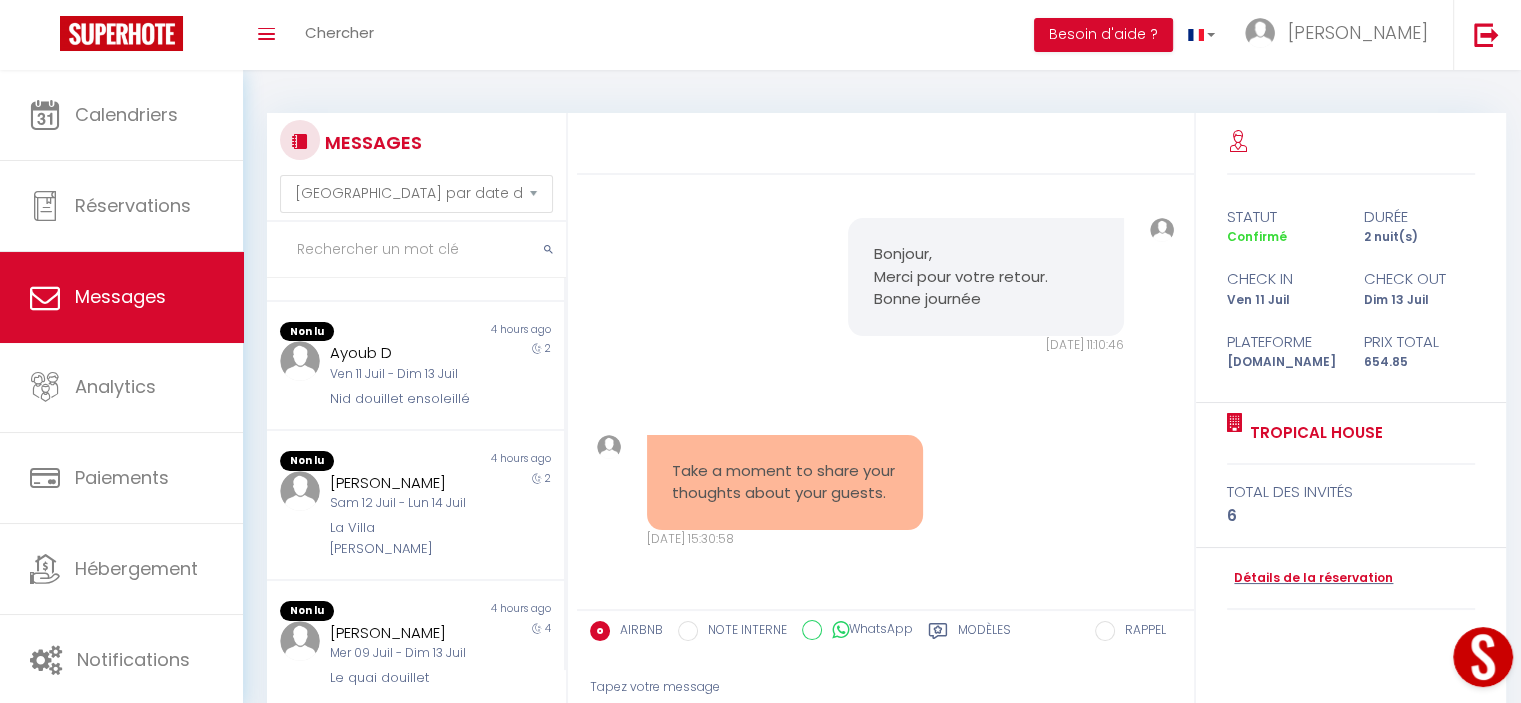 click on "MESSAGES   Trier par date de réservation   [GEOGRAPHIC_DATA] par date de message       Non lu
2 minutes ago
[PERSON_NAME]   [DATE] - [DATE]   Tropical House     2 Non lu
3 hours ago
[PERSON_NAME]   [DATE] - [DATE]   Aux portes du Ferret     10 Non lu
4 hours ago
Ayoub D   [DATE] - [DATE]   Nid douillet ensoleillé     2 Non lu
4 hours ago
[PERSON_NAME]   [DATE] - [DATE]   La Villa [PERSON_NAME]     2 Non lu
4 hours ago
[PERSON_NAME]   [DATE] - [DATE]   Le quai douillet     4 Non lu
5 hours ago
Marine [PERSON_NAME][DATE] - [DATE]       2 Non lu" at bounding box center (882, 495) 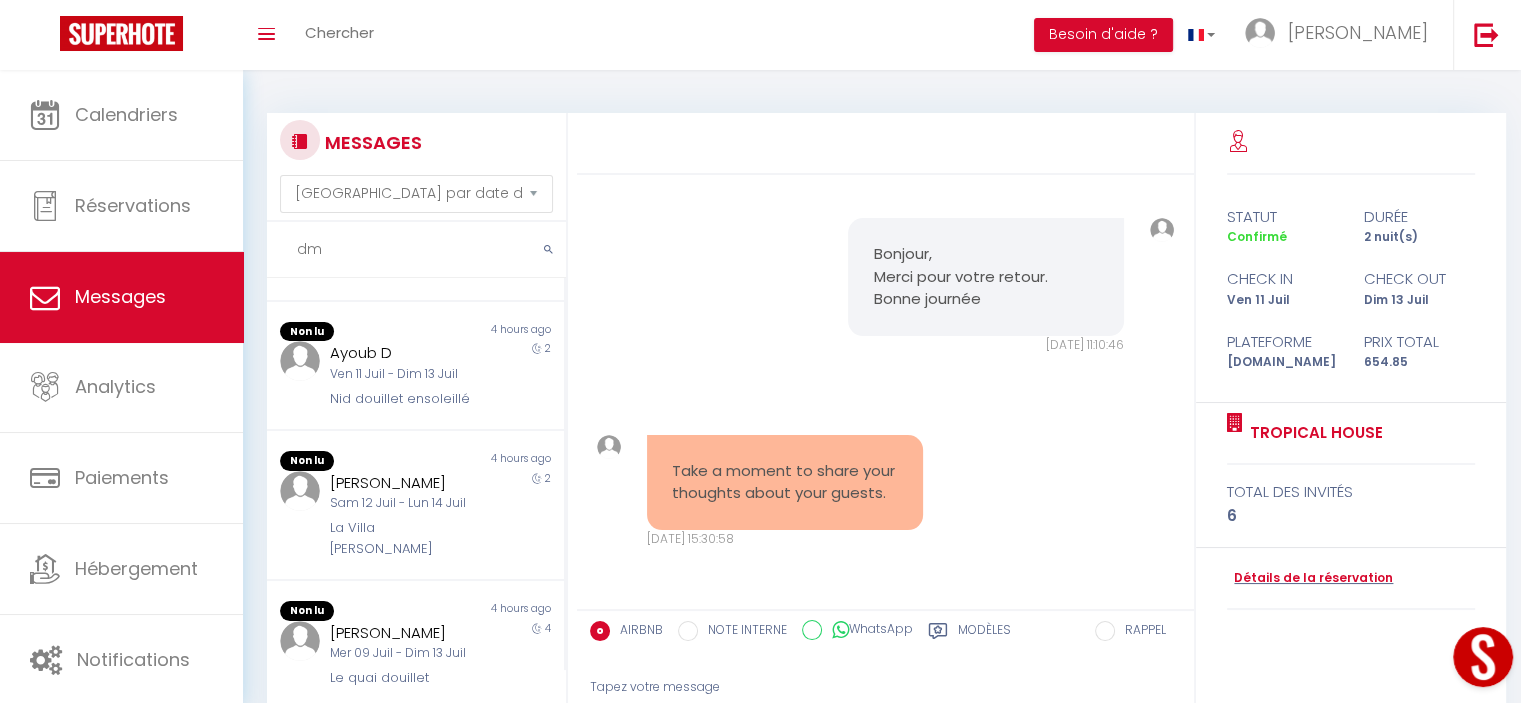 type on "d" 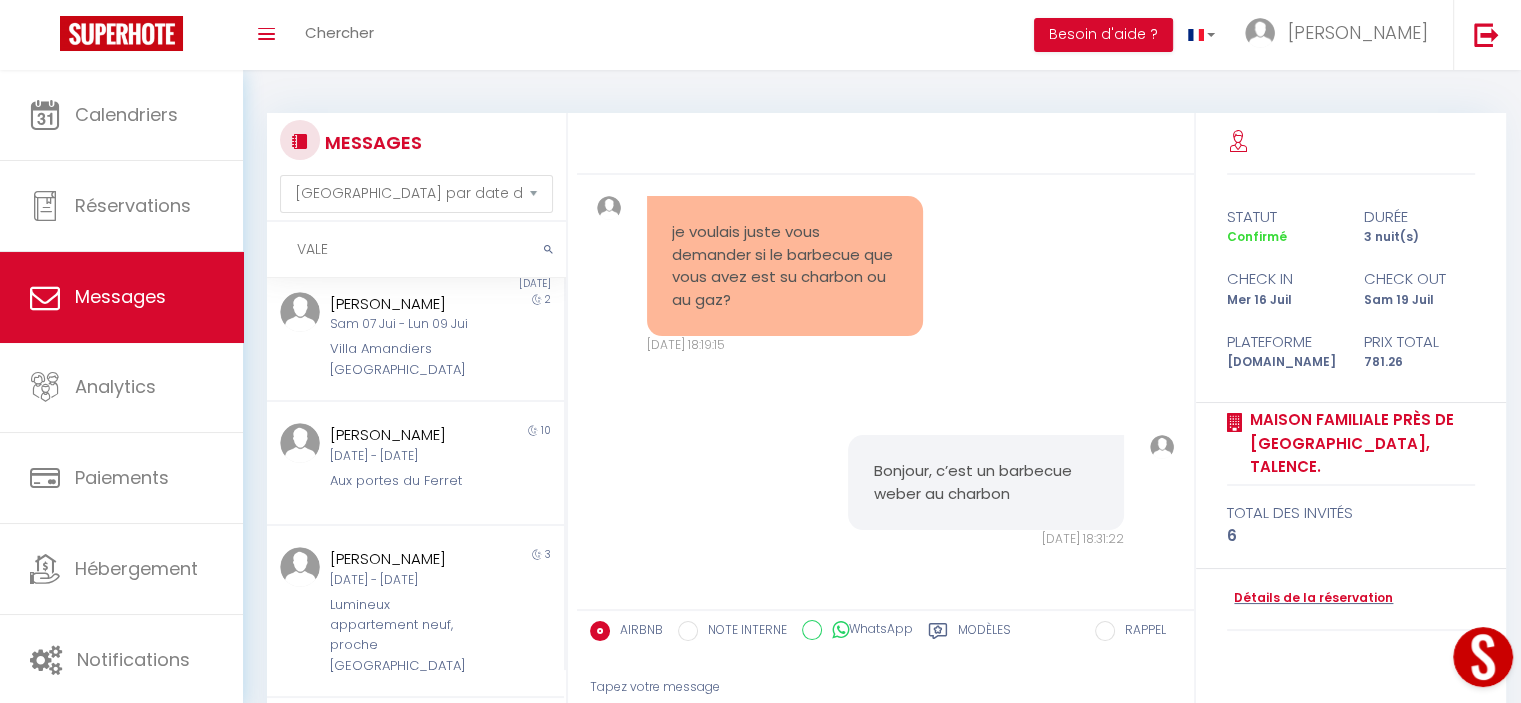 scroll, scrollTop: 2314, scrollLeft: 0, axis: vertical 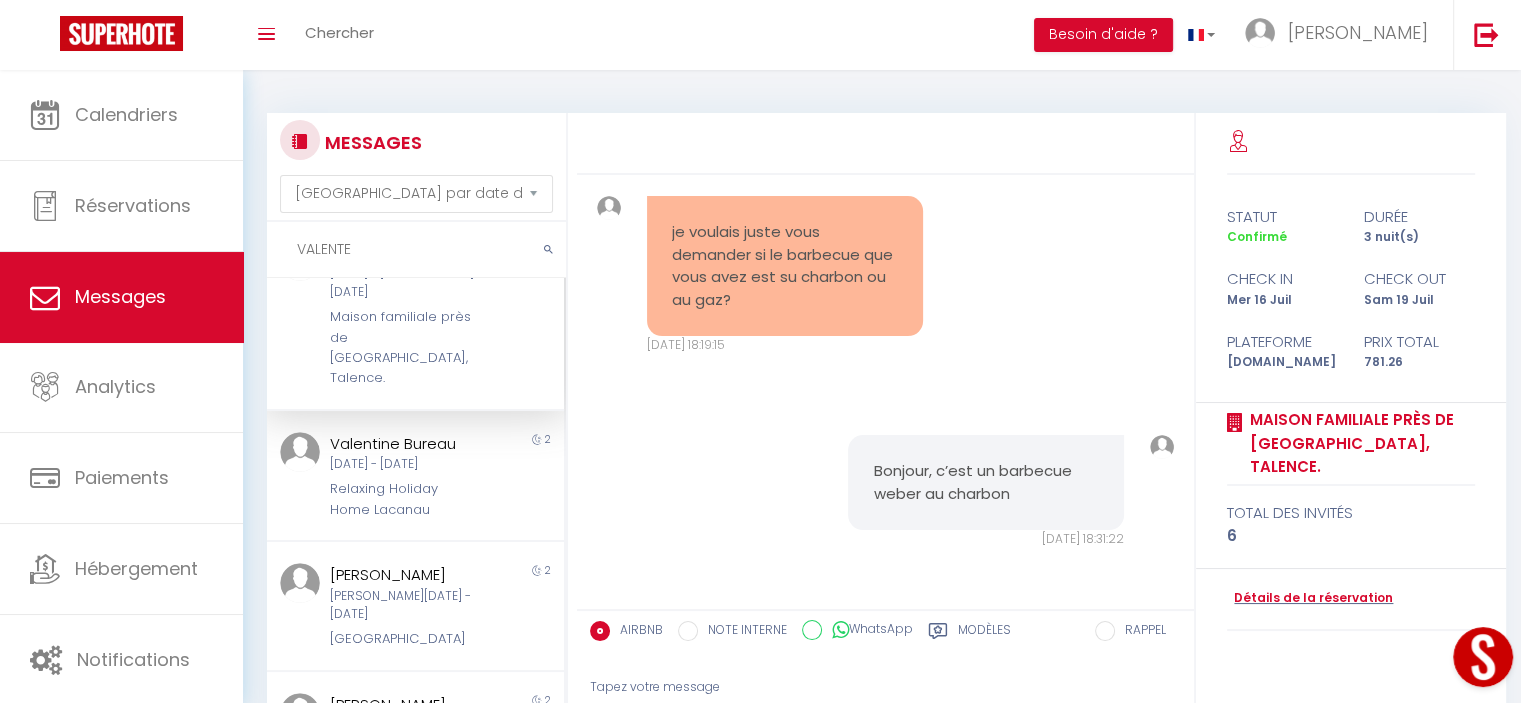 type on "VALENTE" 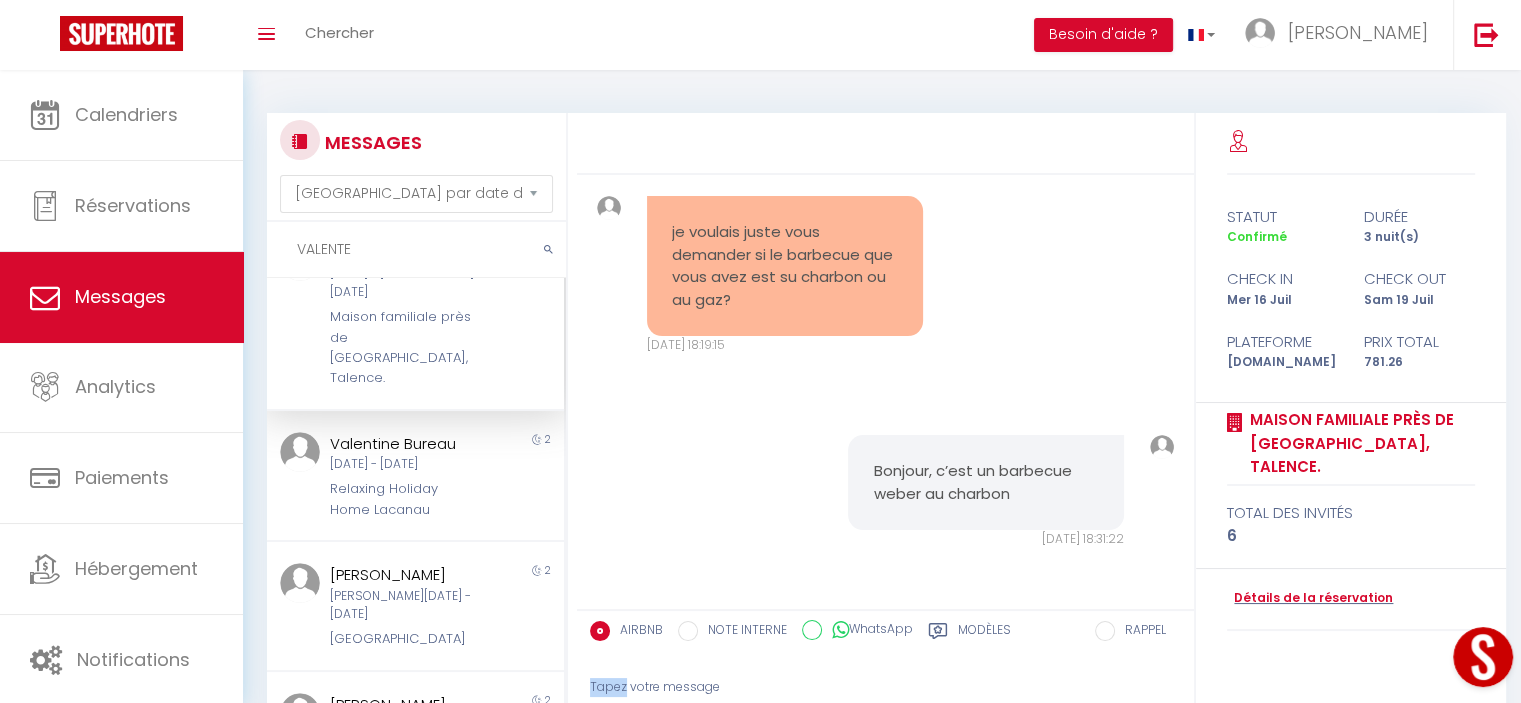 click on "Tapez votre message" at bounding box center [885, 687] 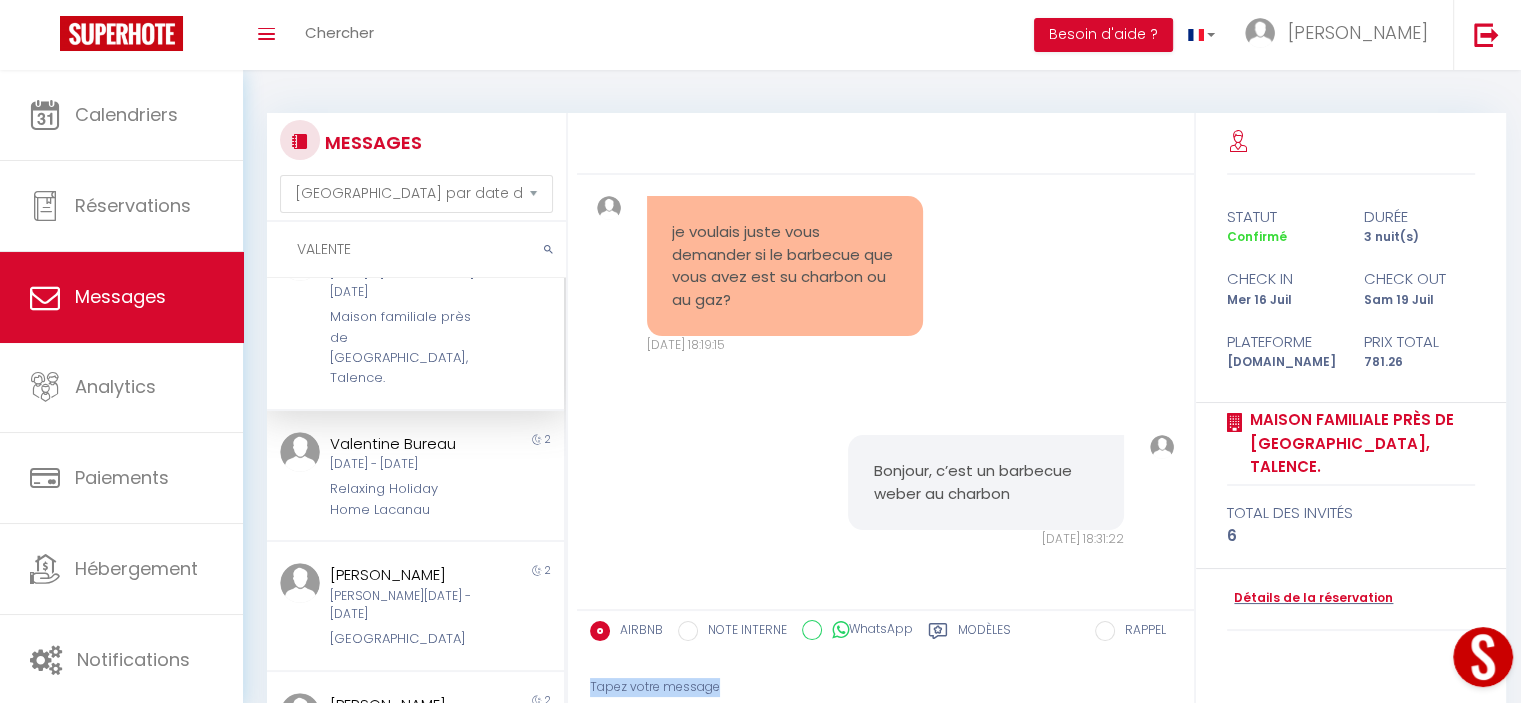 click on "Tapez votre message" at bounding box center (885, 687) 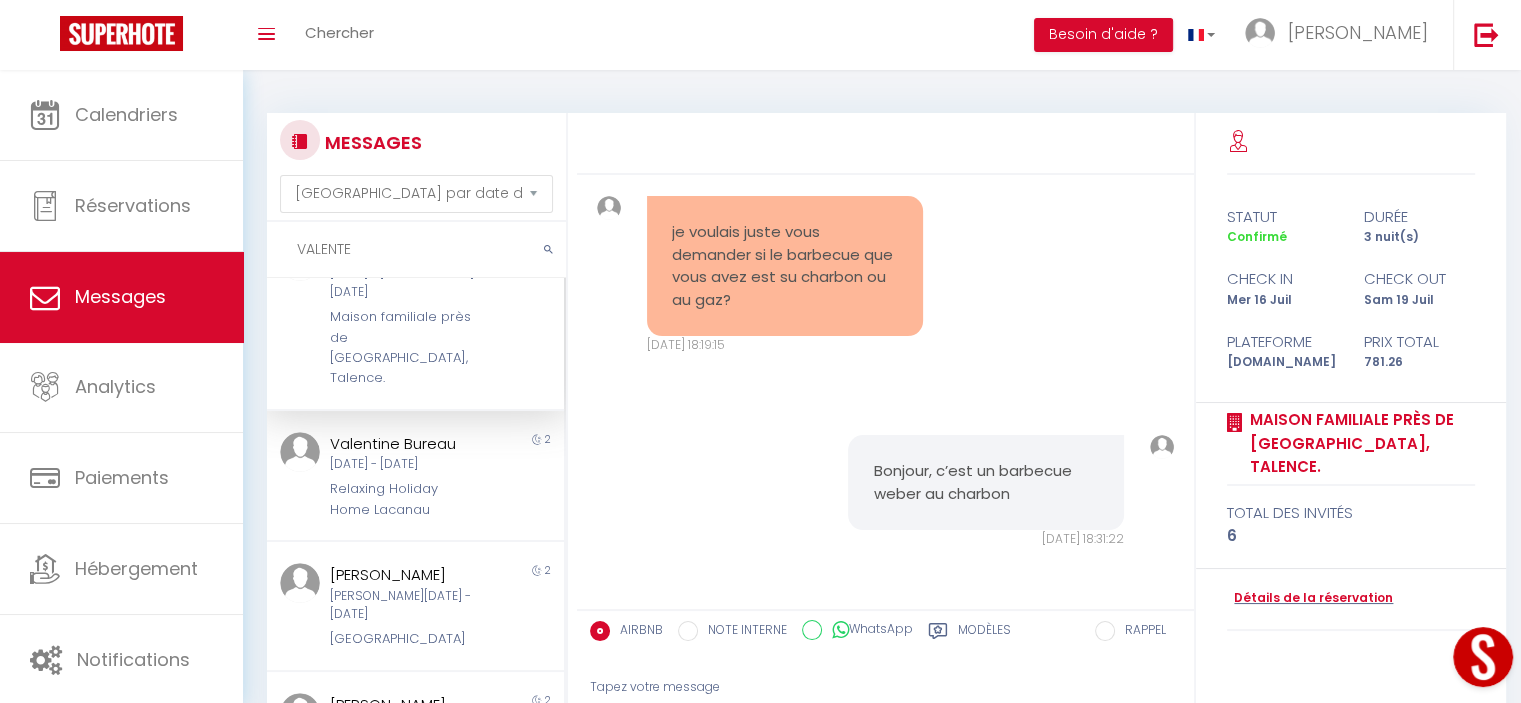 click on "Tapez votre message" at bounding box center [885, 687] 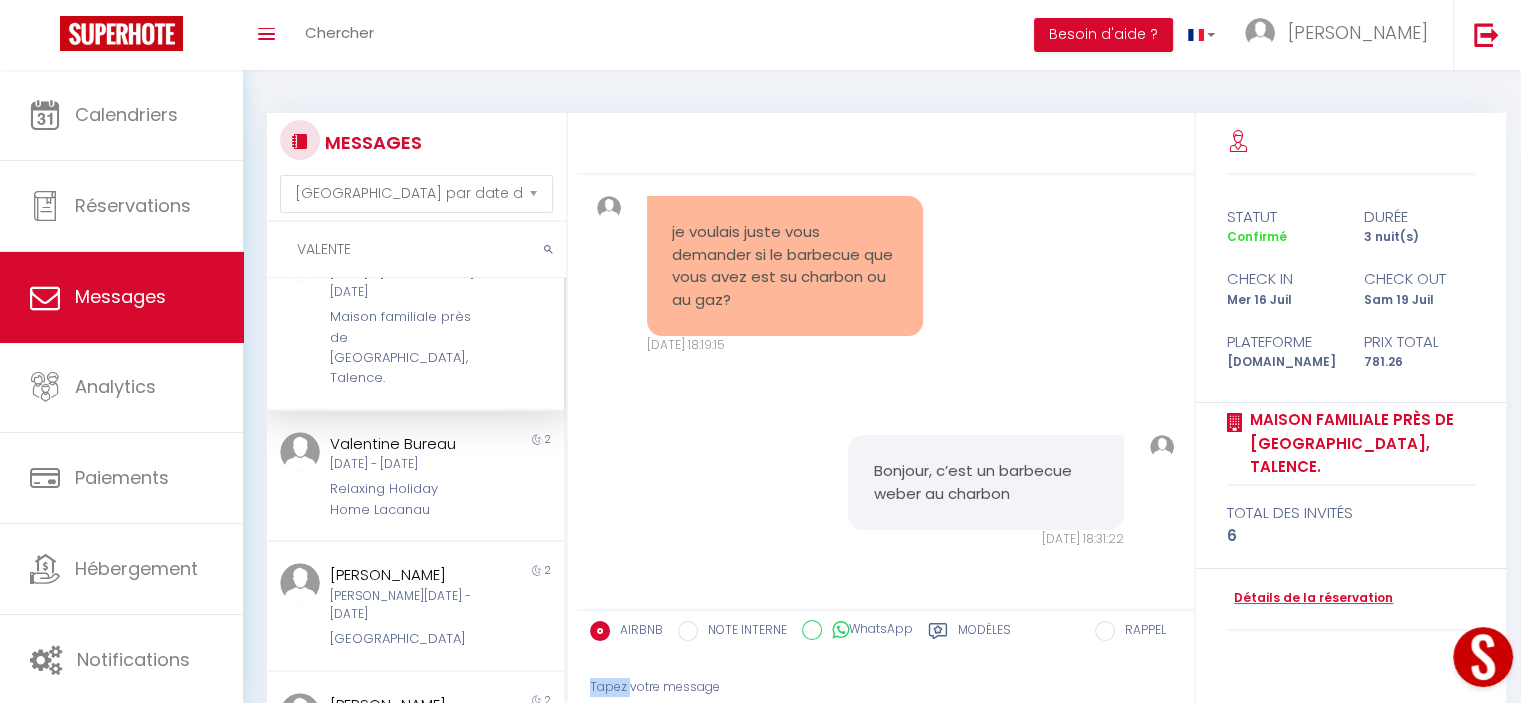 click on "Tapez votre message" at bounding box center (885, 687) 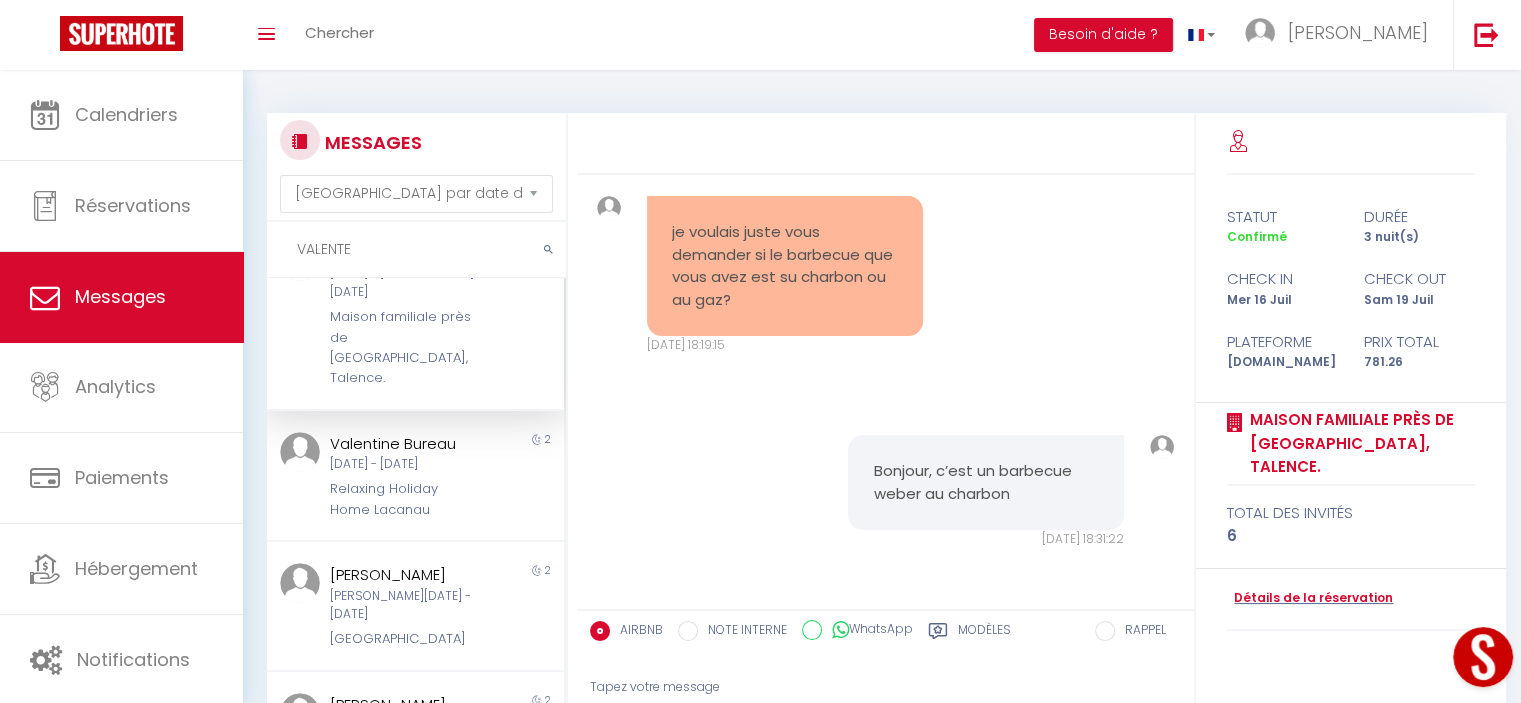 click on "Tapez votre message" at bounding box center (885, 687) 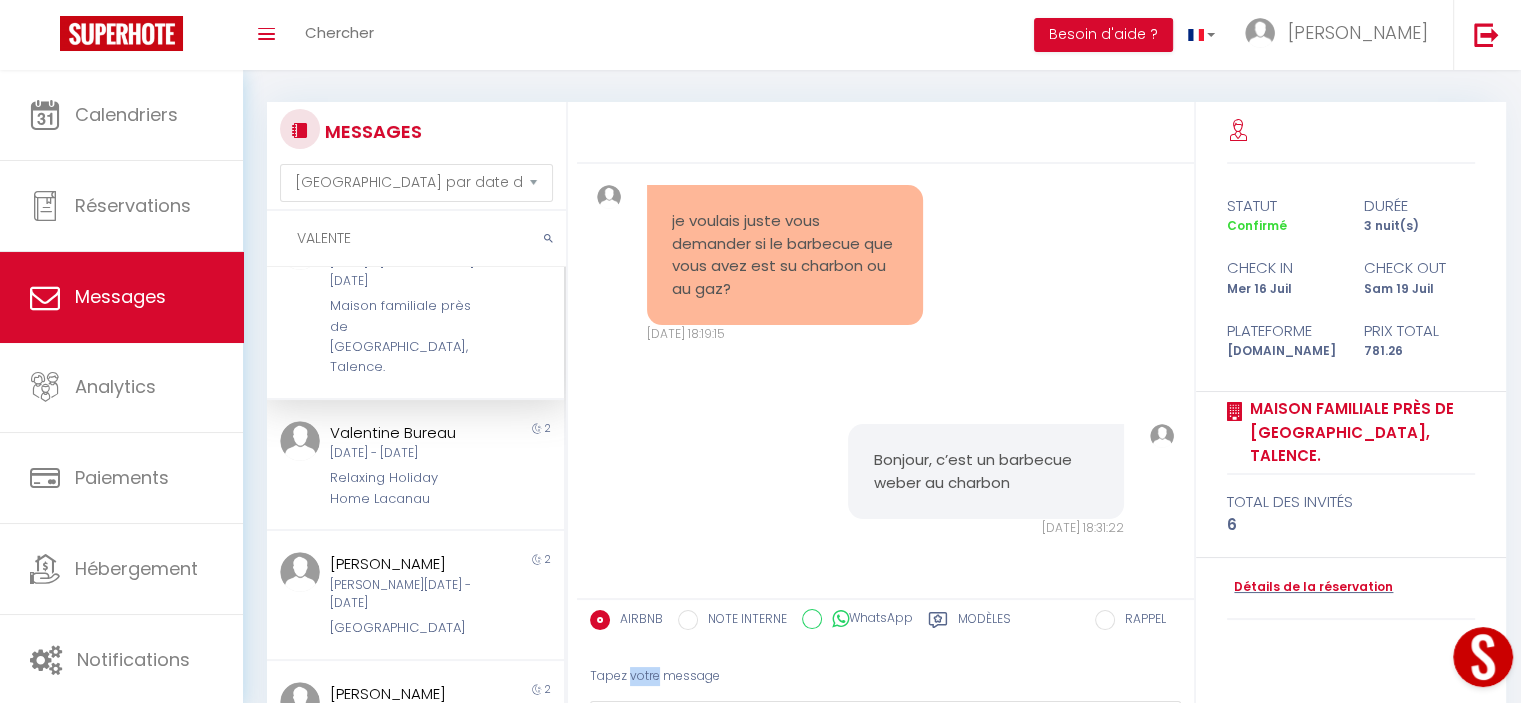 click on "Tapez votre message" at bounding box center [885, 676] 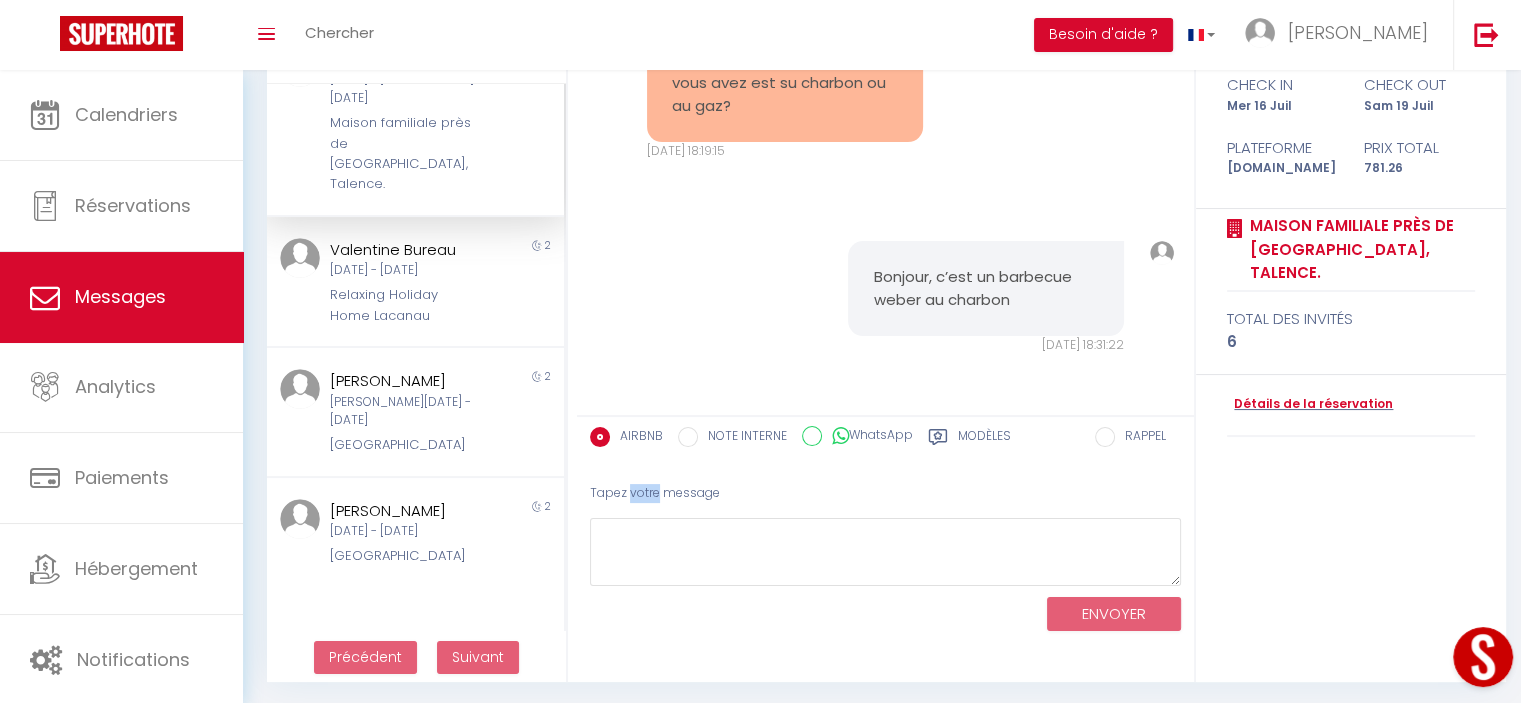 scroll, scrollTop: 196, scrollLeft: 0, axis: vertical 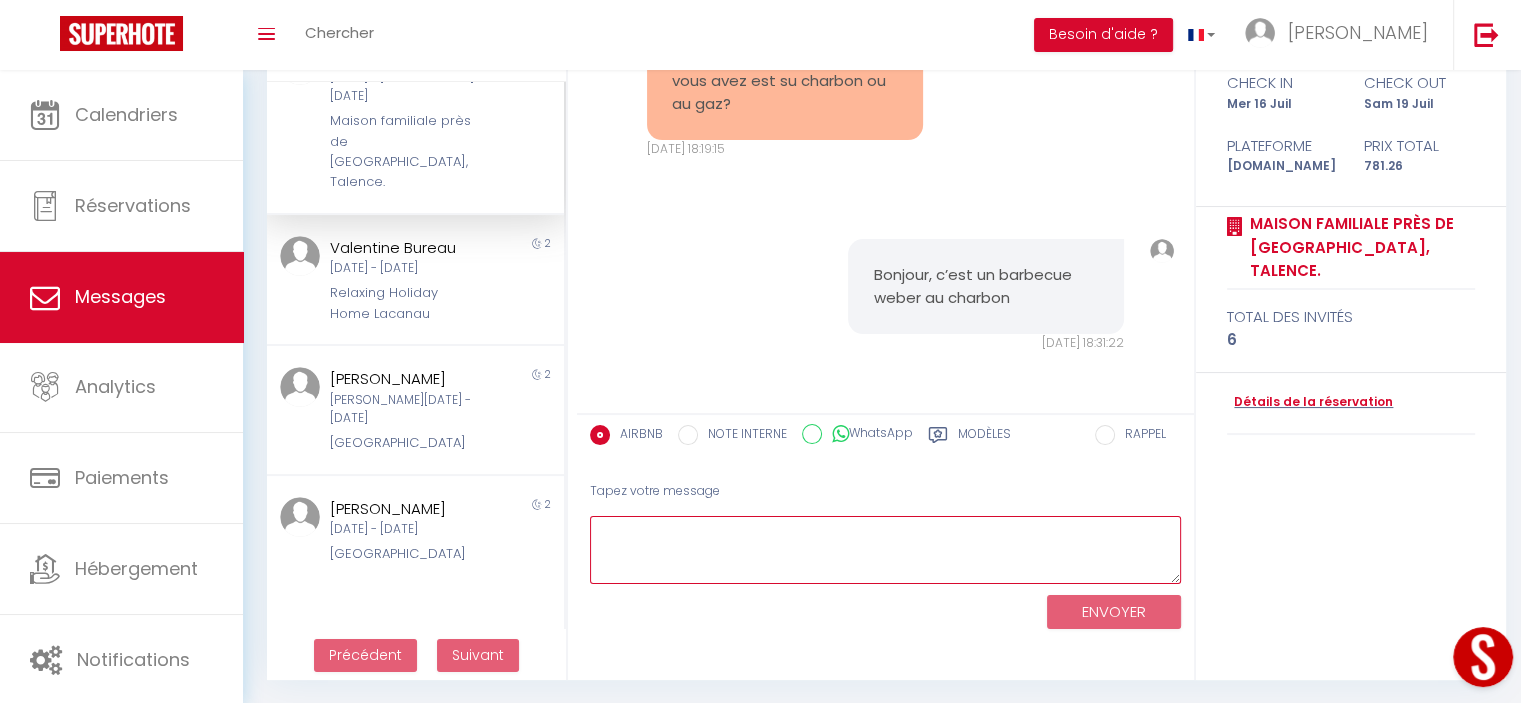 click at bounding box center [885, 550] 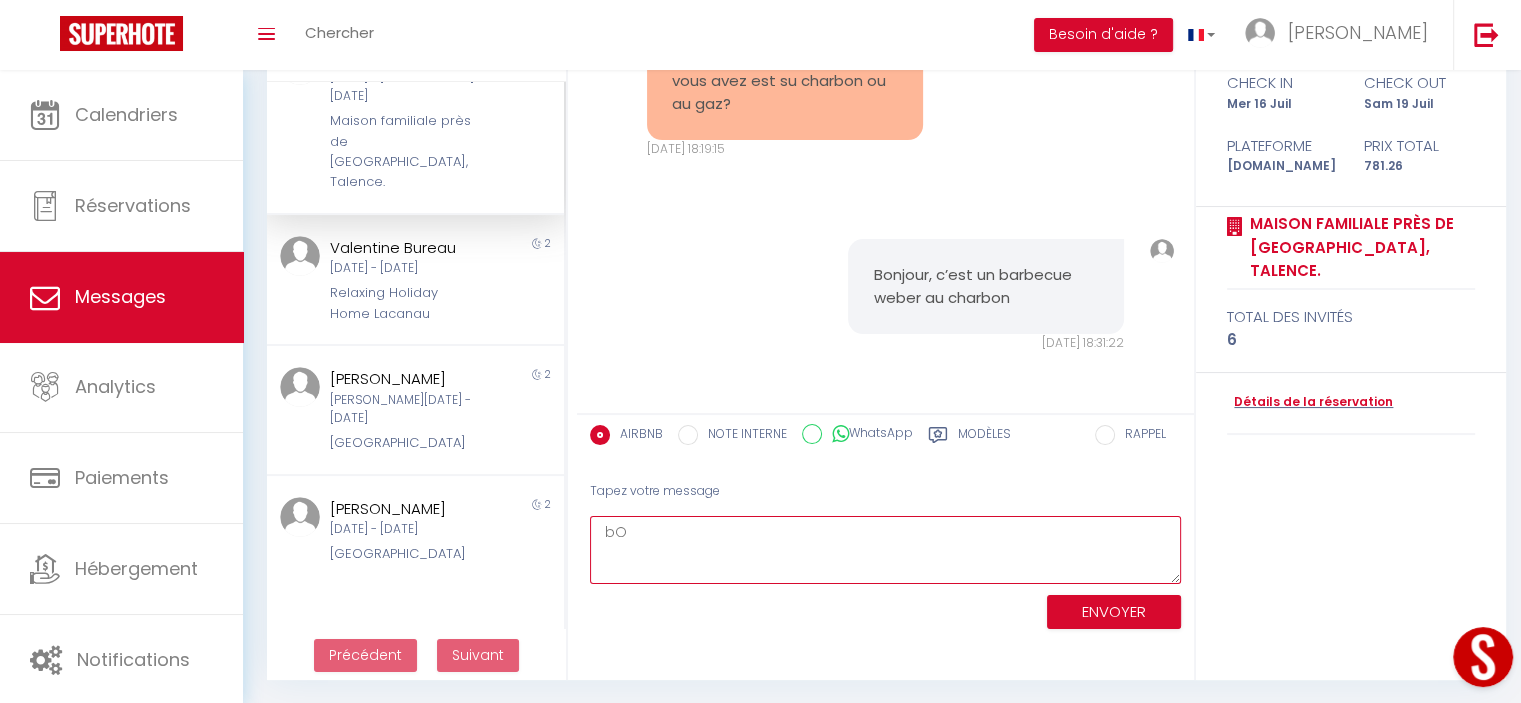 type on "b" 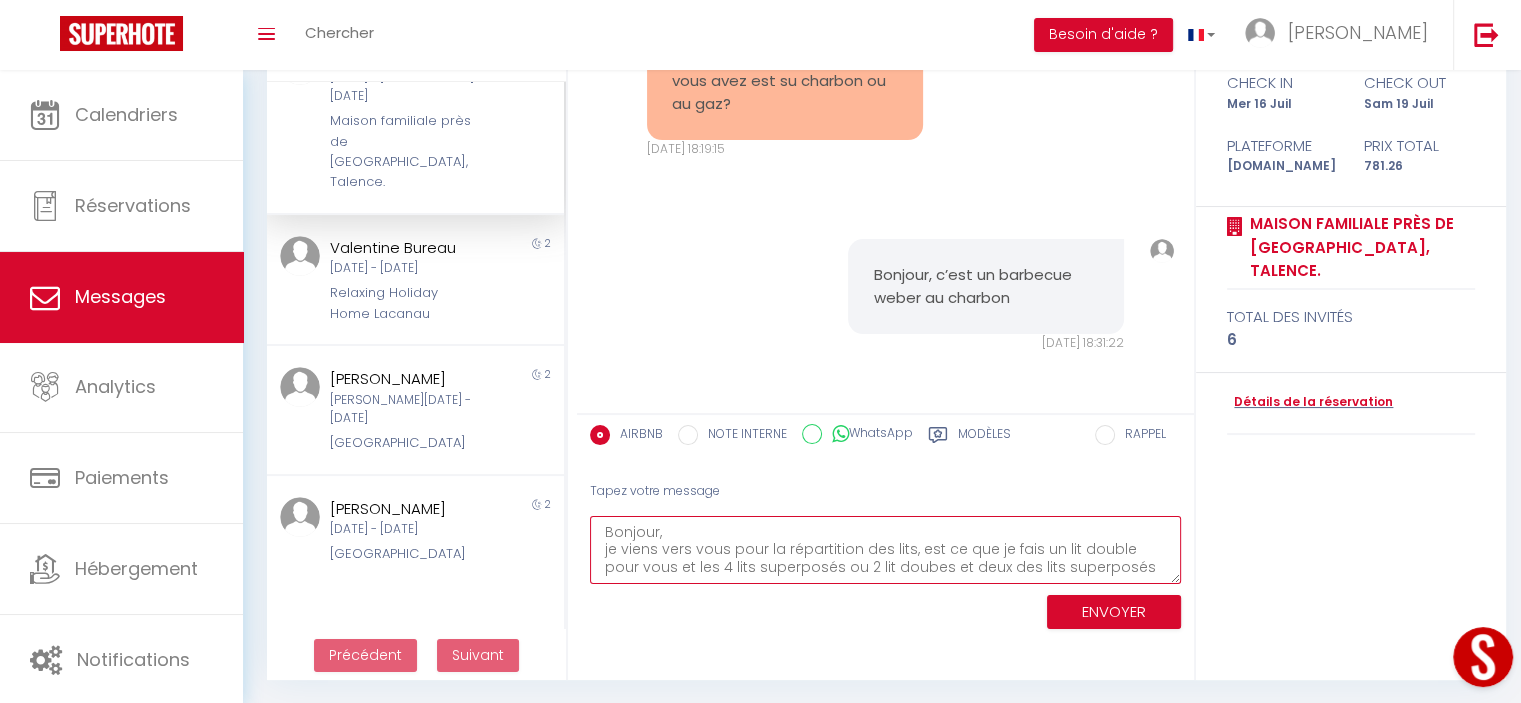 click on "Bonjour,
je viens vers vous pour la répartition des lits, est ce que je fais un lit double pour vous et les 4 lits superposés ou 2 lit doubes et deux des lits superposés" at bounding box center [885, 550] 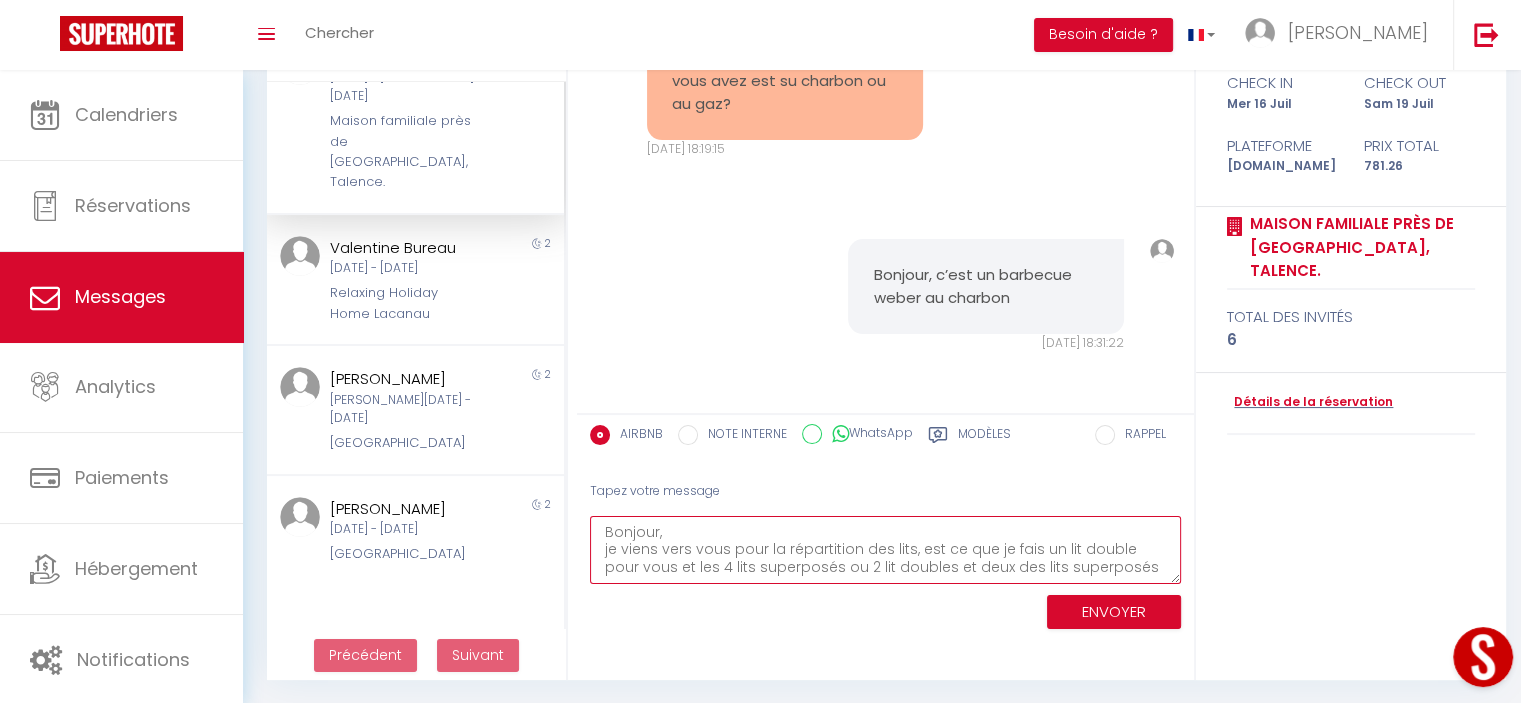 click on "Bonjour,
je viens vers vous pour la répartition des lits, est ce que je fais un lit double pour vous et les 4 lits superposés ou 2 lit doubles et deux des lits superposés" at bounding box center (885, 550) 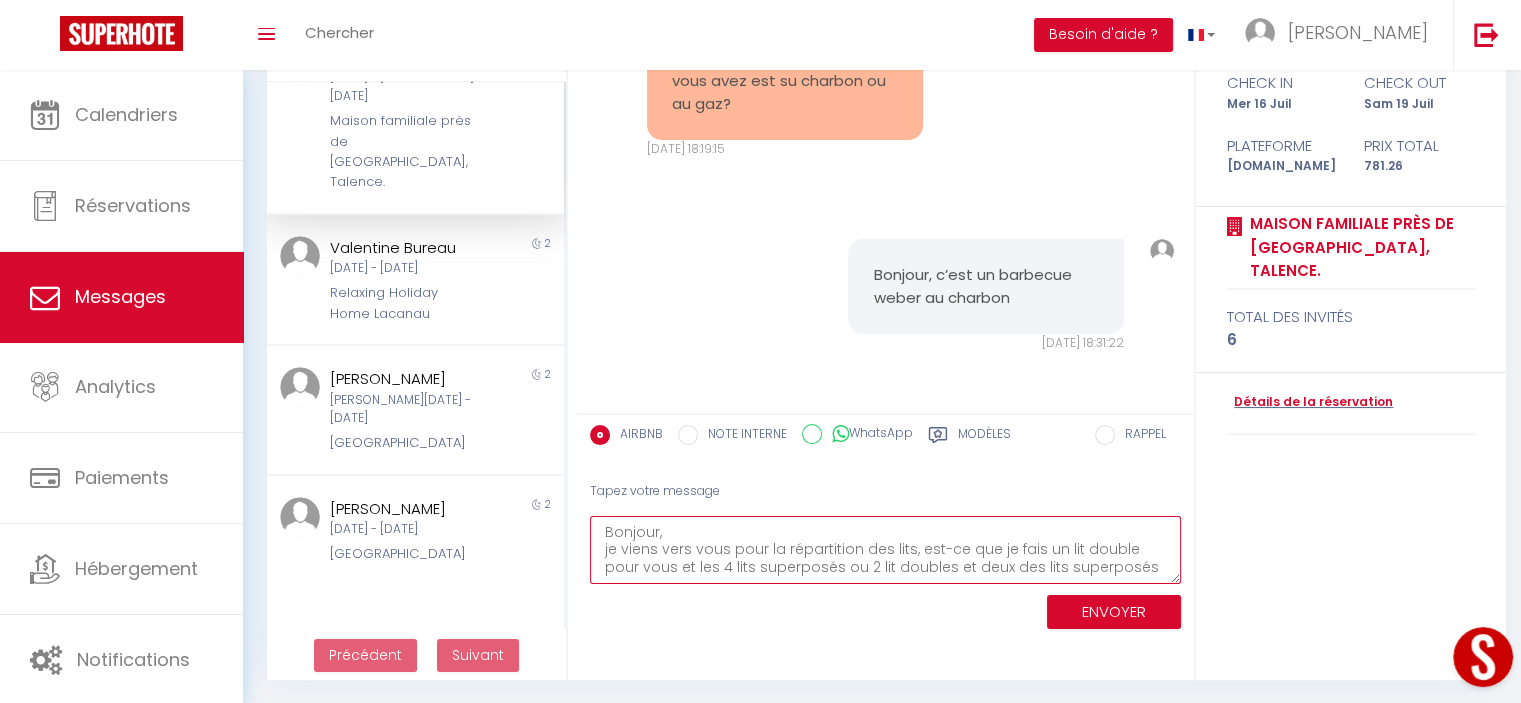 click on "Bonjour,
je viens vers vous pour la répartition des lits, est-ce que je fais un lit double pour vous et les 4 lits superposés ou 2 lit doubles et deux des lits superposés" at bounding box center [885, 550] 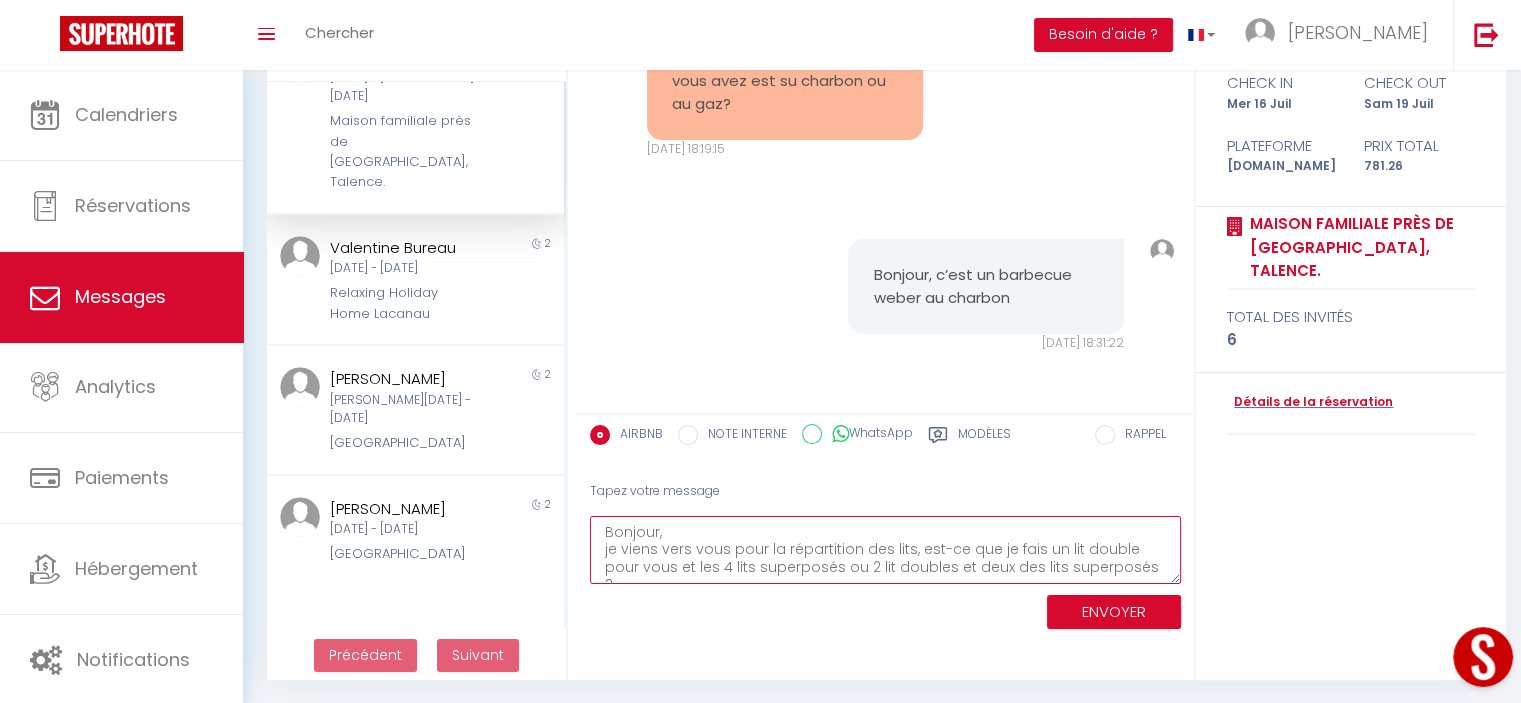 type on "Bonjour,
je viens vers vous pour la répartition des lits, est-ce que je fais un lit double pour vous et les 4 lits superposés ou 2 lit doubles et deux des lits superposés ?" 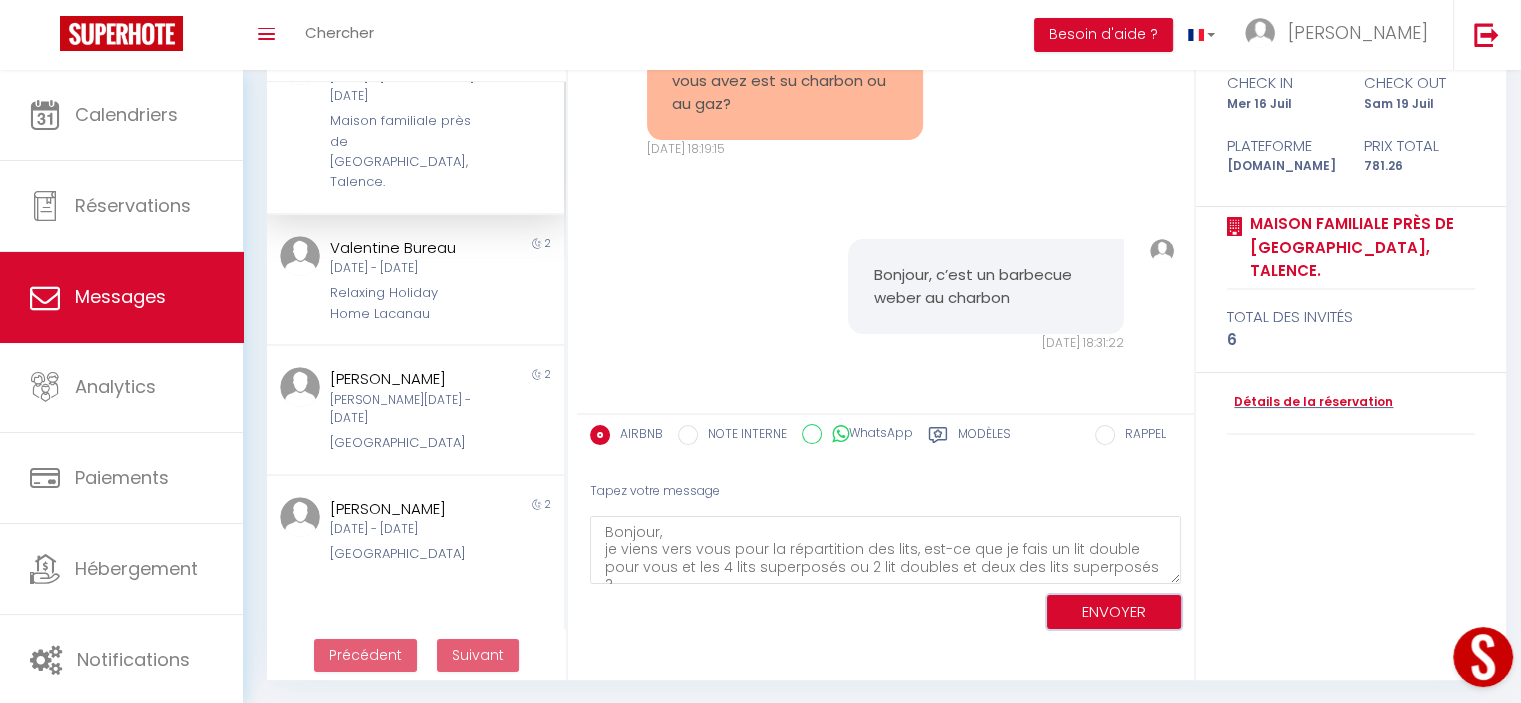 click on "ENVOYER" at bounding box center [1114, 612] 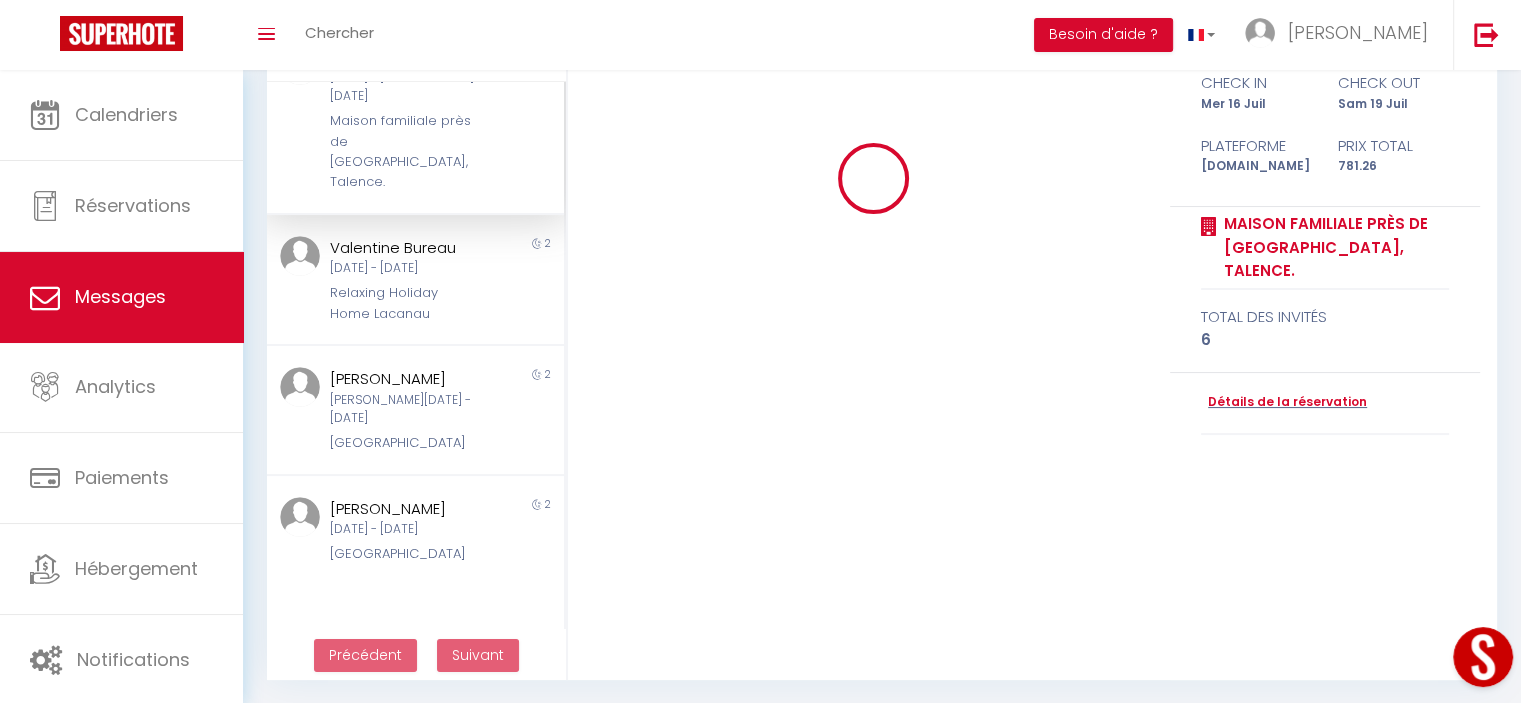 type 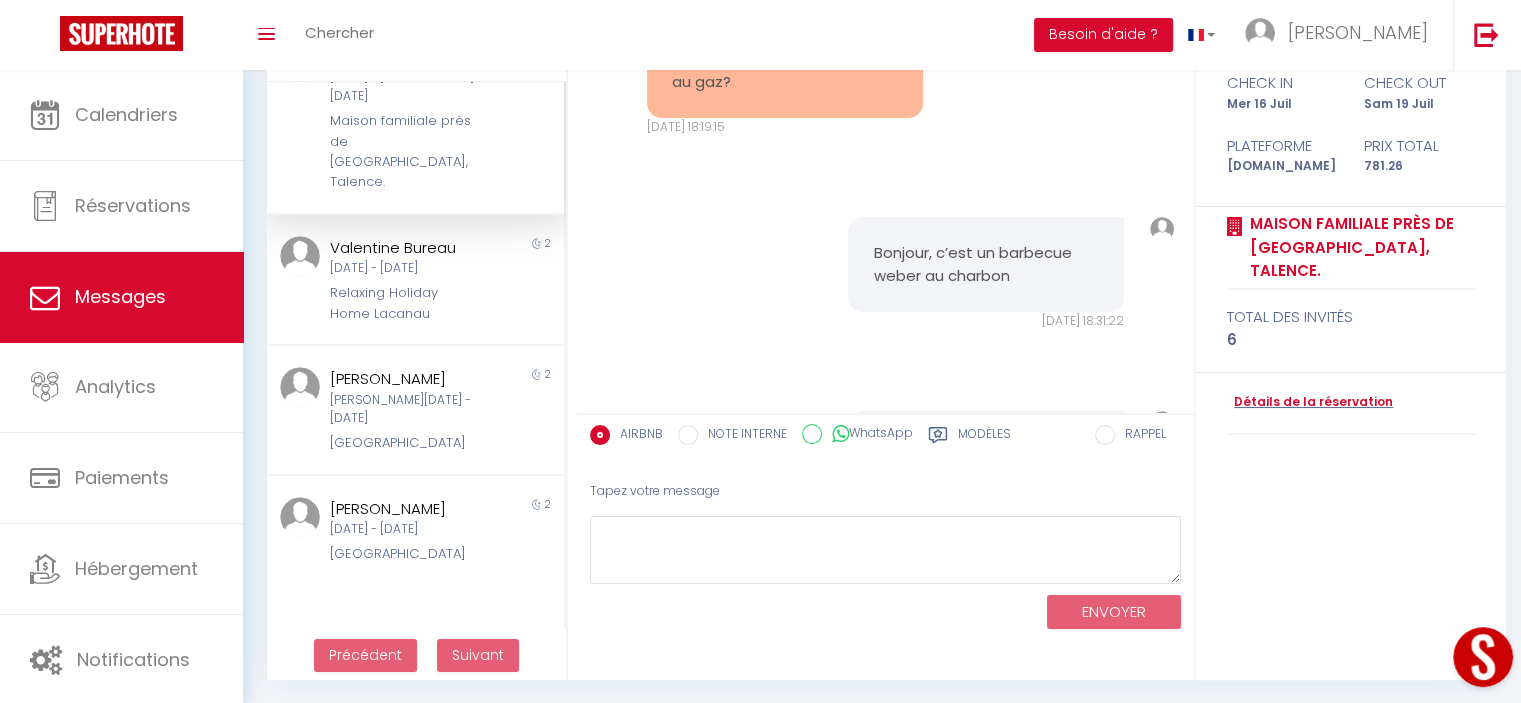 scroll, scrollTop: 2620, scrollLeft: 0, axis: vertical 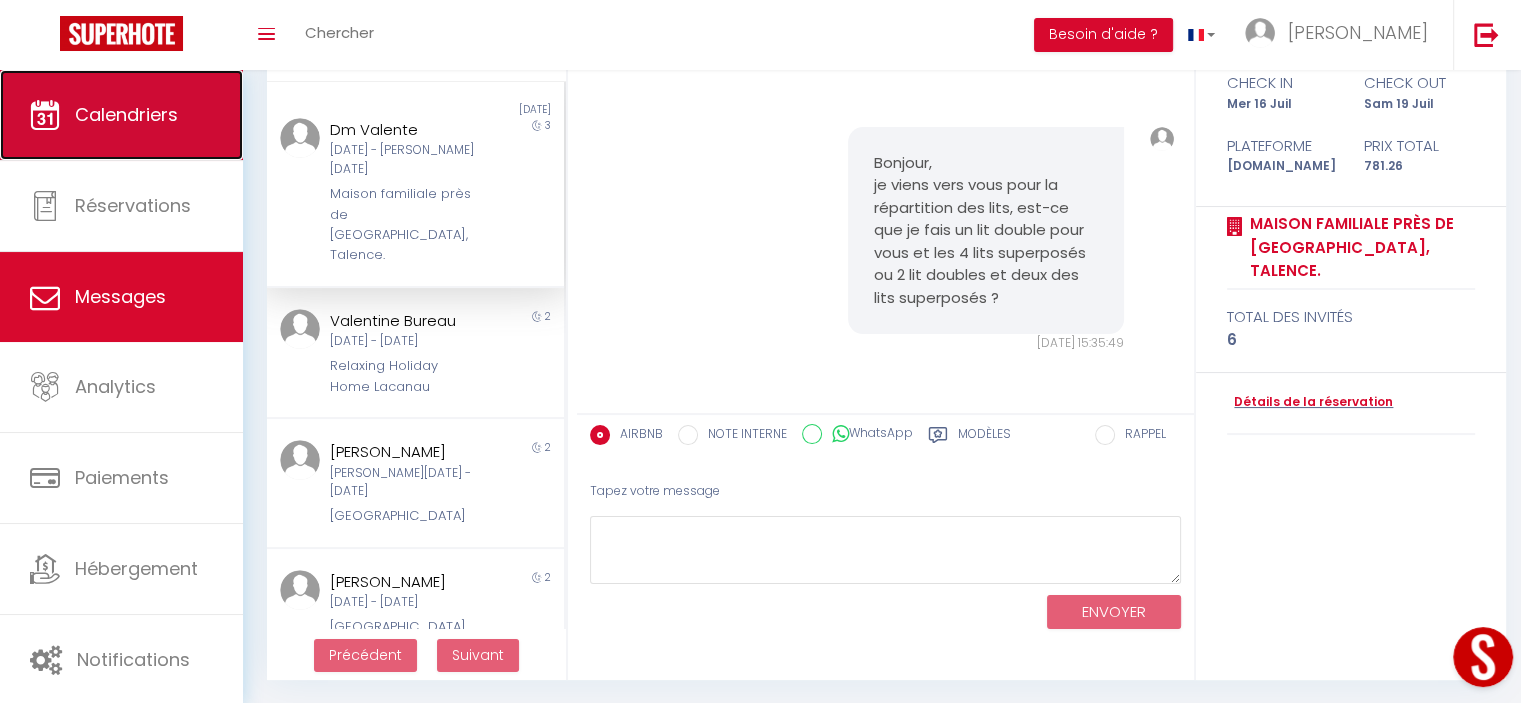 click on "Calendriers" at bounding box center (121, 115) 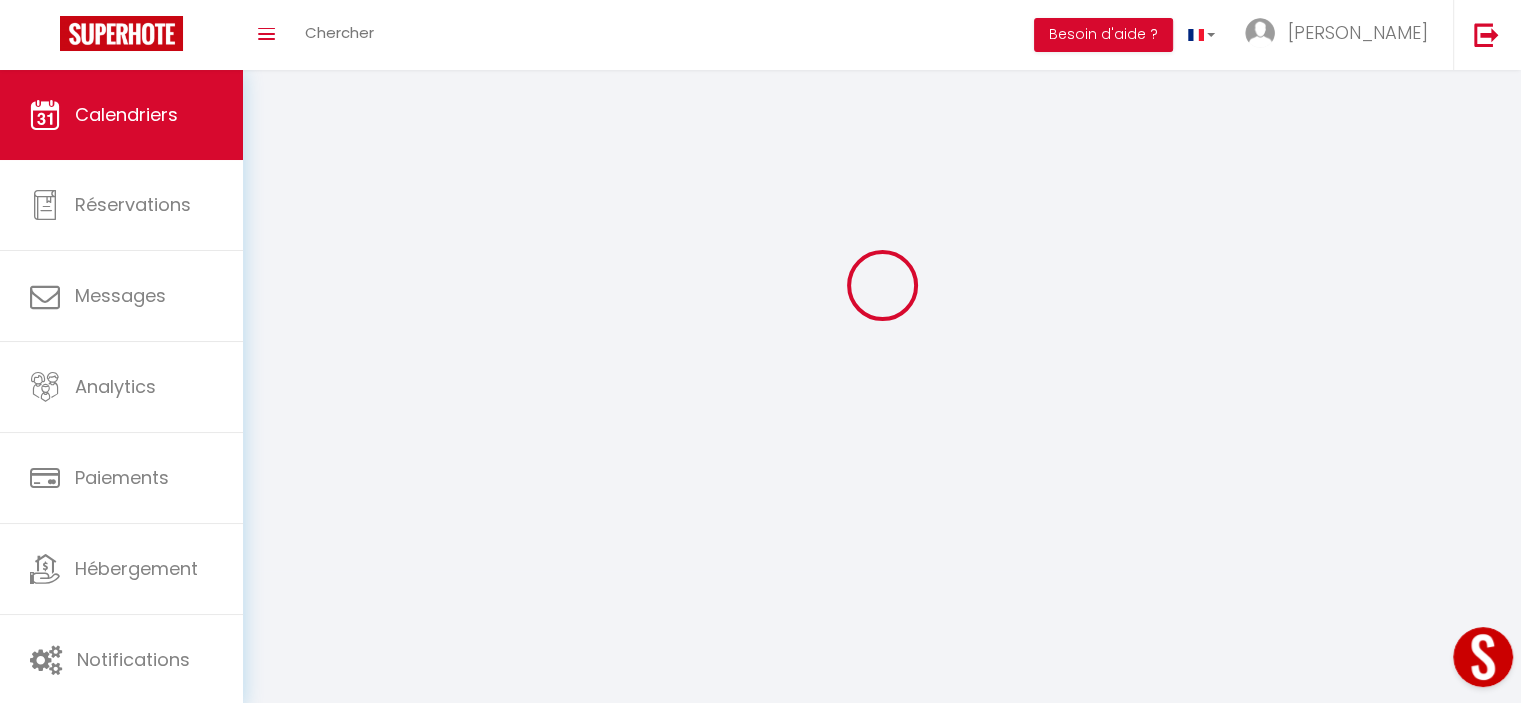 scroll, scrollTop: 0, scrollLeft: 0, axis: both 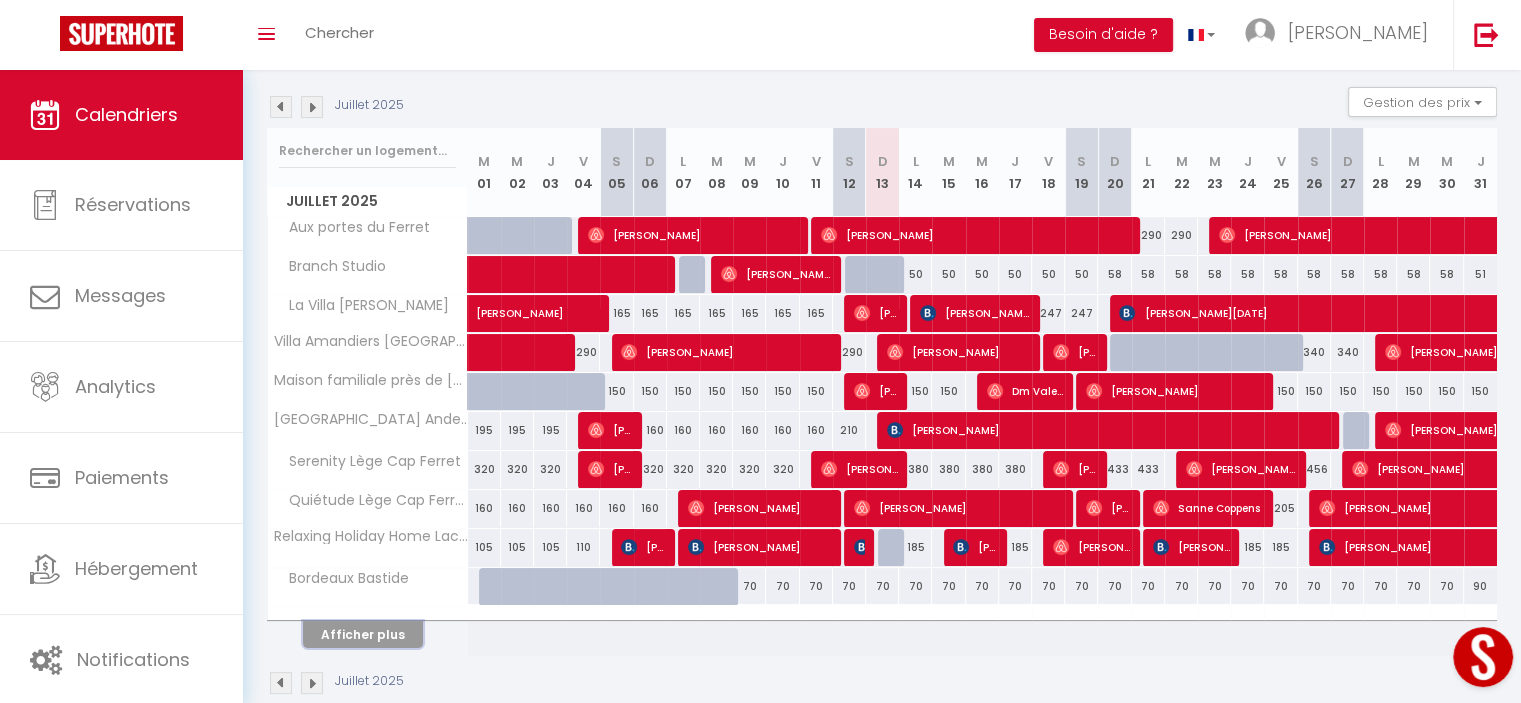 click on "Afficher plus" at bounding box center [363, 634] 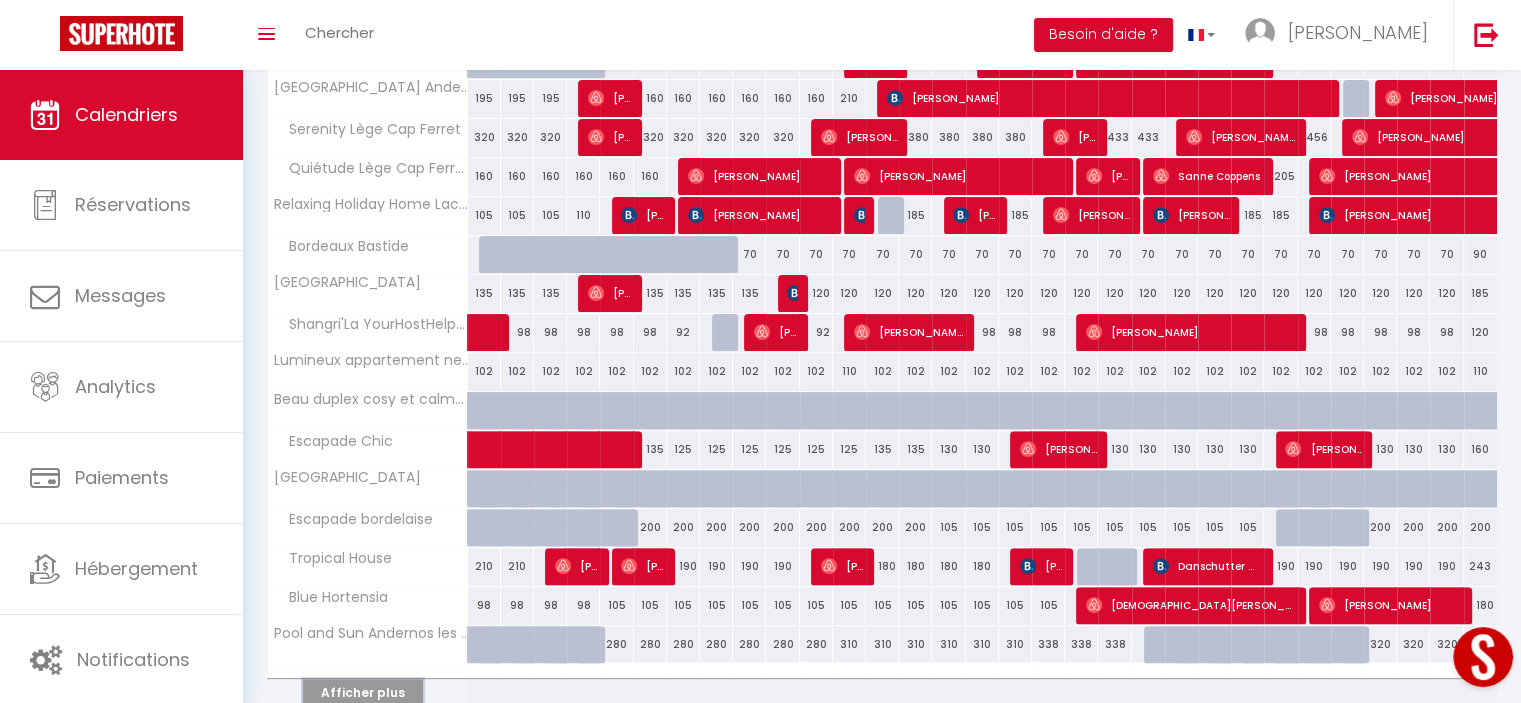scroll, scrollTop: 560, scrollLeft: 0, axis: vertical 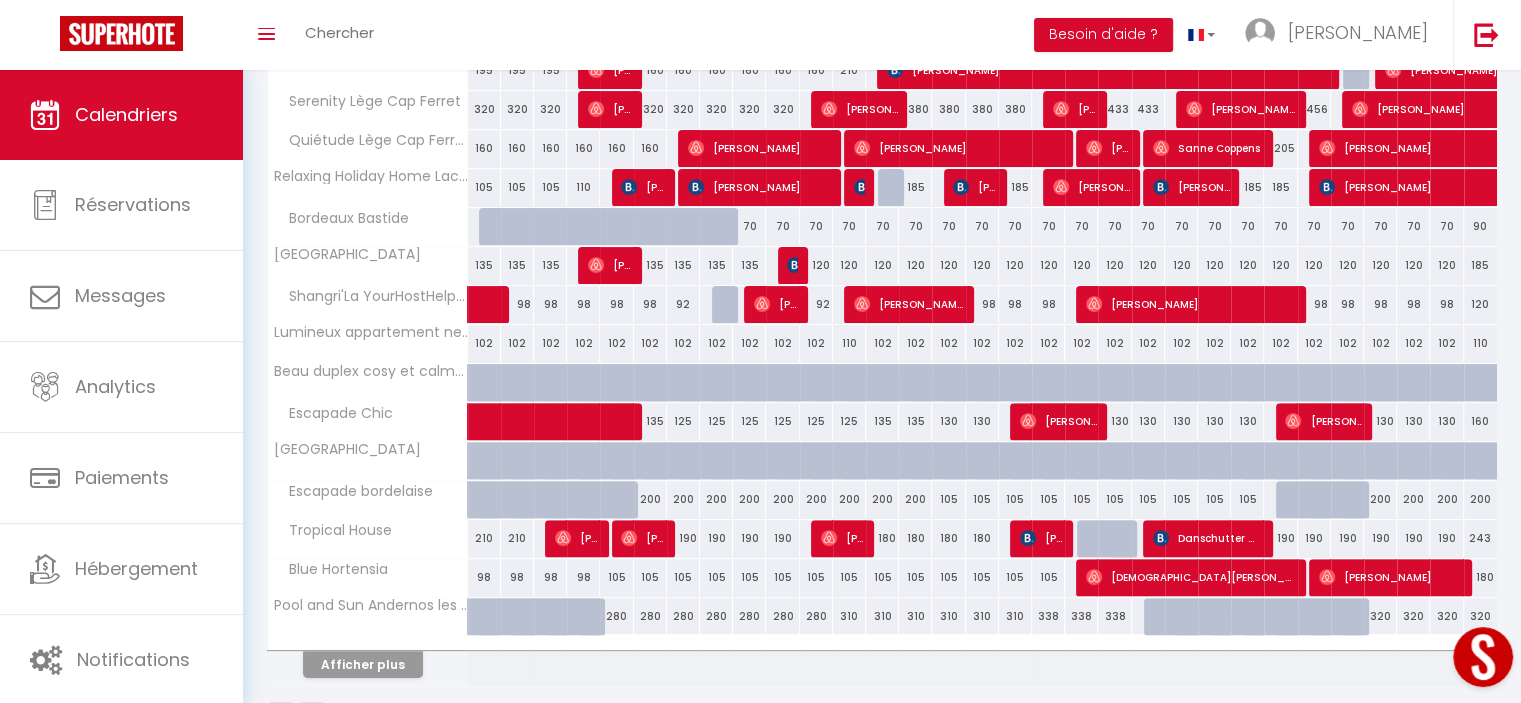 drag, startPoint x: 855, startPoint y: 421, endPoint x: 991, endPoint y: 412, distance: 136.29747 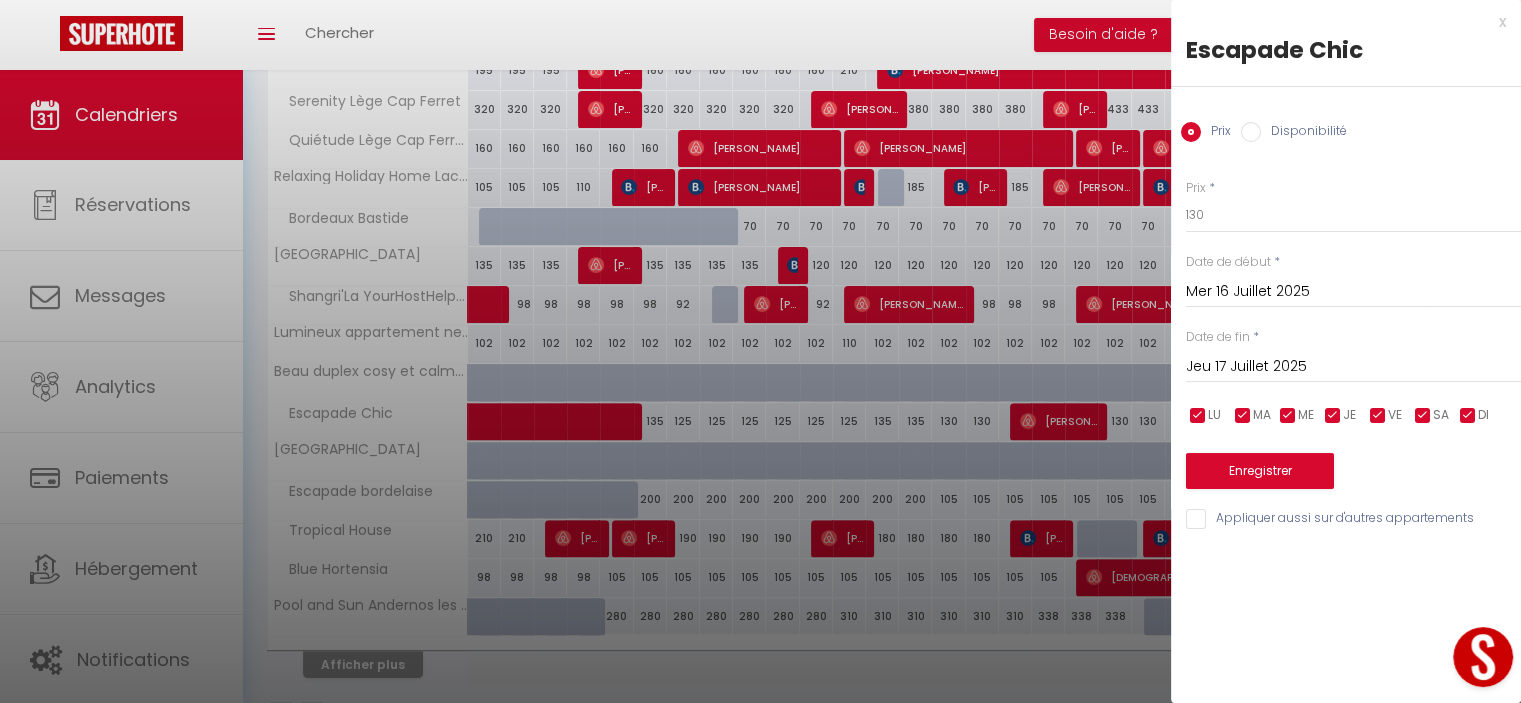 click on "Mer 16 Juillet 2025" at bounding box center [1353, 292] 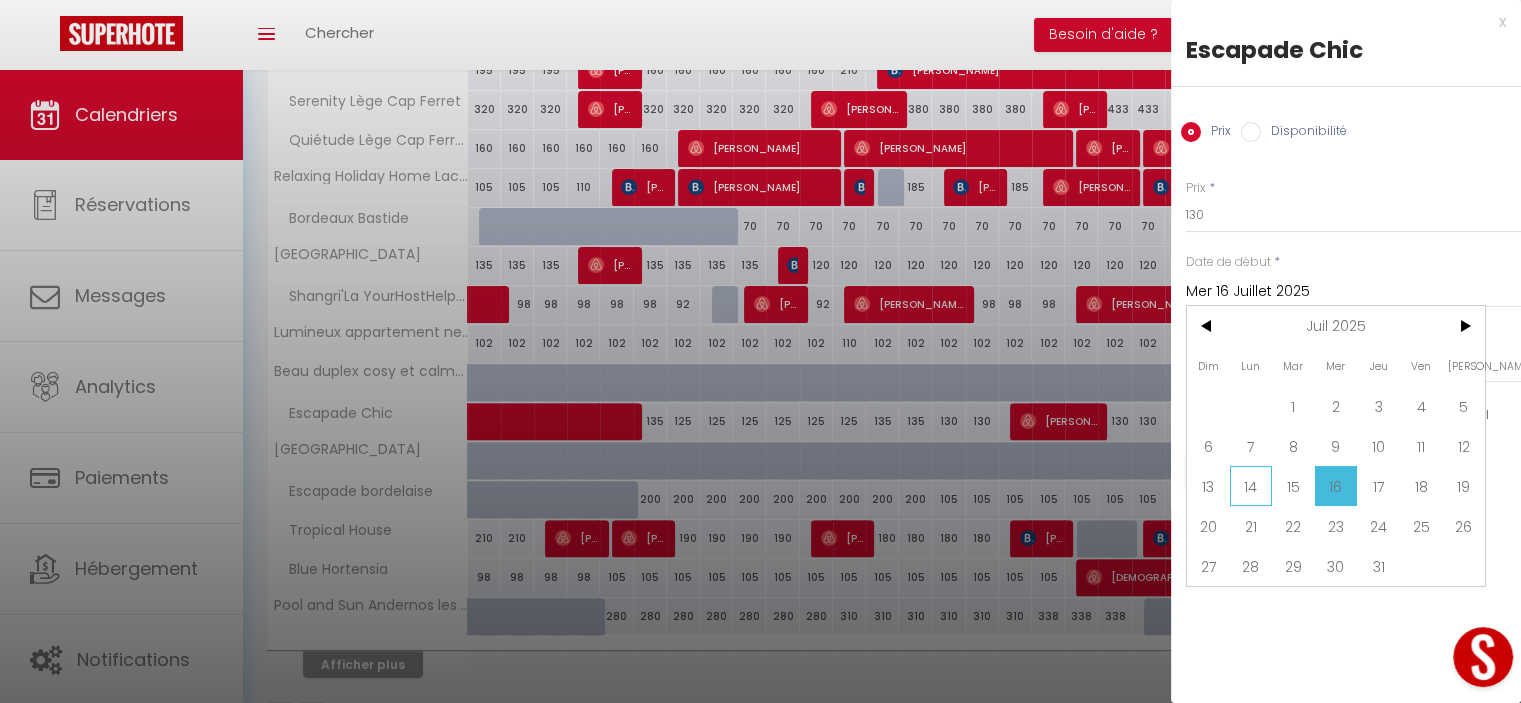 click on "14" at bounding box center (1251, 486) 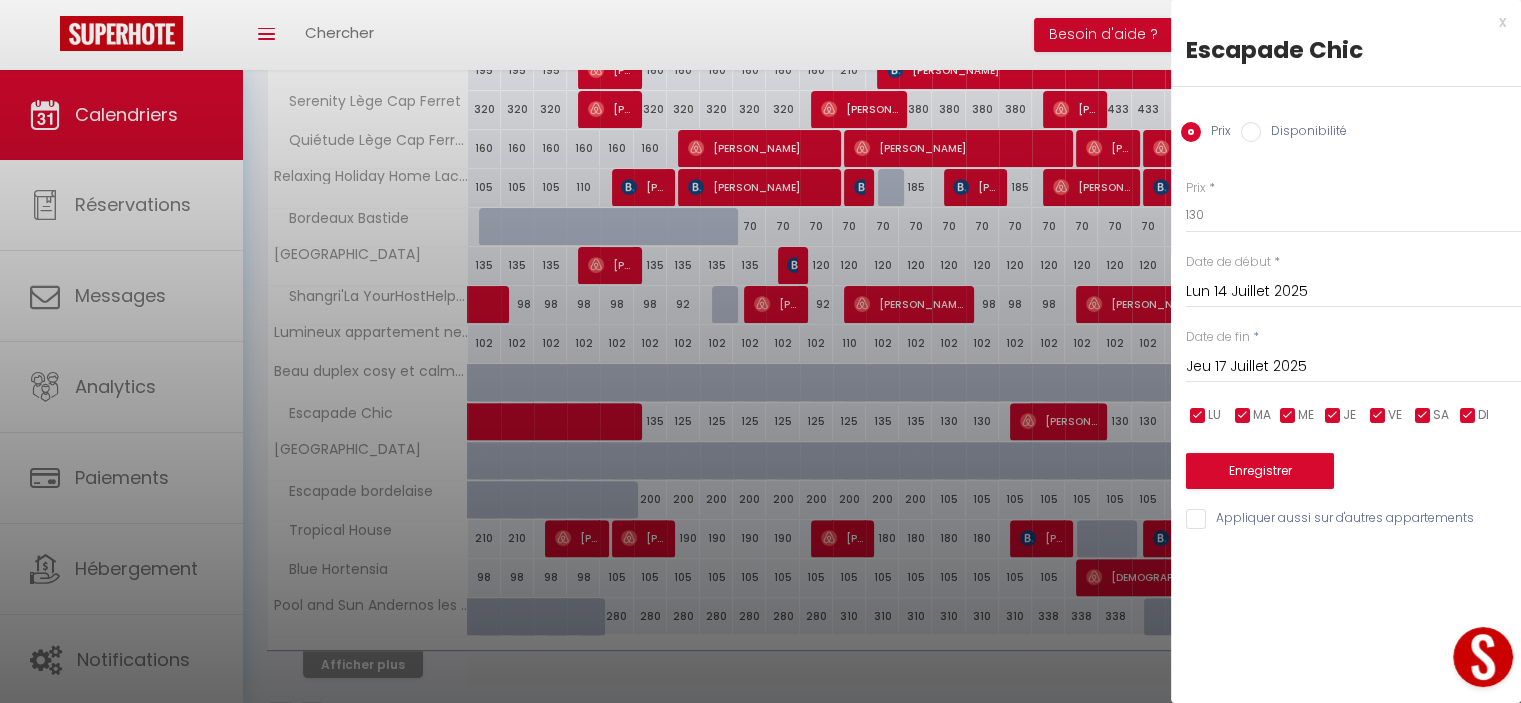 click on "Jeu 17 Juillet 2025" at bounding box center (1353, 367) 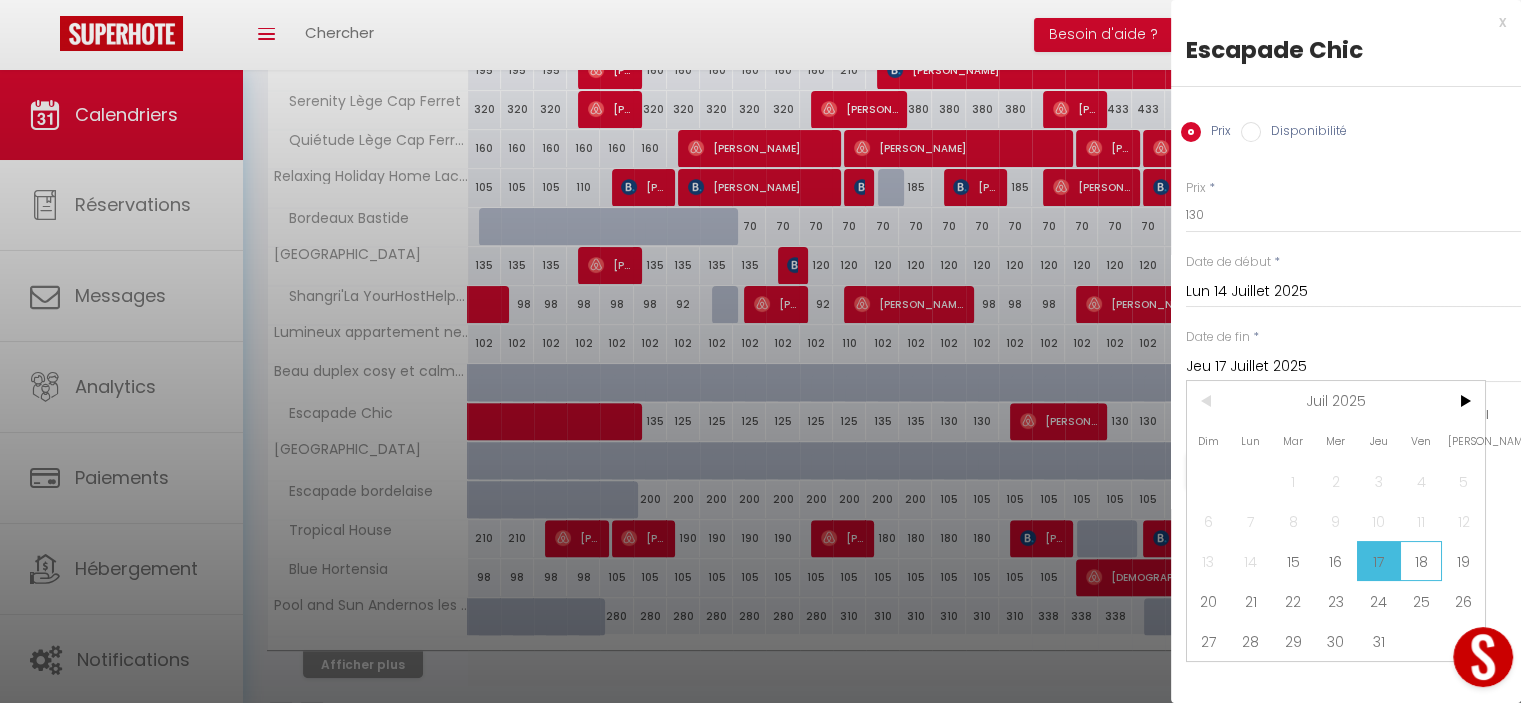 click on "18" at bounding box center (1421, 561) 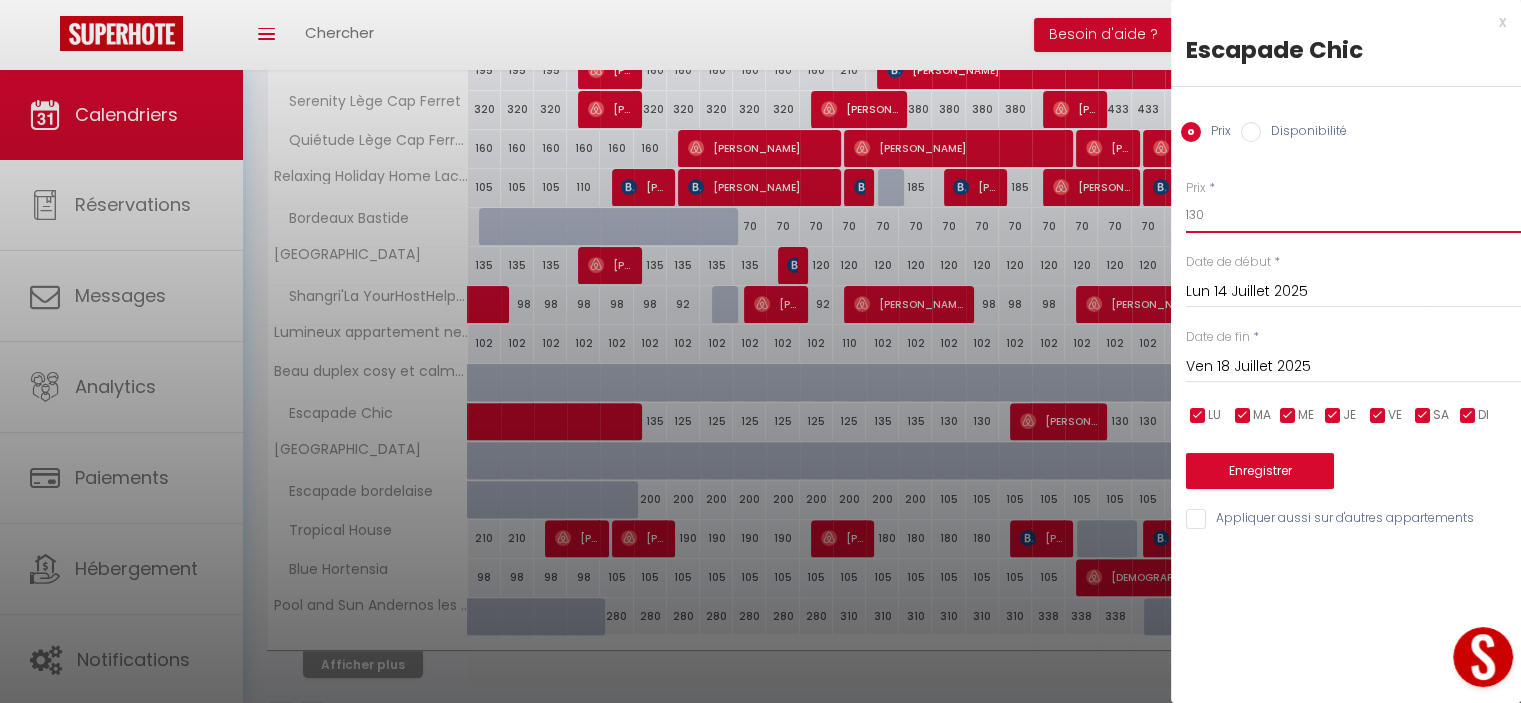 click on "130" at bounding box center [1353, 215] 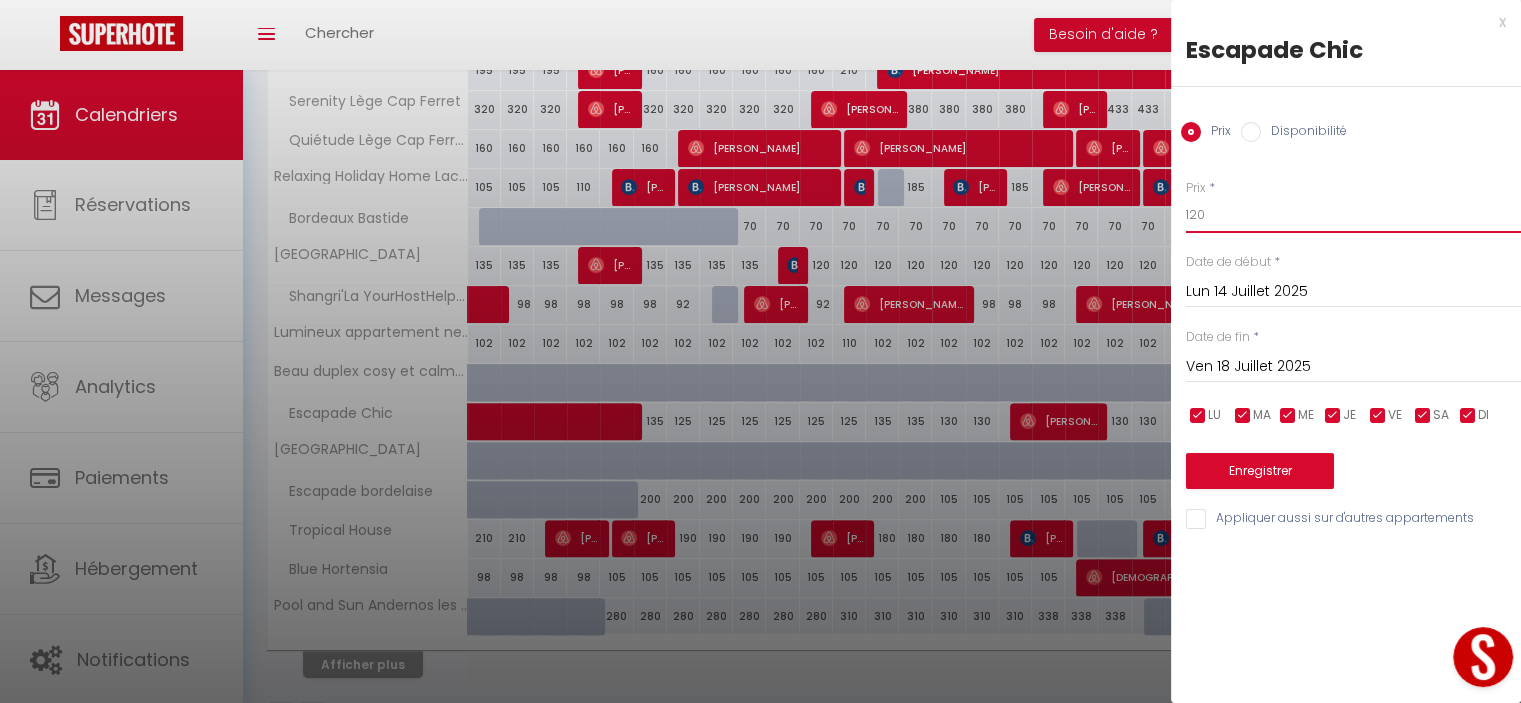 type on "120" 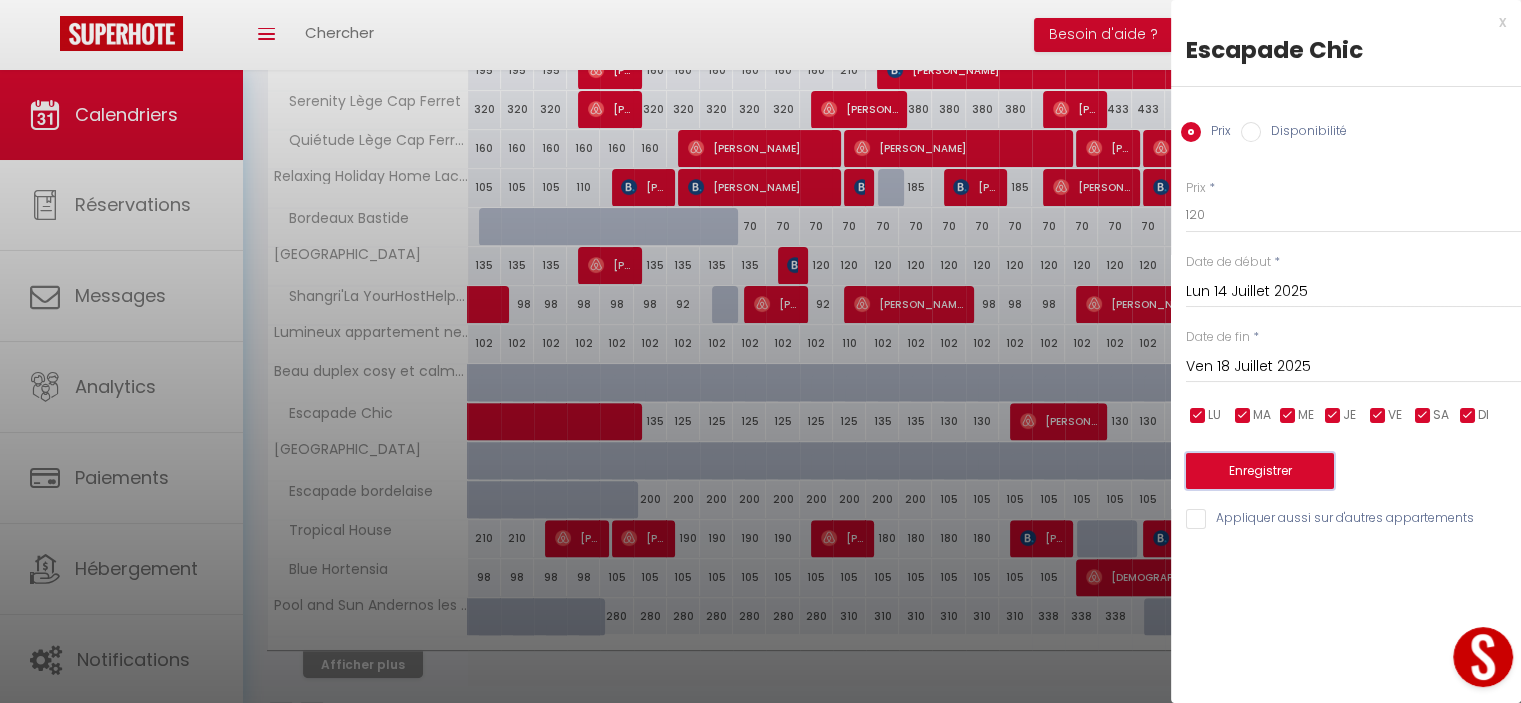click on "Enregistrer" at bounding box center (1260, 471) 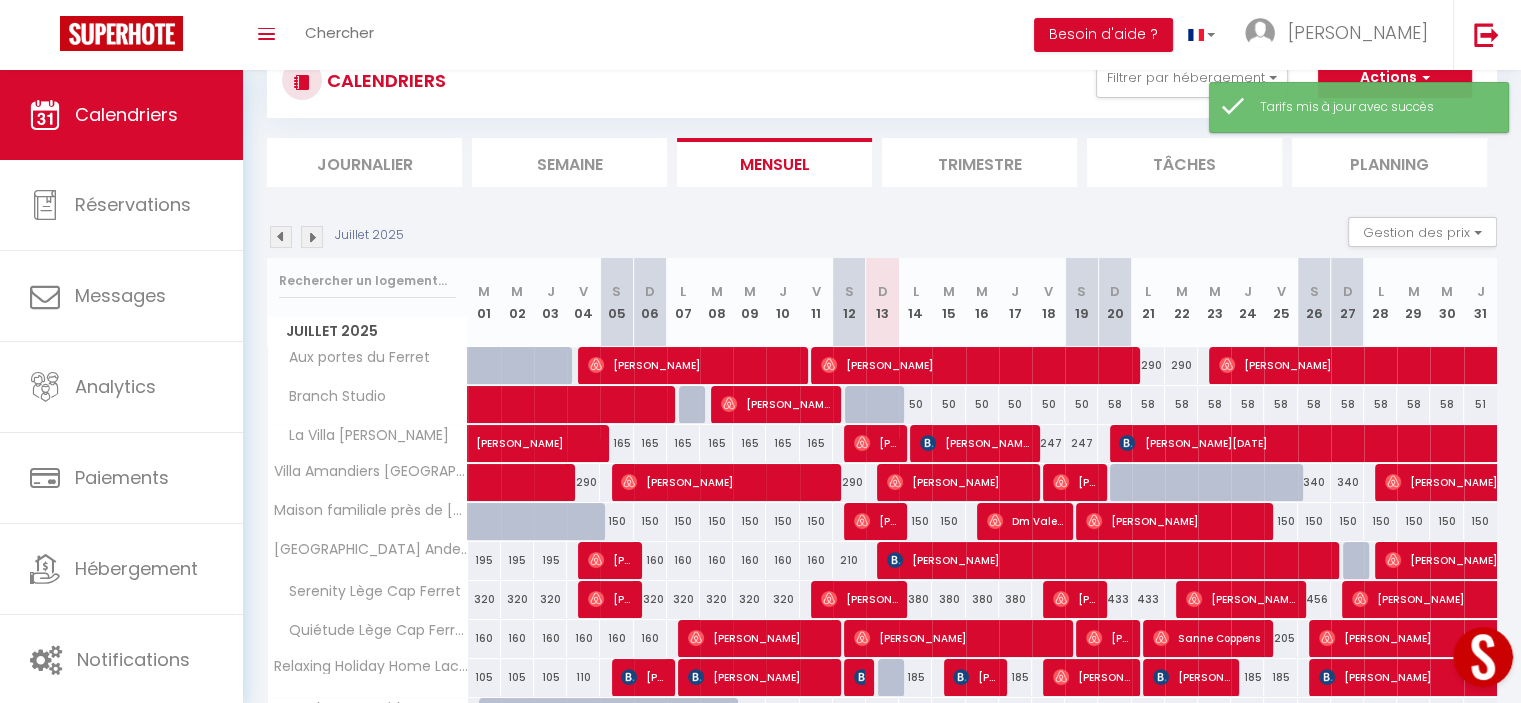 scroll, scrollTop: 232, scrollLeft: 0, axis: vertical 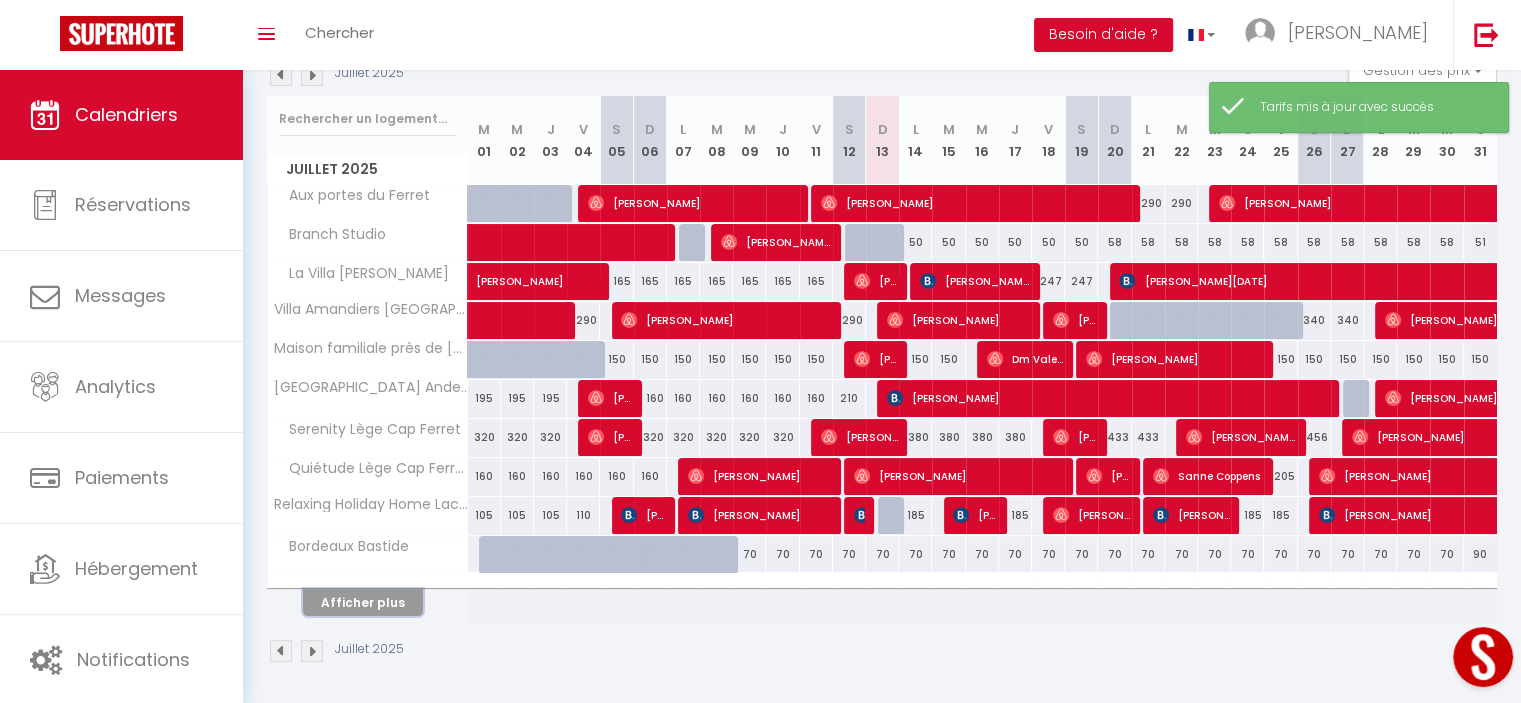 click on "Afficher plus" at bounding box center [363, 602] 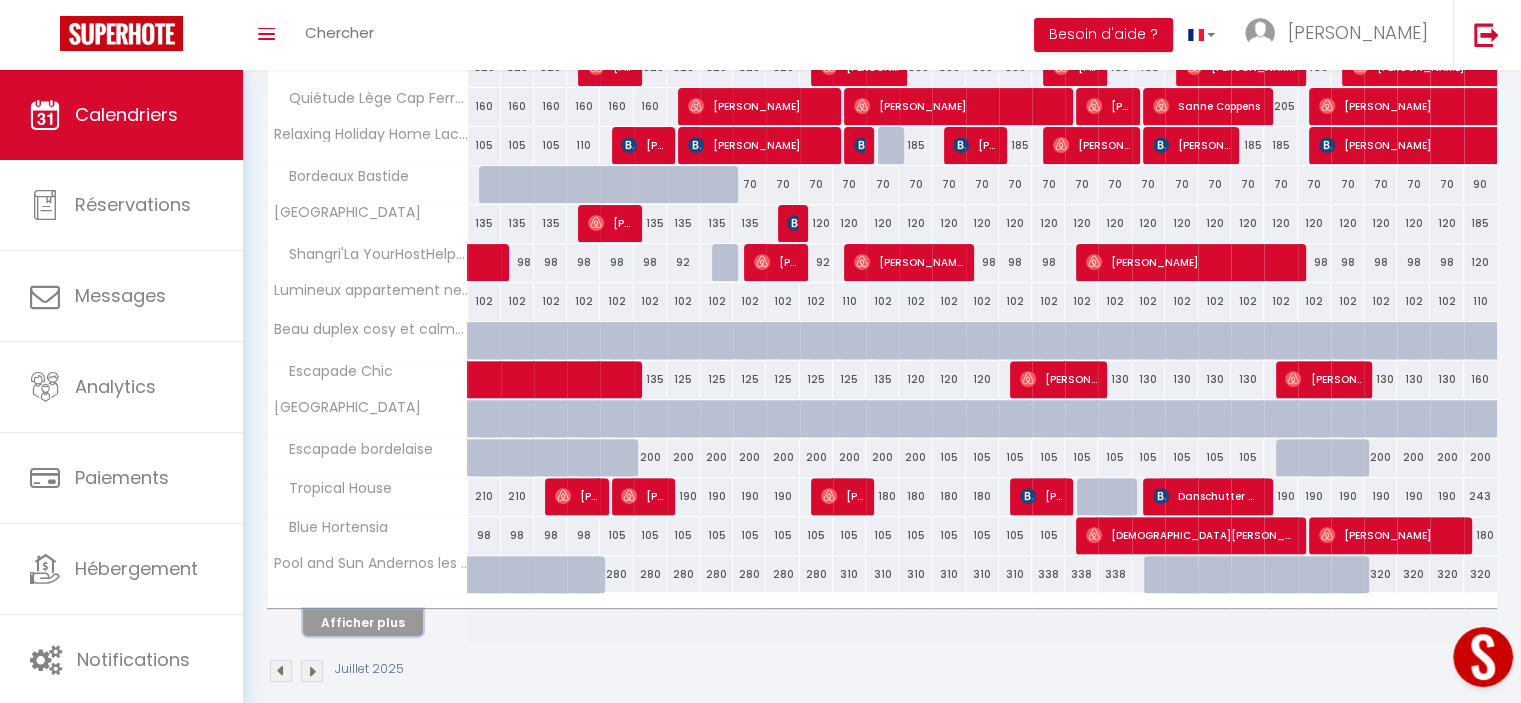 scroll, scrollTop: 620, scrollLeft: 0, axis: vertical 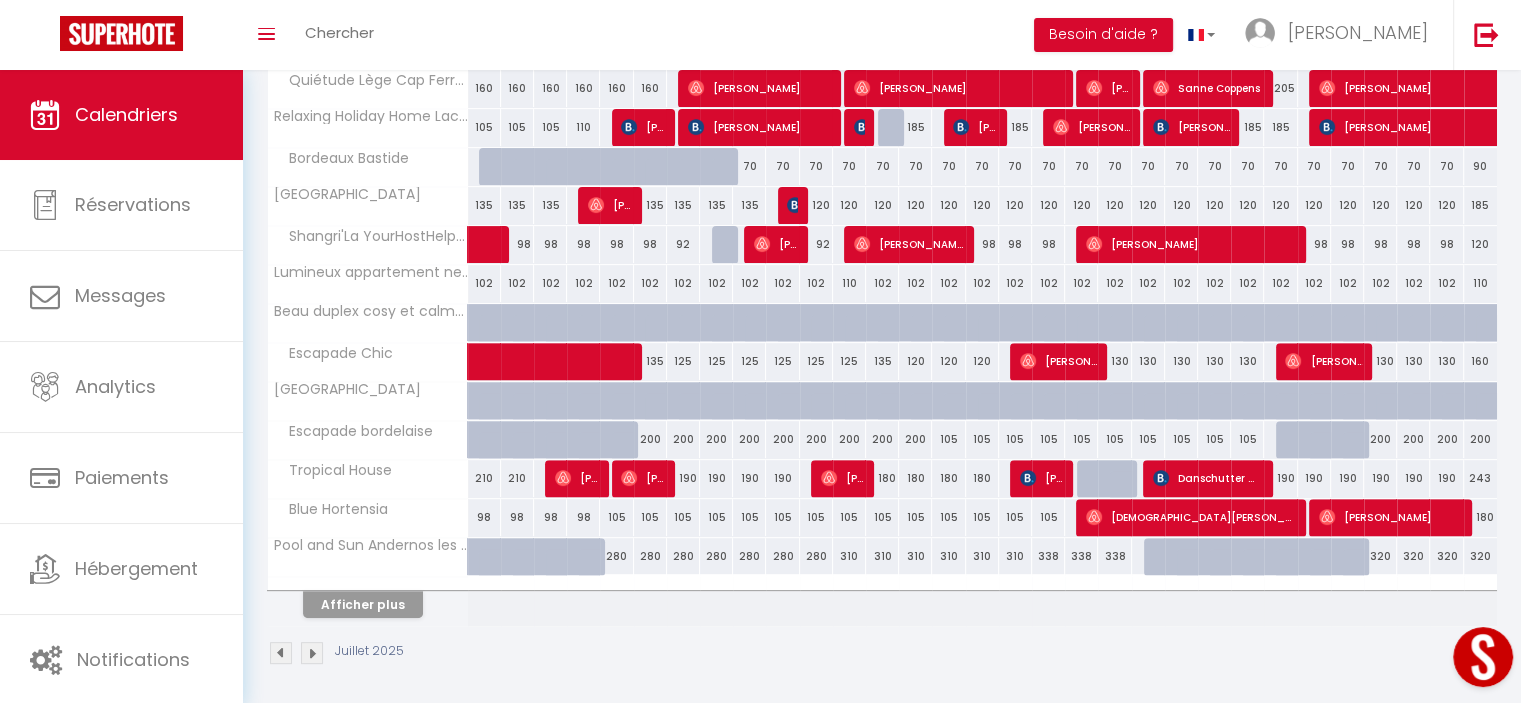 click on "125" at bounding box center (749, 361) 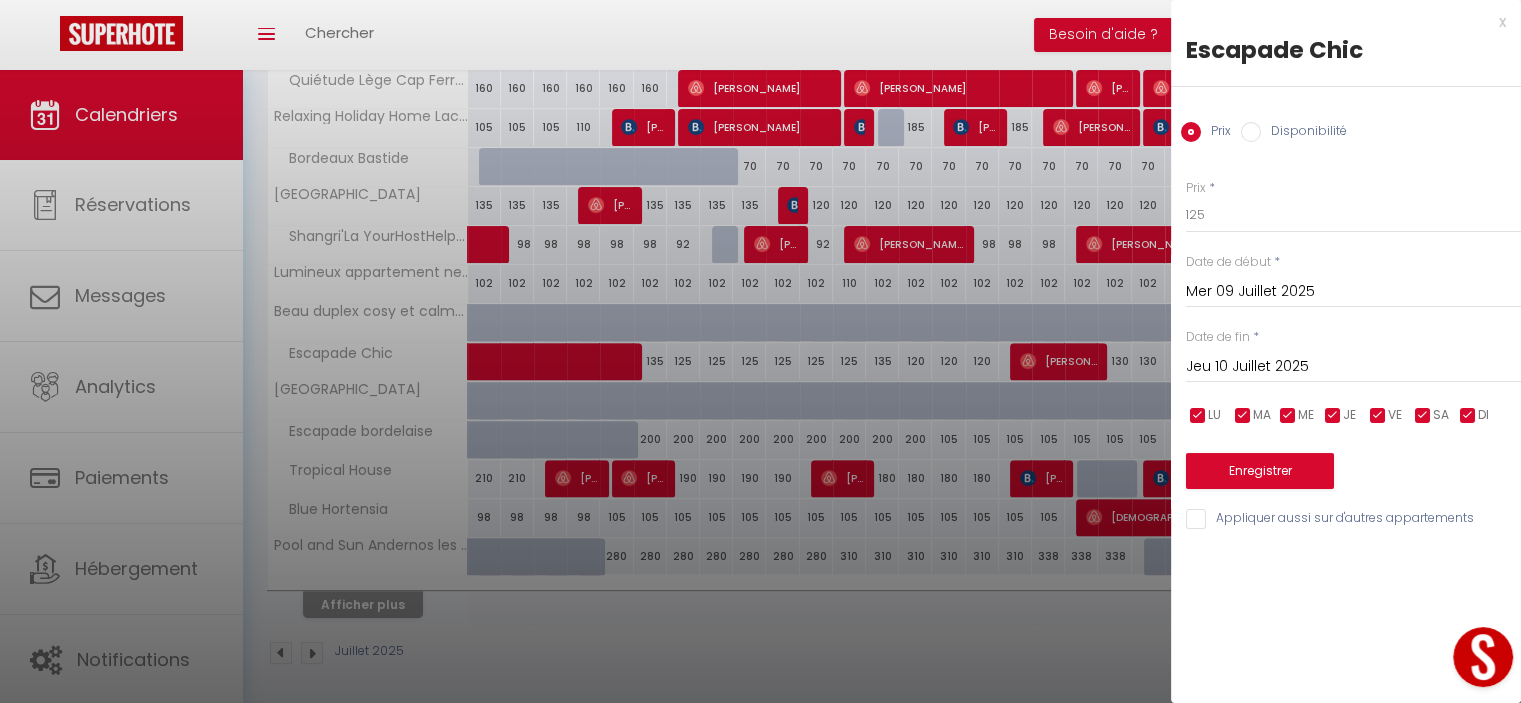 click on "Mer 09 Juillet 2025" at bounding box center (1353, 292) 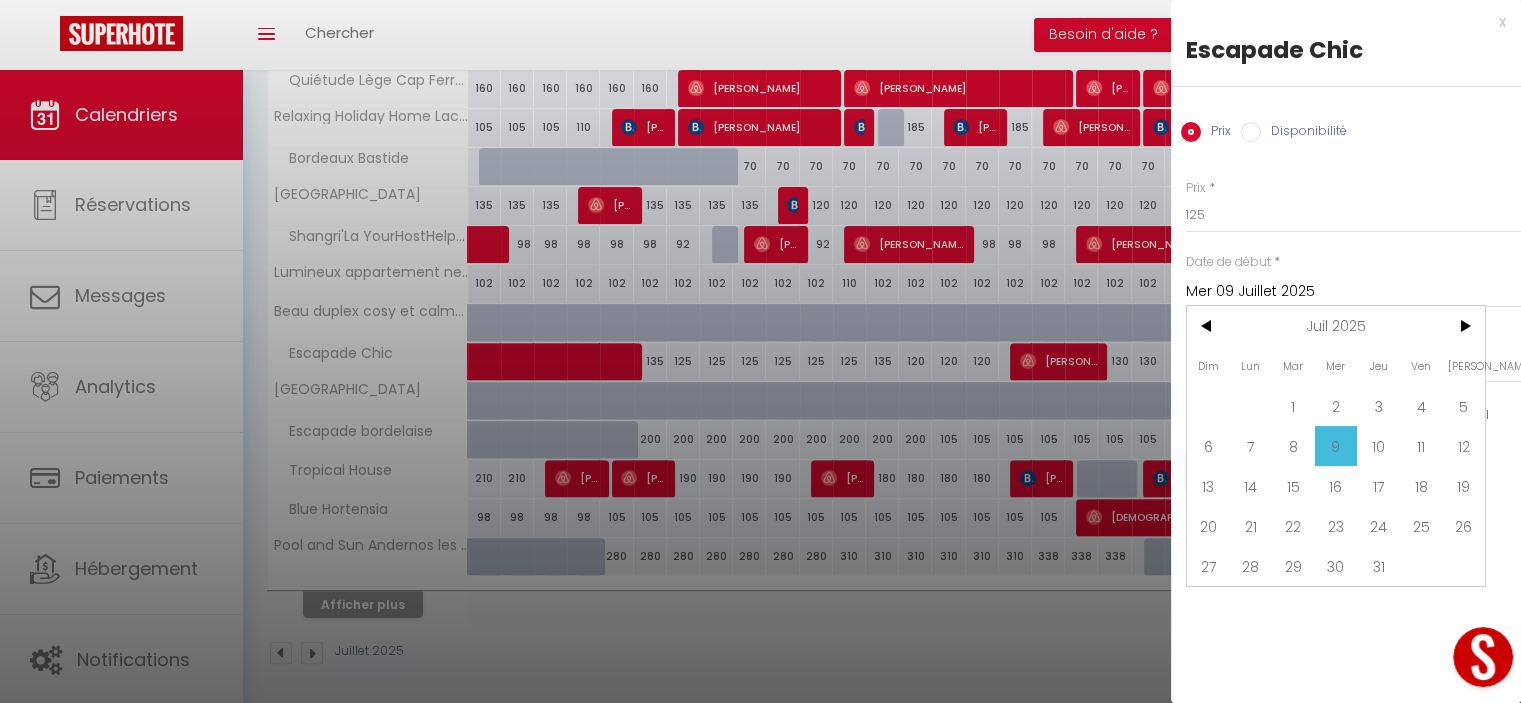 click on "[DATE]         <   [DATE]   >   Dim Lun Mar Mer Jeu Ven Sam   1 2 3 4 5 6 7 8 9 10 11 12 13 14 15 16 17 18 19 20 21 22 23 24 25 26 27 28 29 30 31     <   2025   >   [PERSON_NAME] Mars Avril Mai Juin Juillet Août Septembre Octobre Novembre Décembre     <   [DATE] - [DATE]   >   2020 2021 2022 2023 2024 2025 2026 2027 2028 2029" at bounding box center [1353, 290] 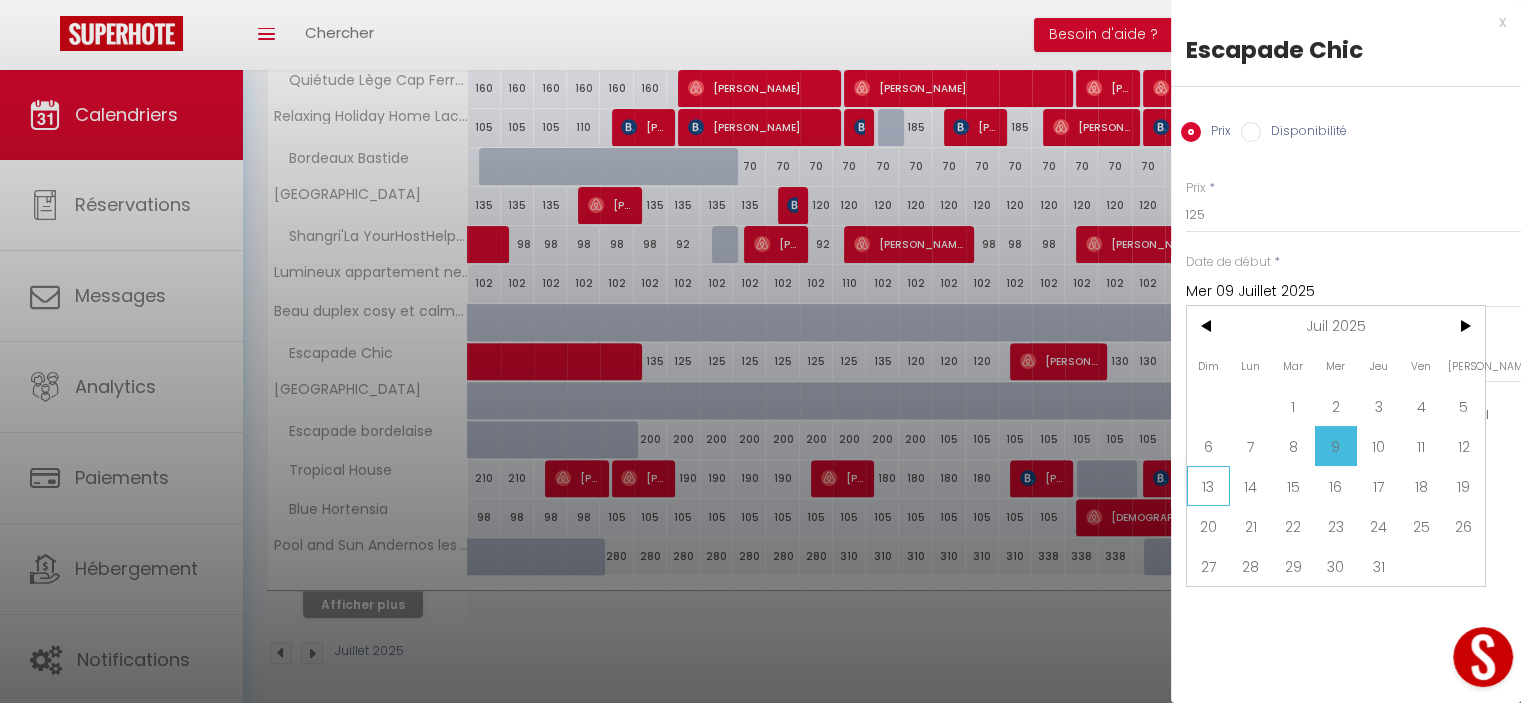 click on "13" at bounding box center (1208, 486) 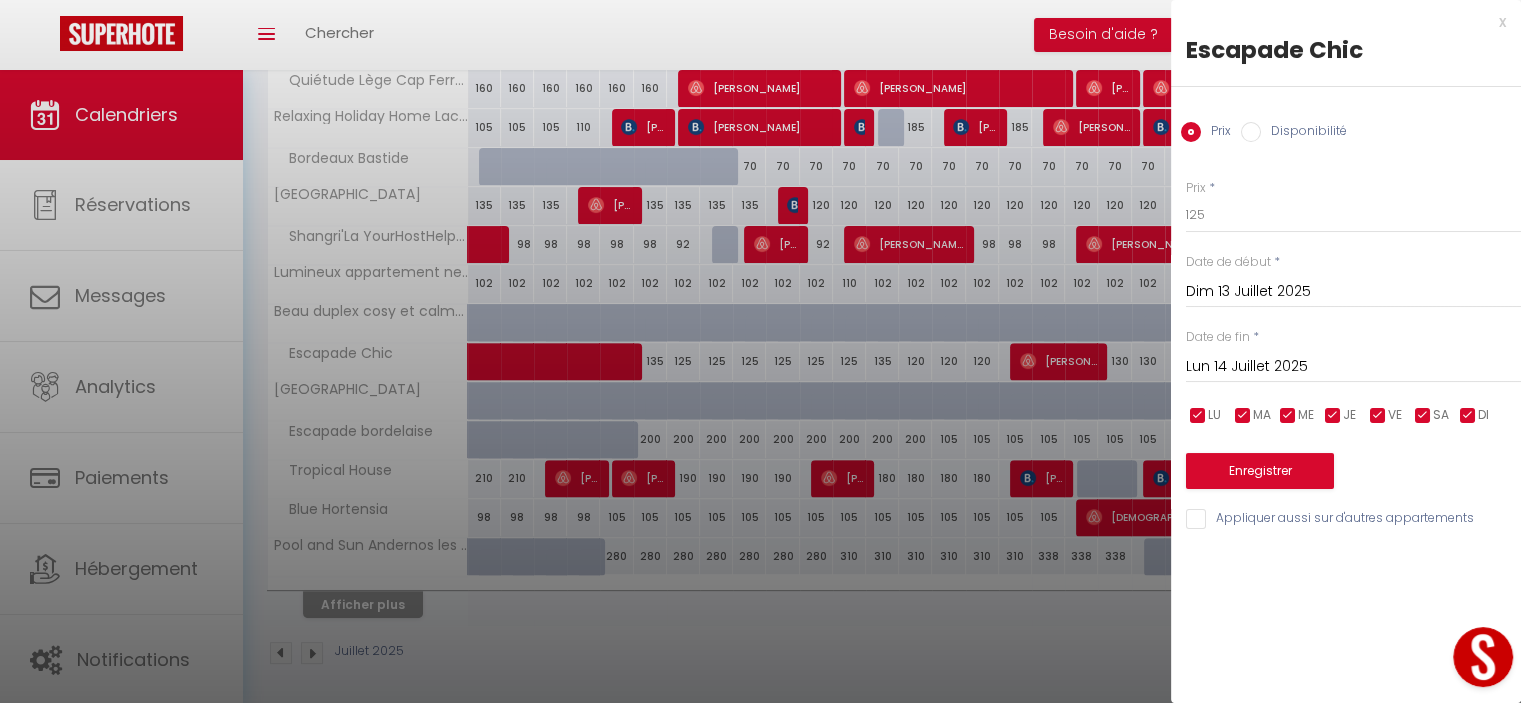 click on "Lun 14 Juillet 2025" at bounding box center (1353, 367) 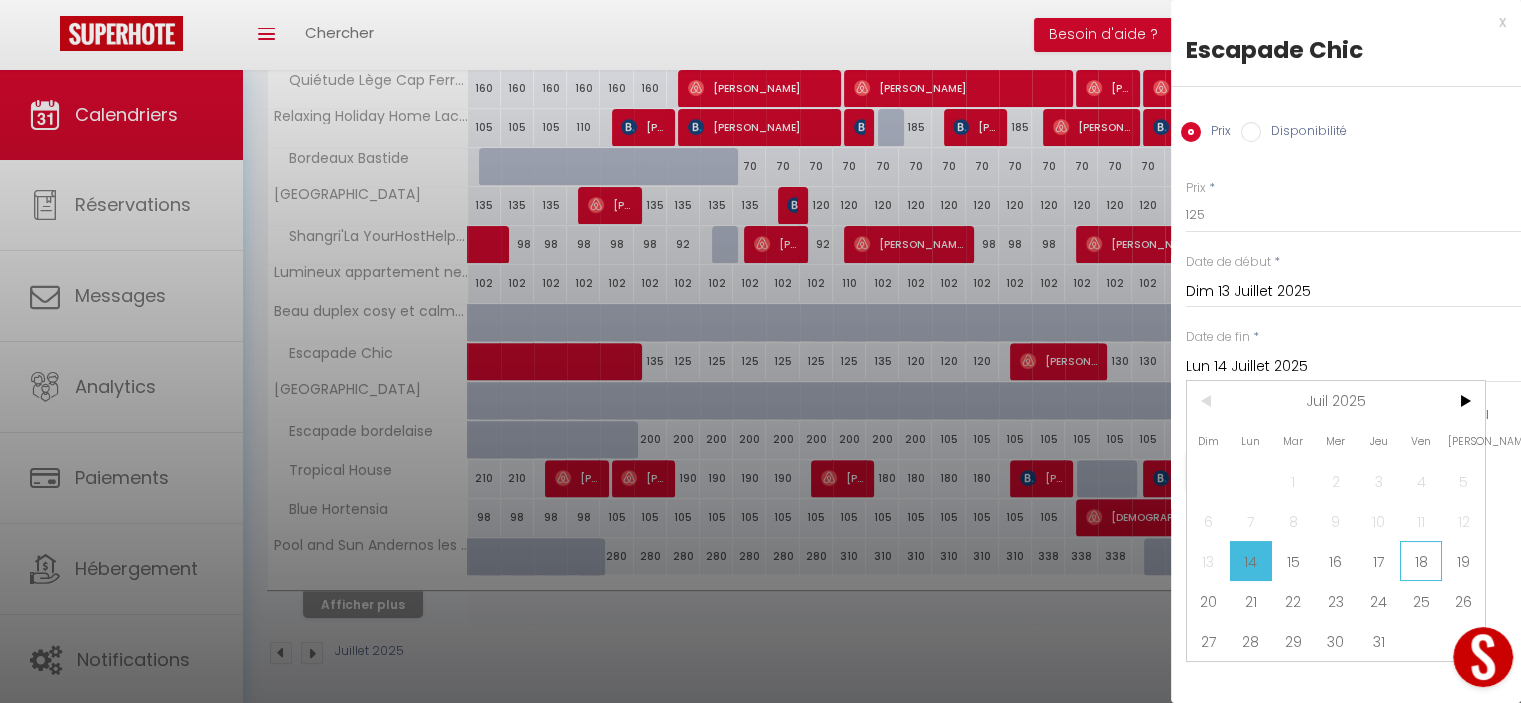 click on "18" at bounding box center (1421, 561) 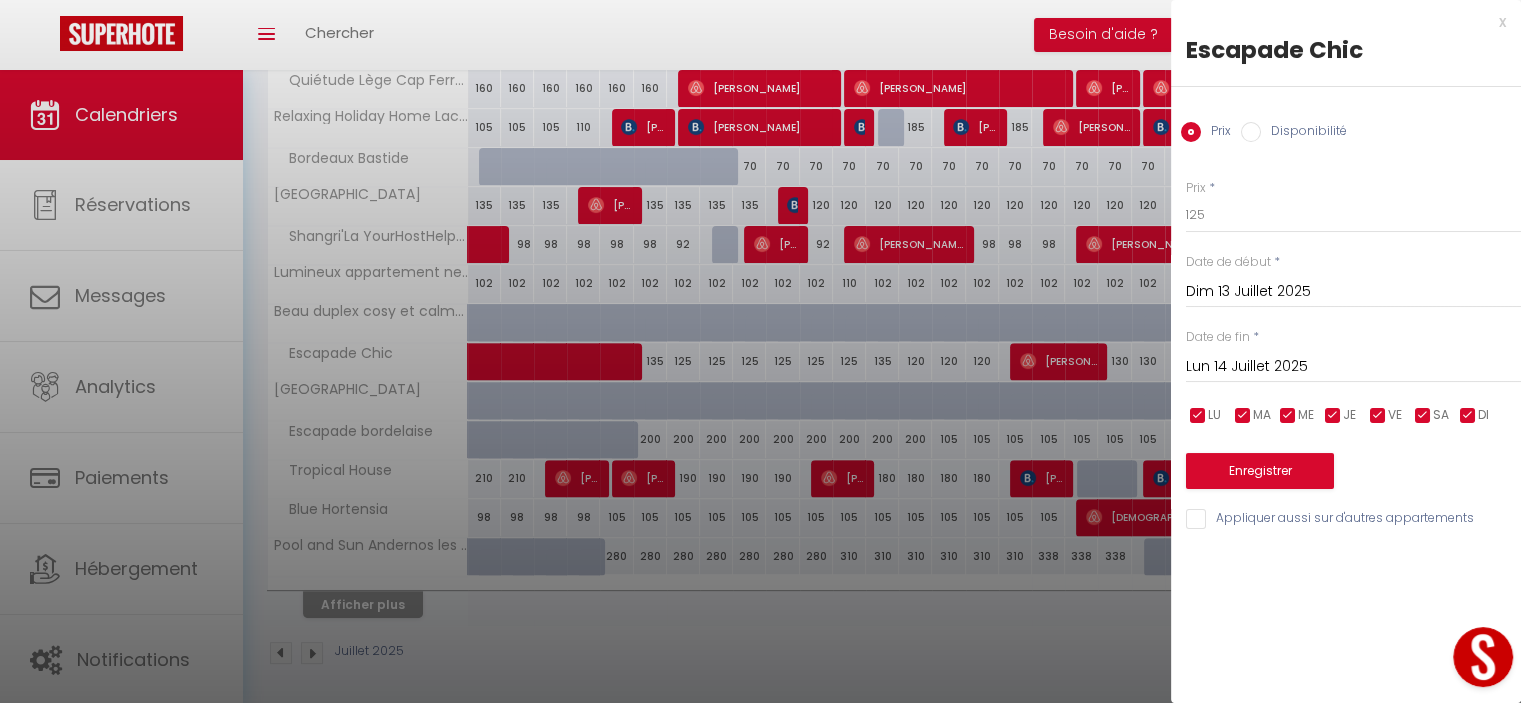 type on "Ven 18 Juillet 2025" 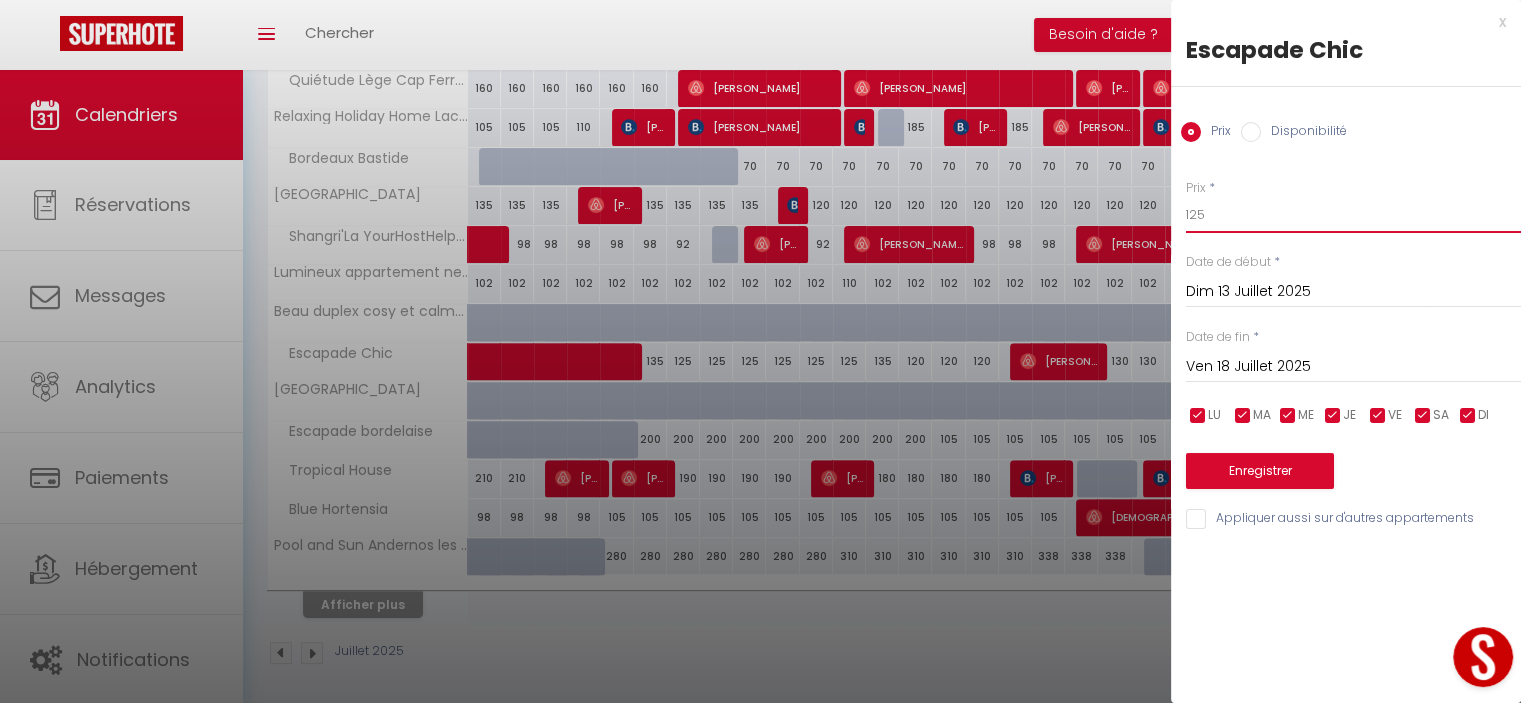 click on "125" at bounding box center (1353, 215) 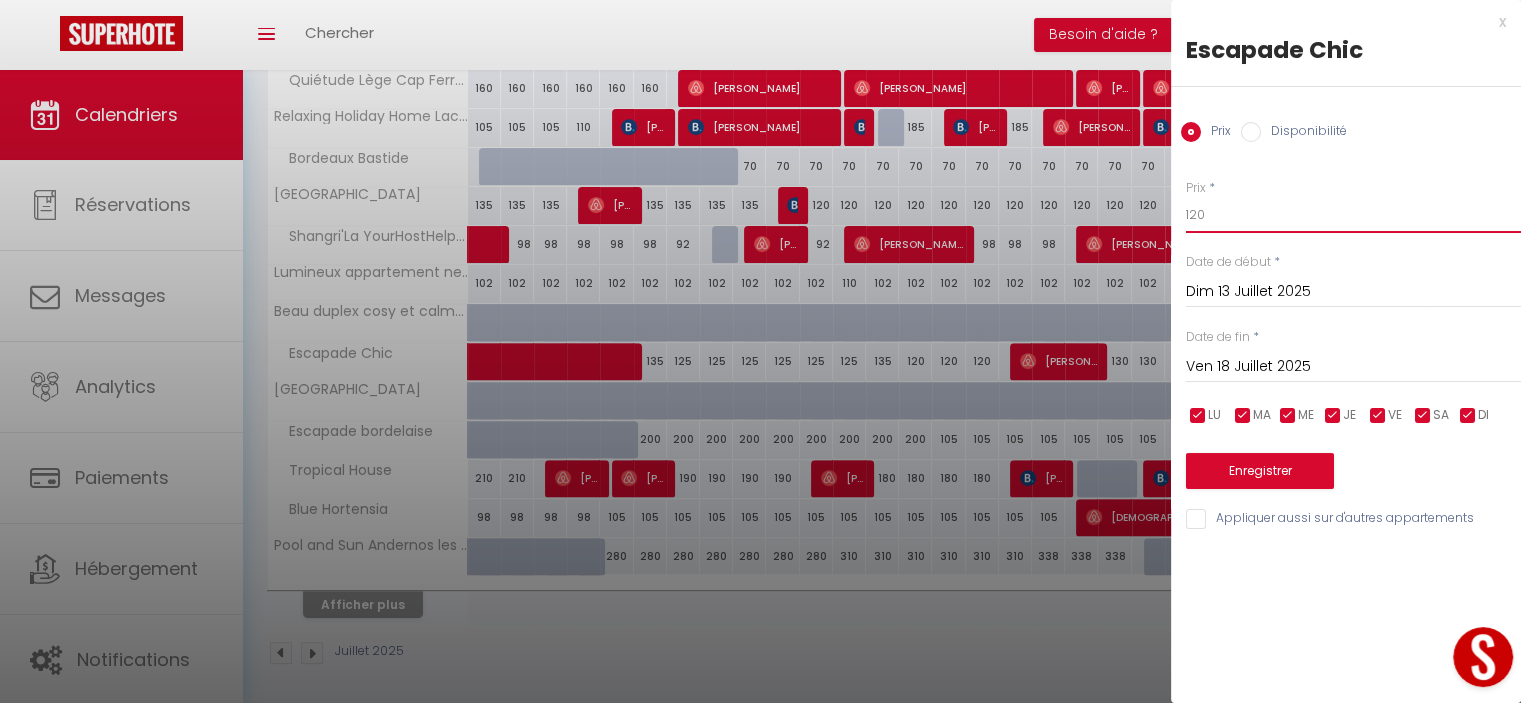 type on "120" 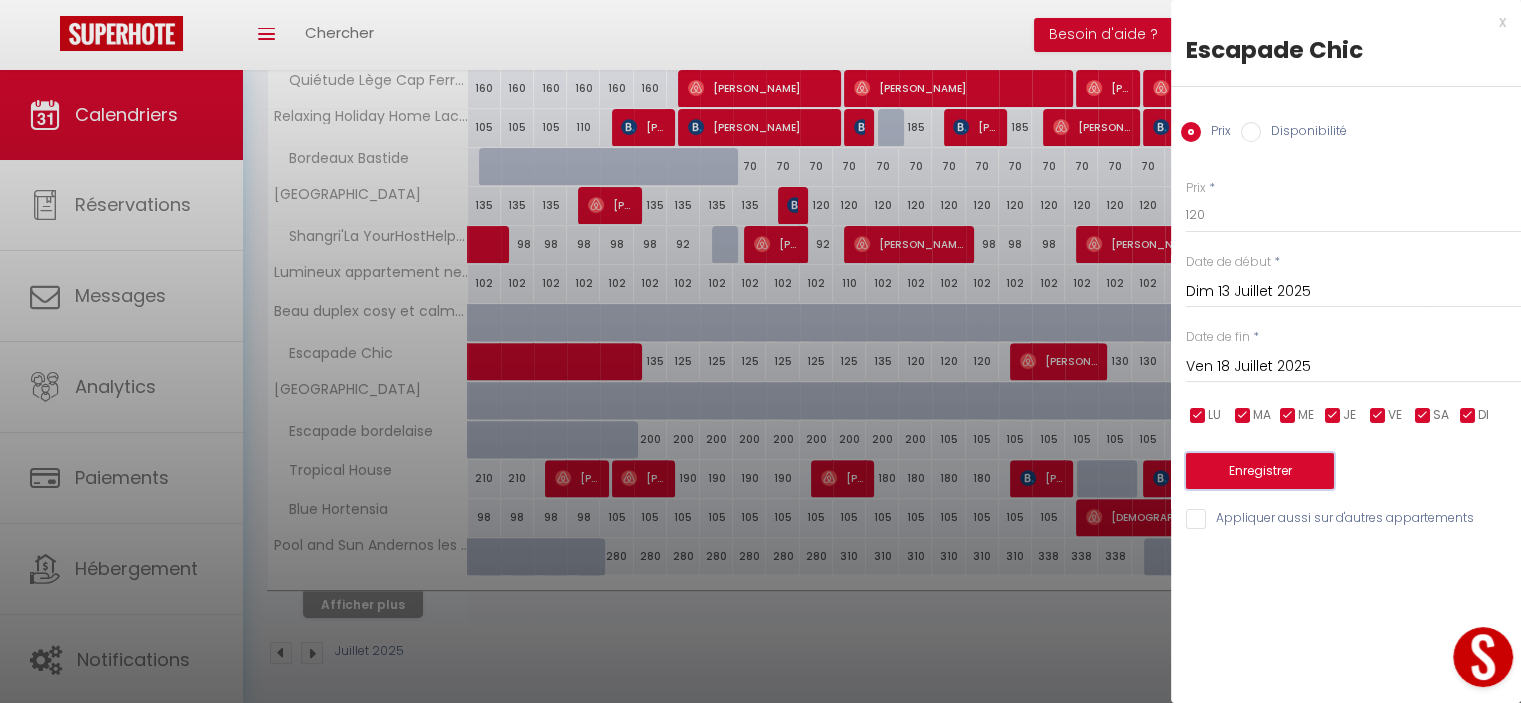 click on "Enregistrer" at bounding box center [1260, 471] 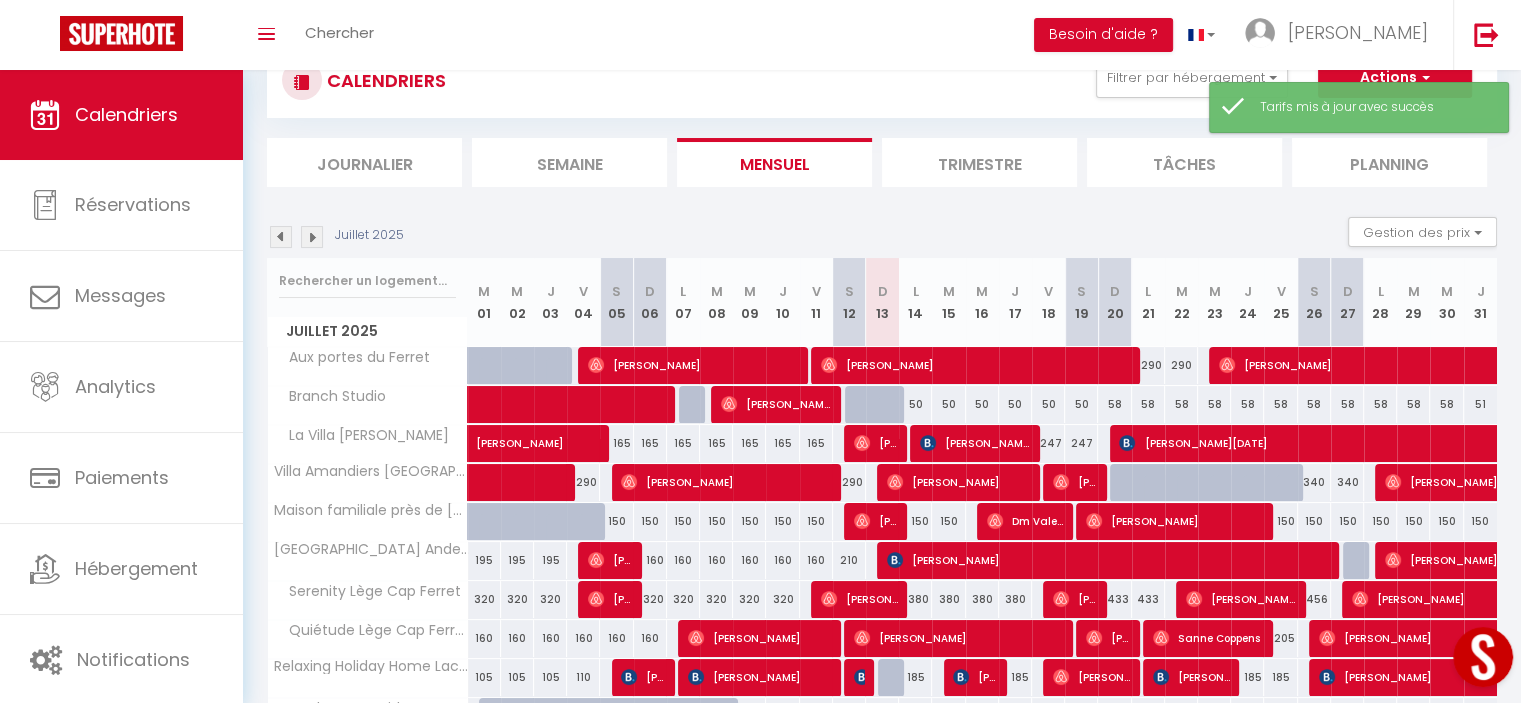 scroll, scrollTop: 232, scrollLeft: 0, axis: vertical 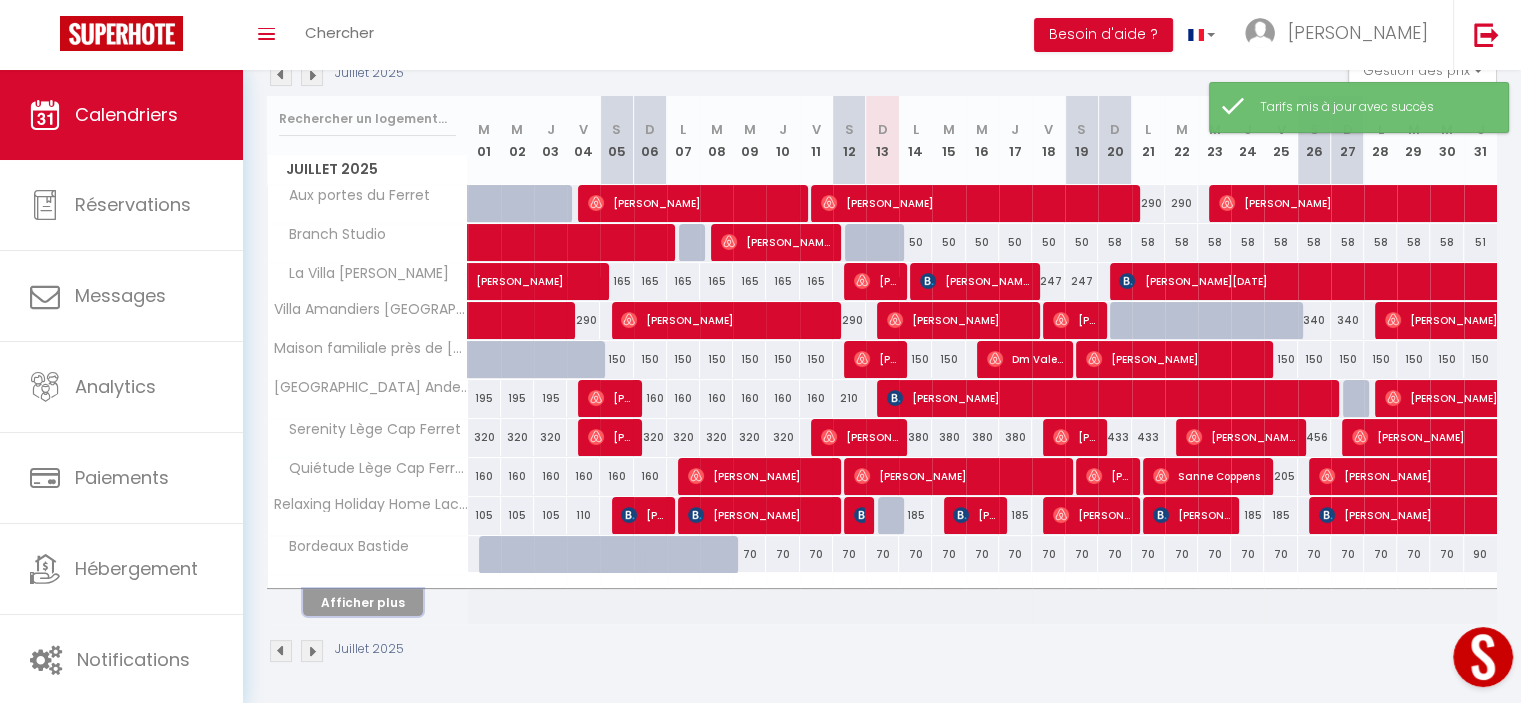 click on "Afficher plus" at bounding box center [363, 602] 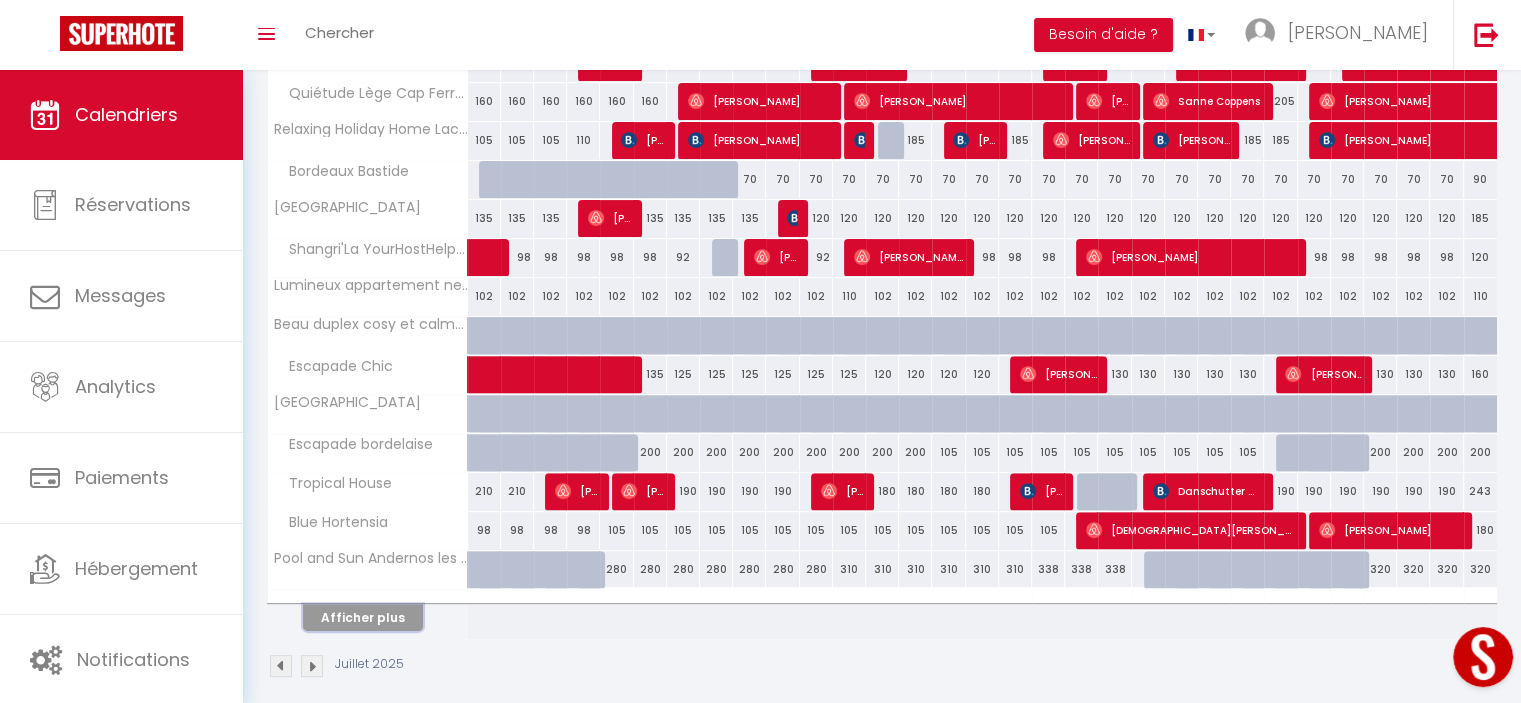 scroll, scrollTop: 620, scrollLeft: 0, axis: vertical 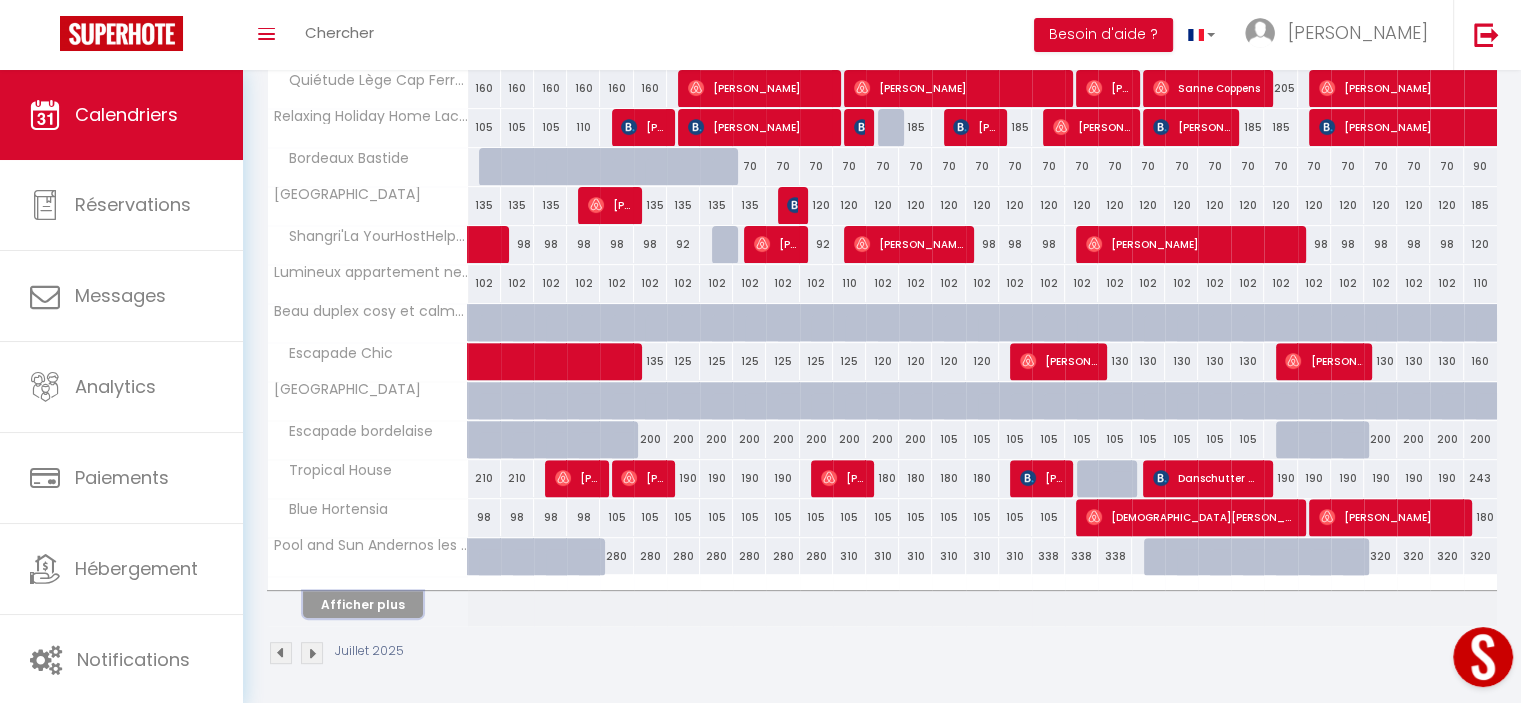 click on "Afficher plus" at bounding box center (363, 604) 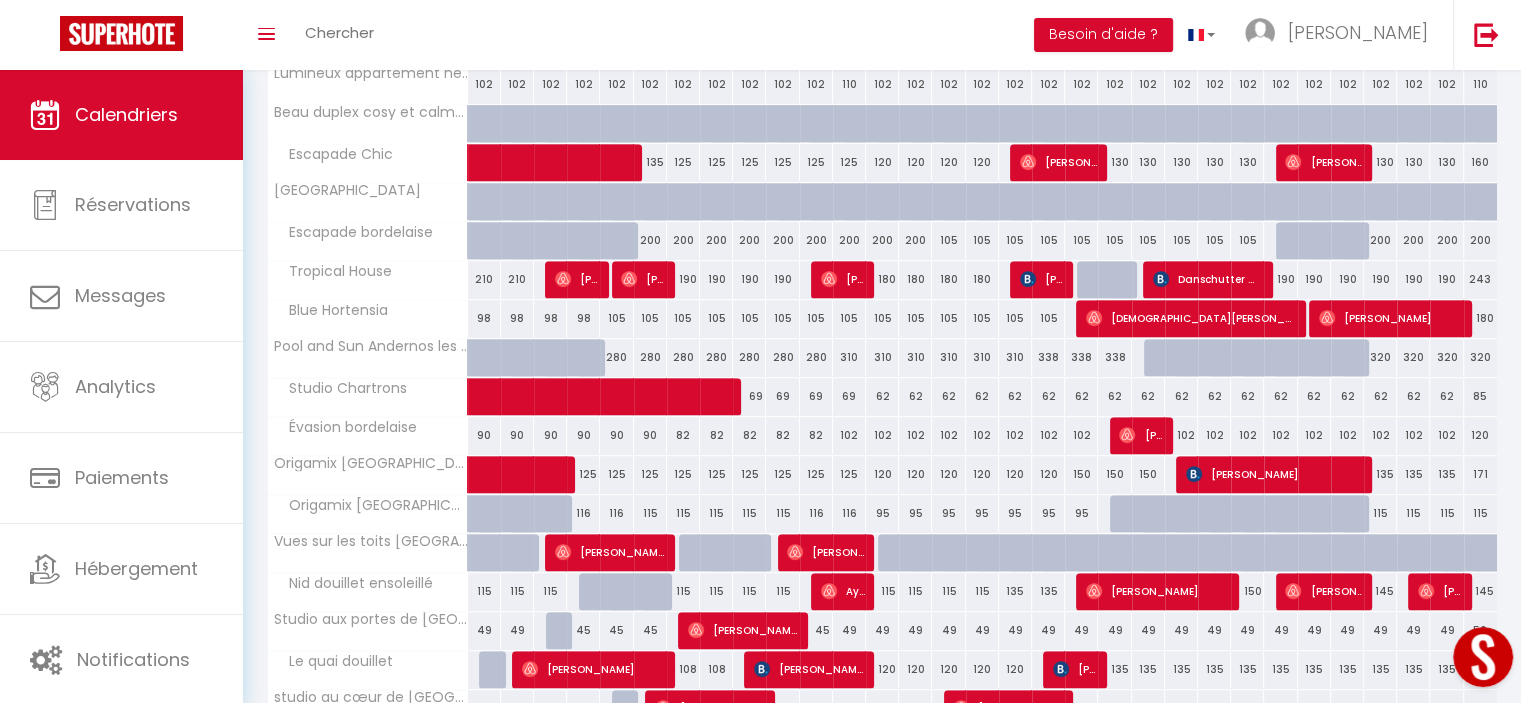 scroll, scrollTop: 820, scrollLeft: 0, axis: vertical 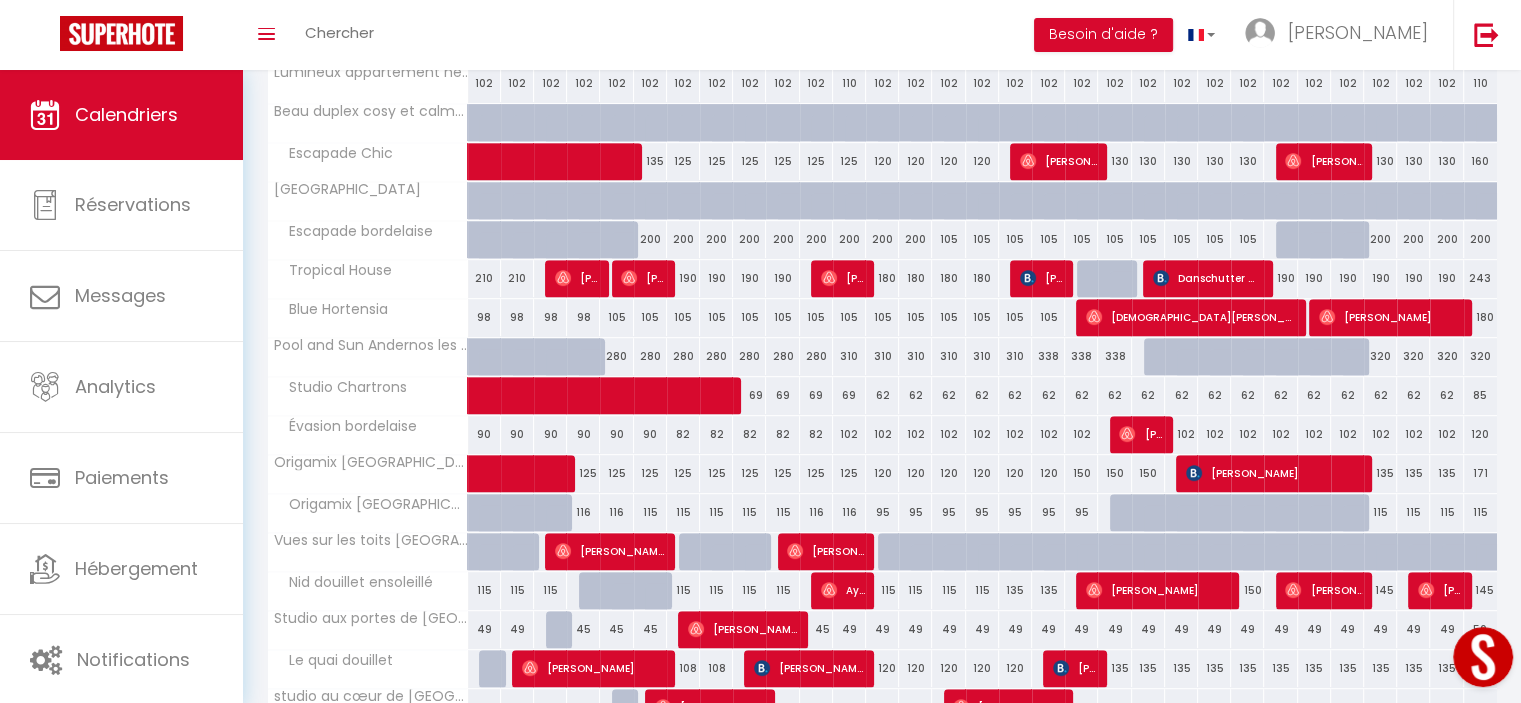 click on "190" at bounding box center [1280, 278] 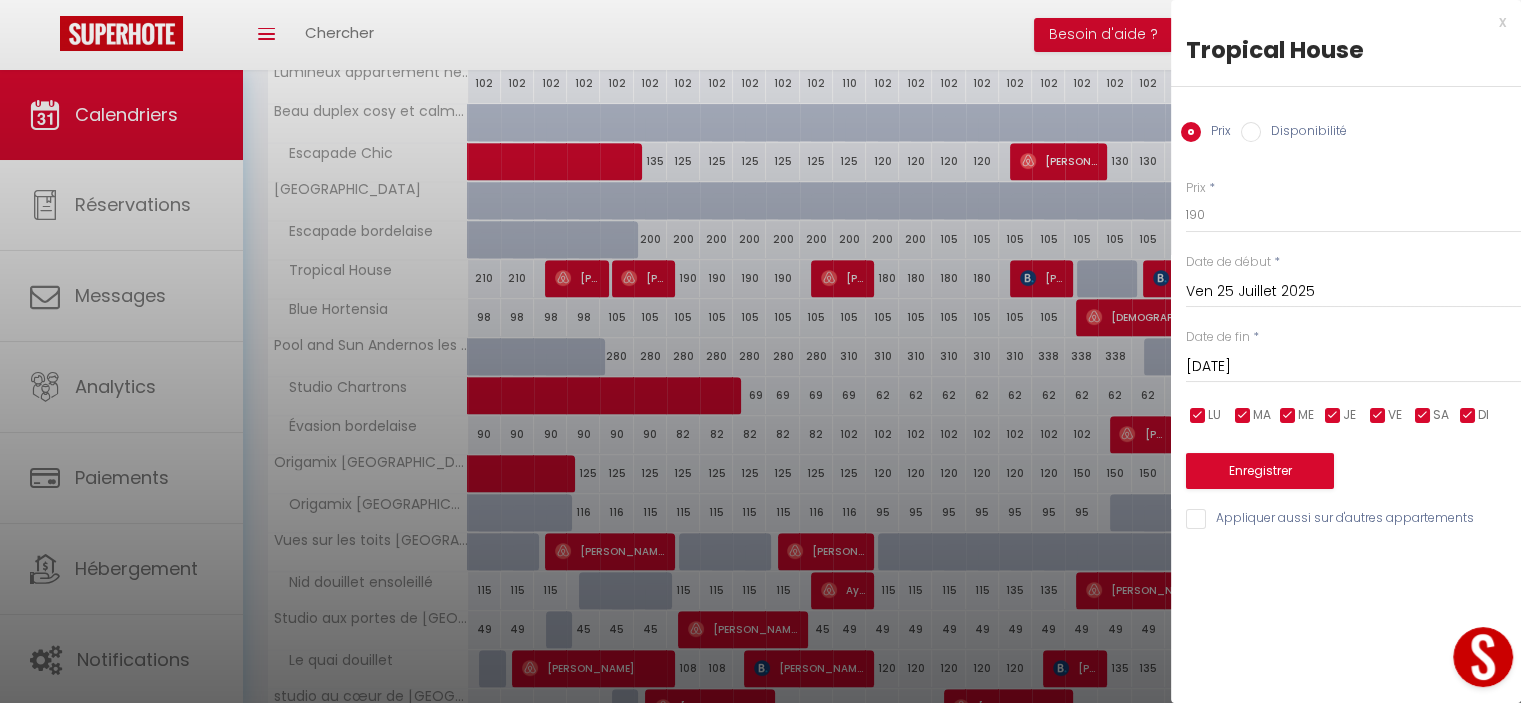 click on "[DATE]" at bounding box center (1353, 367) 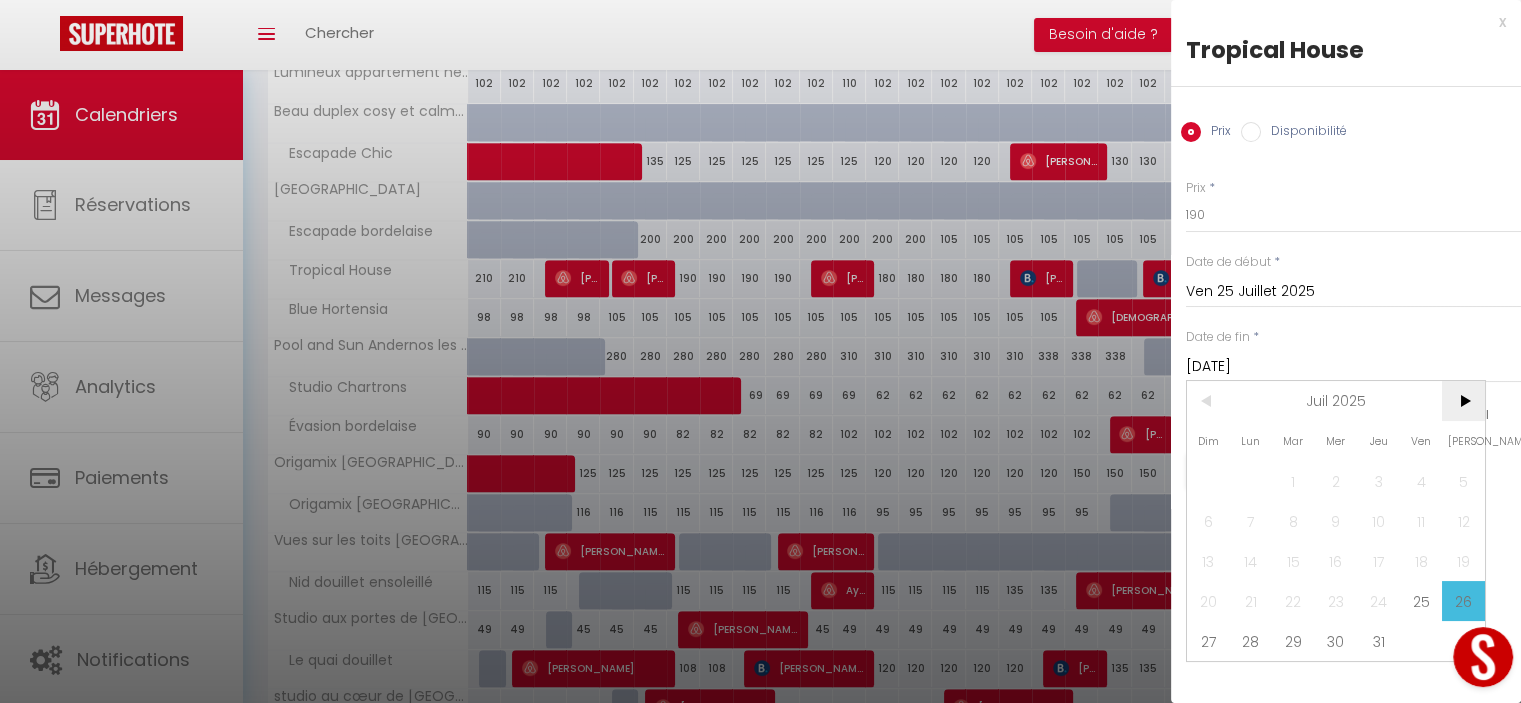 click on ">" at bounding box center (1463, 401) 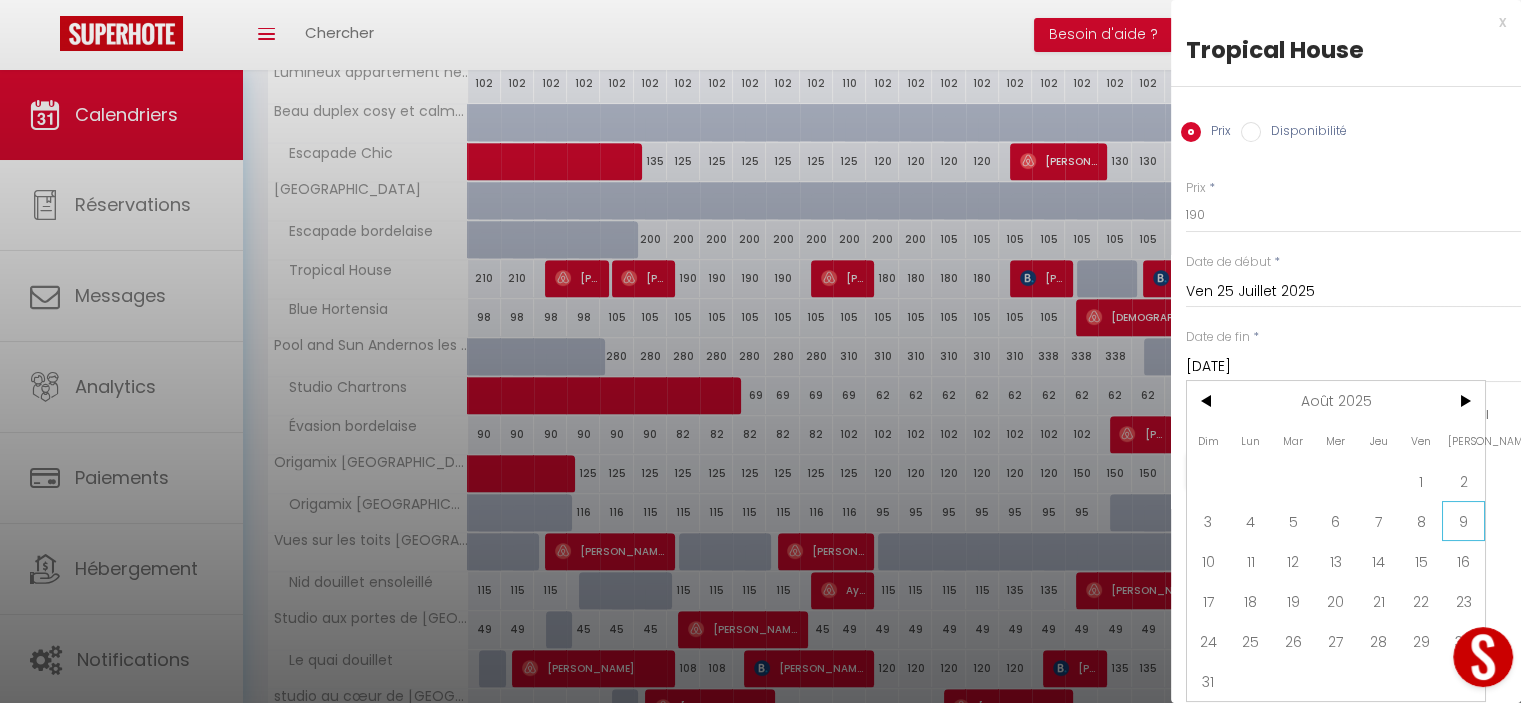 click on "9" at bounding box center [1463, 521] 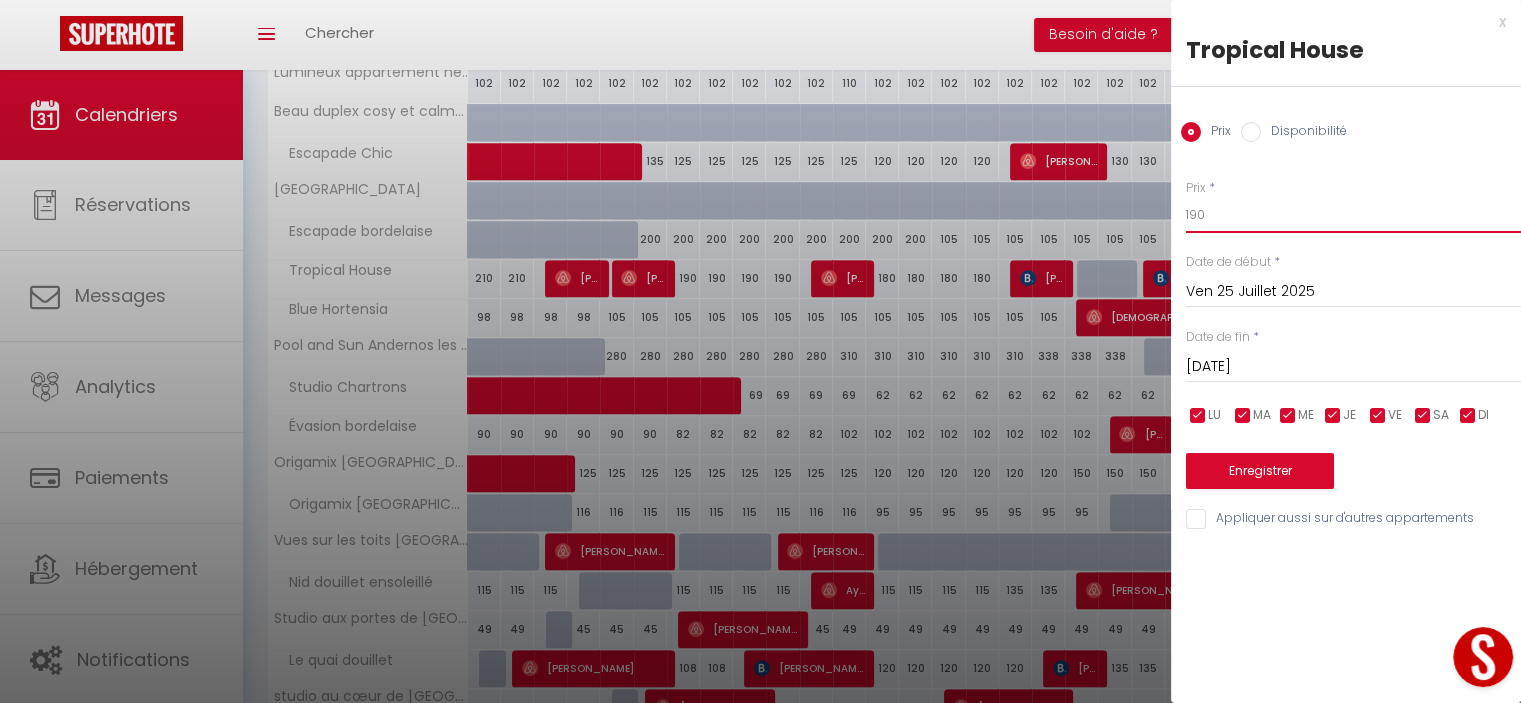 click on "190" at bounding box center (1353, 215) 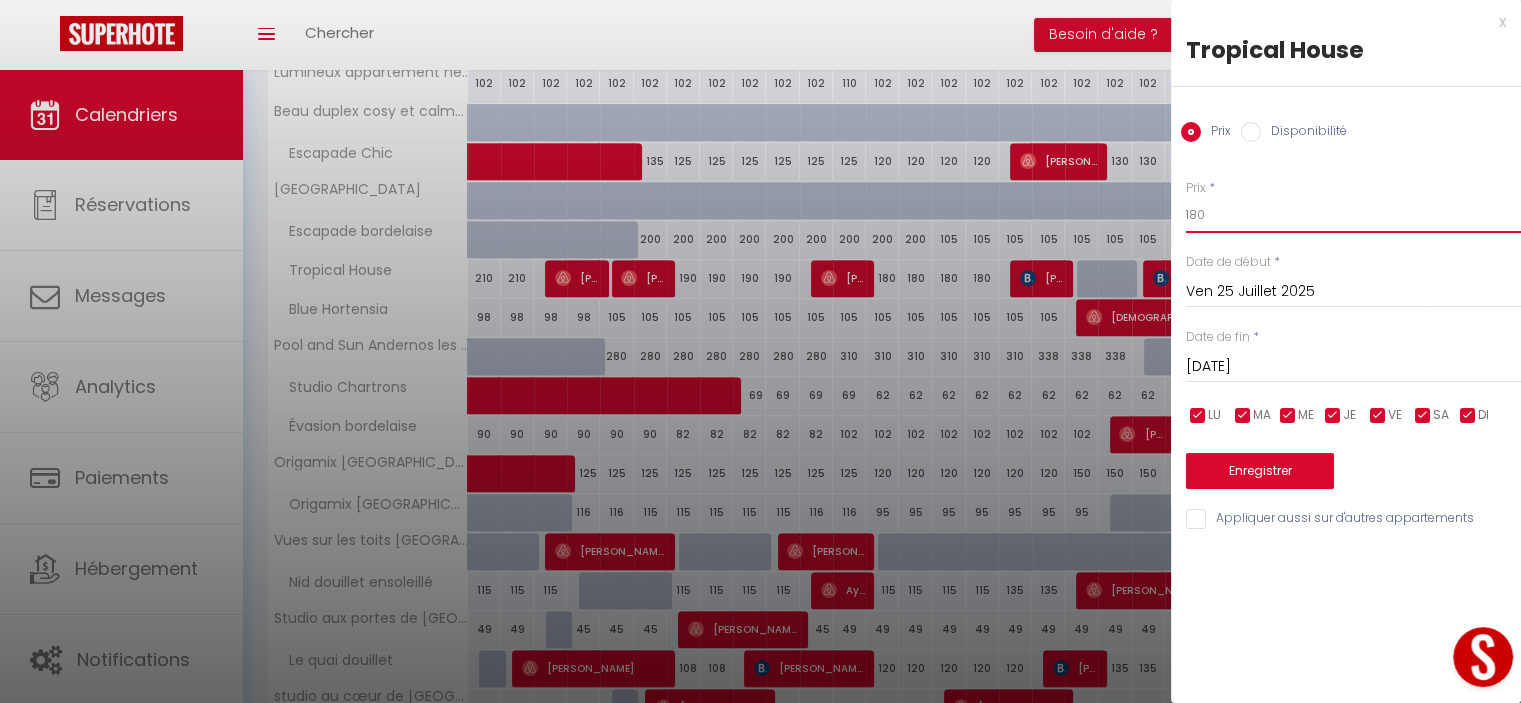 type on "180" 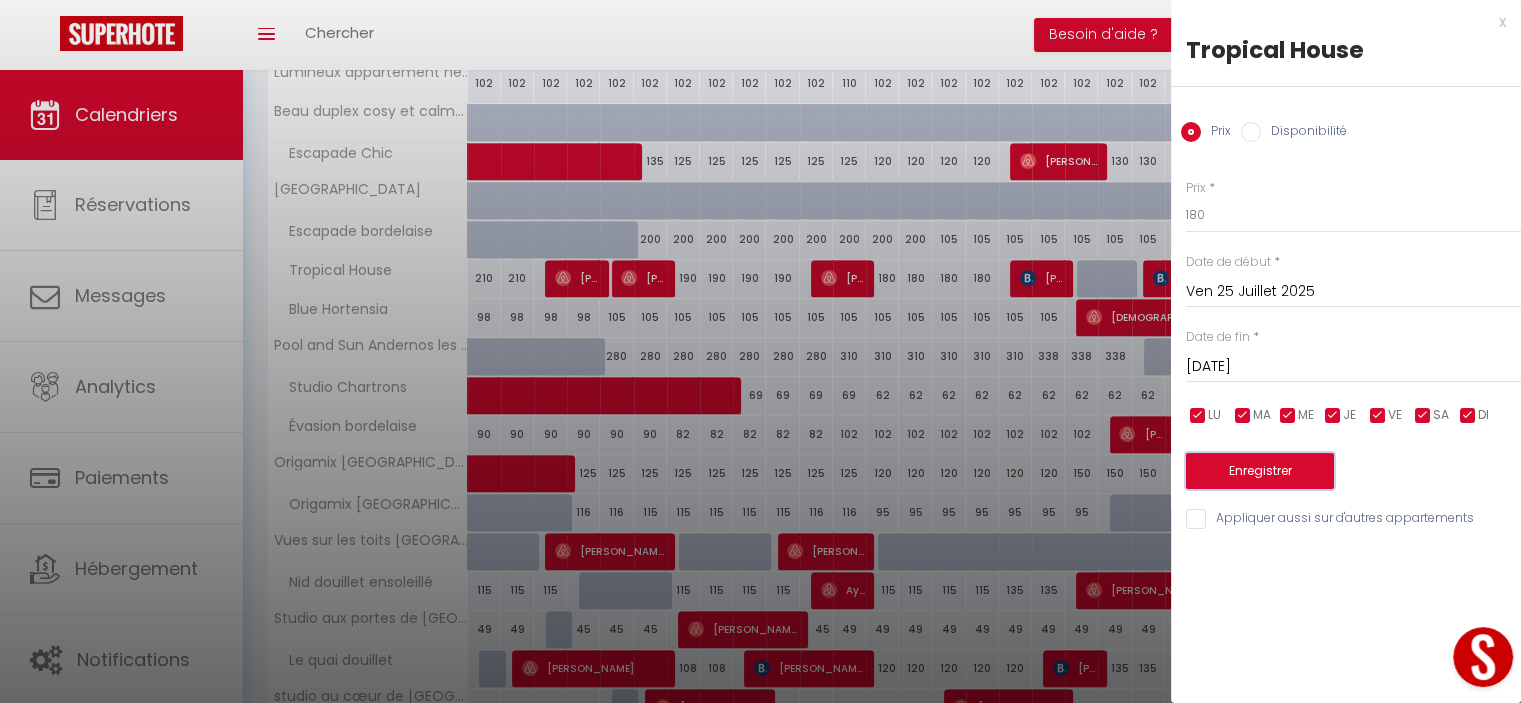 click on "Enregistrer" at bounding box center [1260, 471] 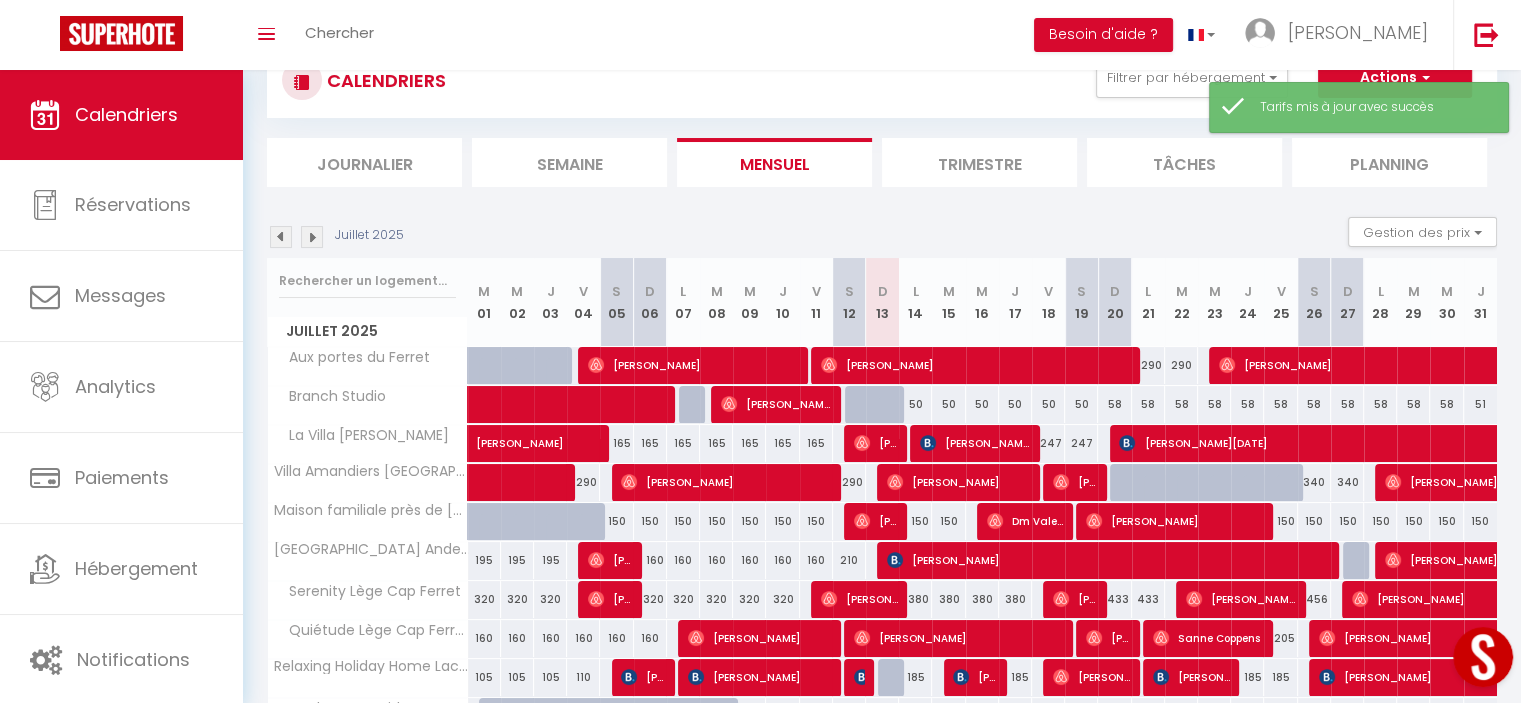 scroll, scrollTop: 232, scrollLeft: 0, axis: vertical 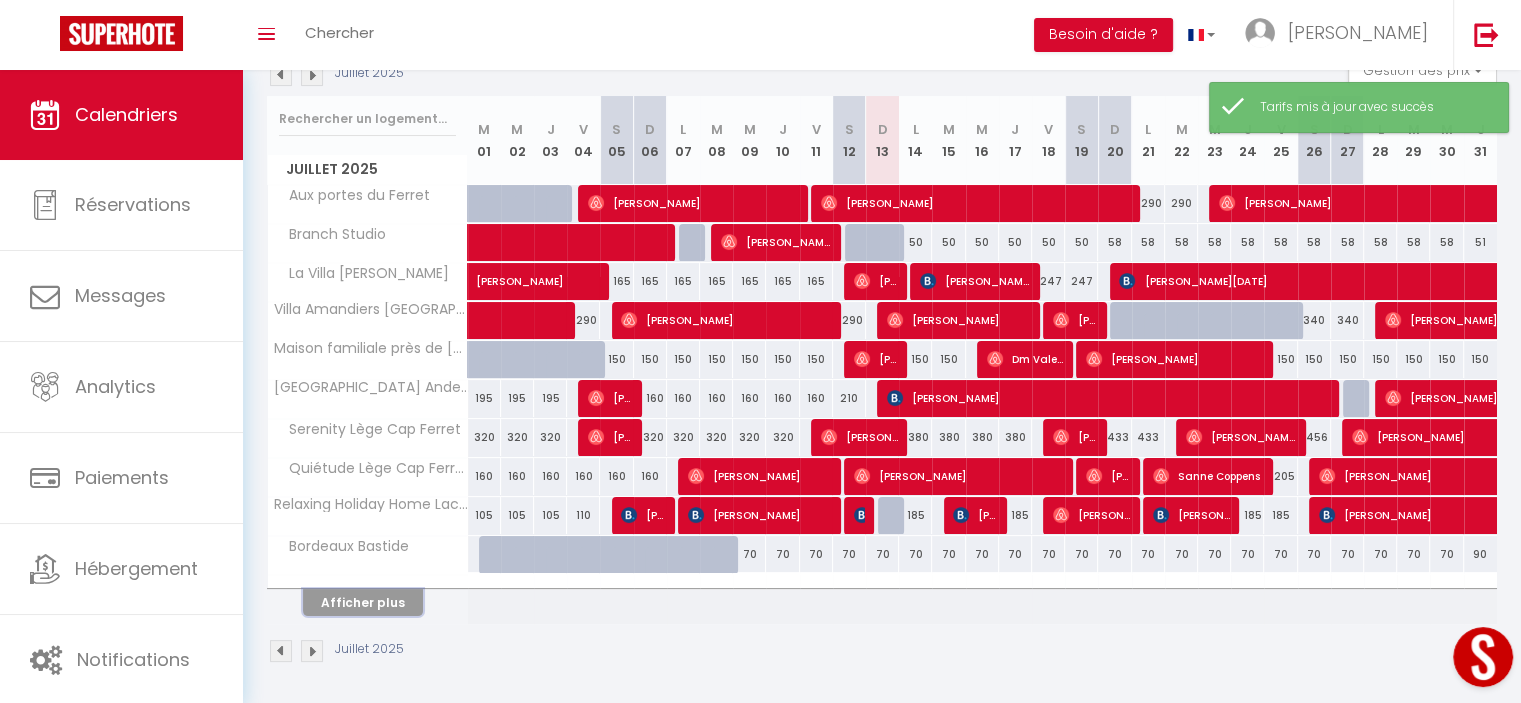 click on "Afficher plus" at bounding box center (363, 602) 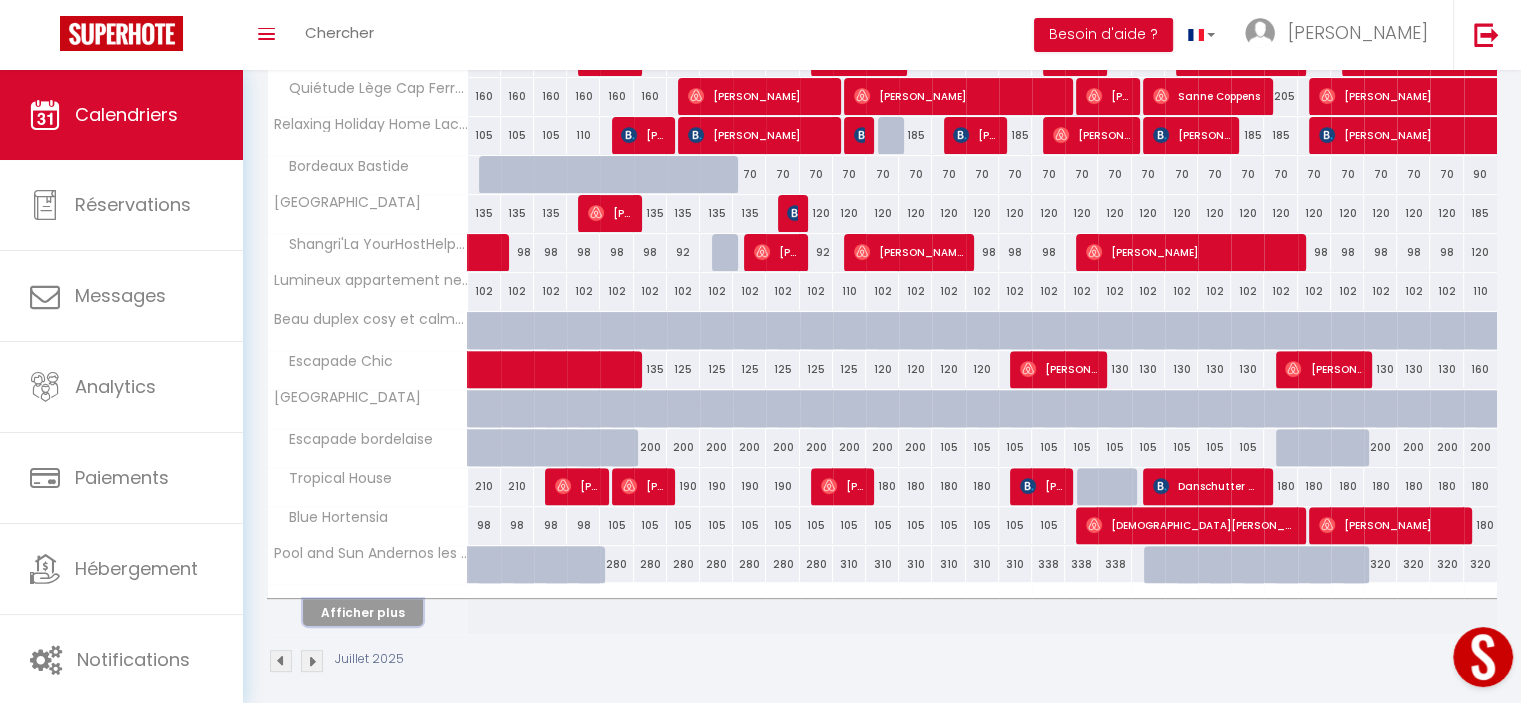 scroll, scrollTop: 620, scrollLeft: 0, axis: vertical 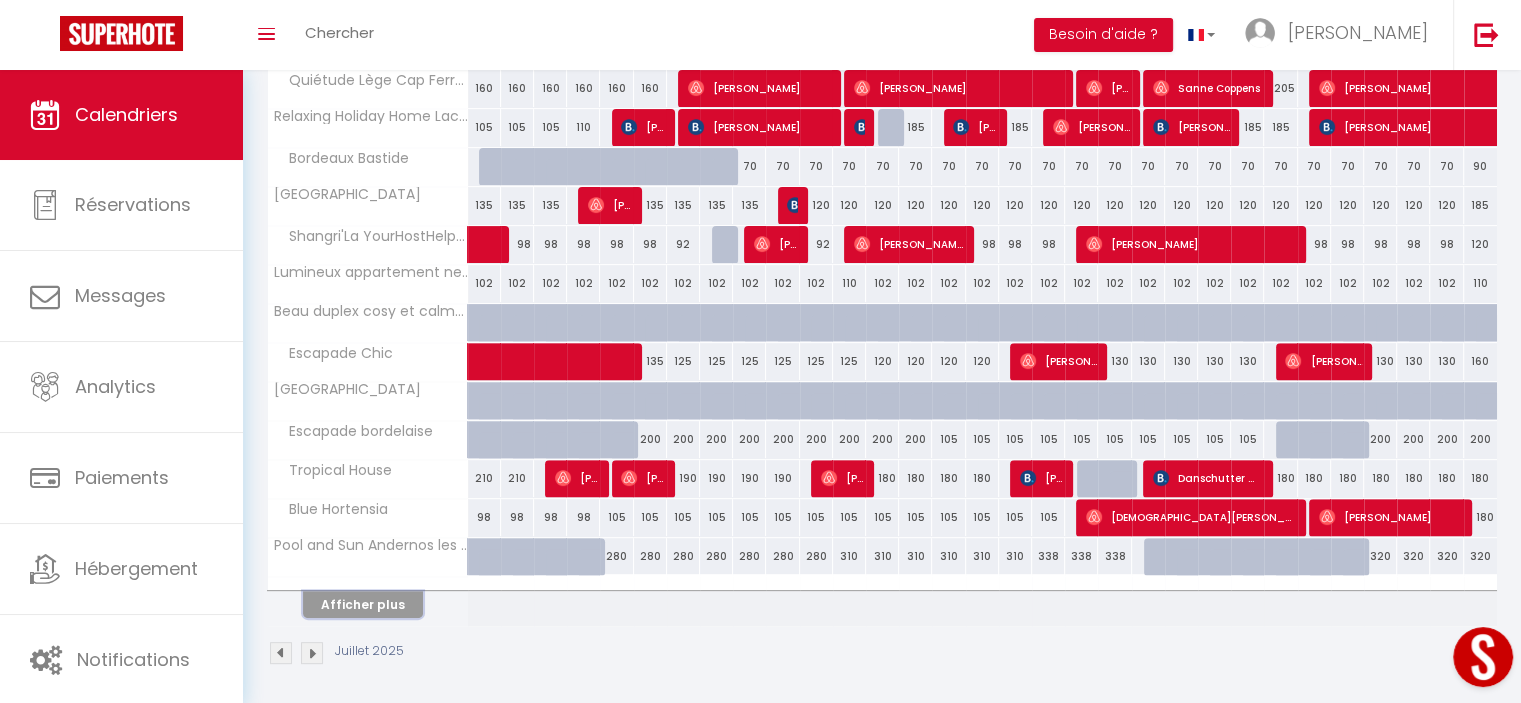 click on "Afficher plus" at bounding box center (363, 604) 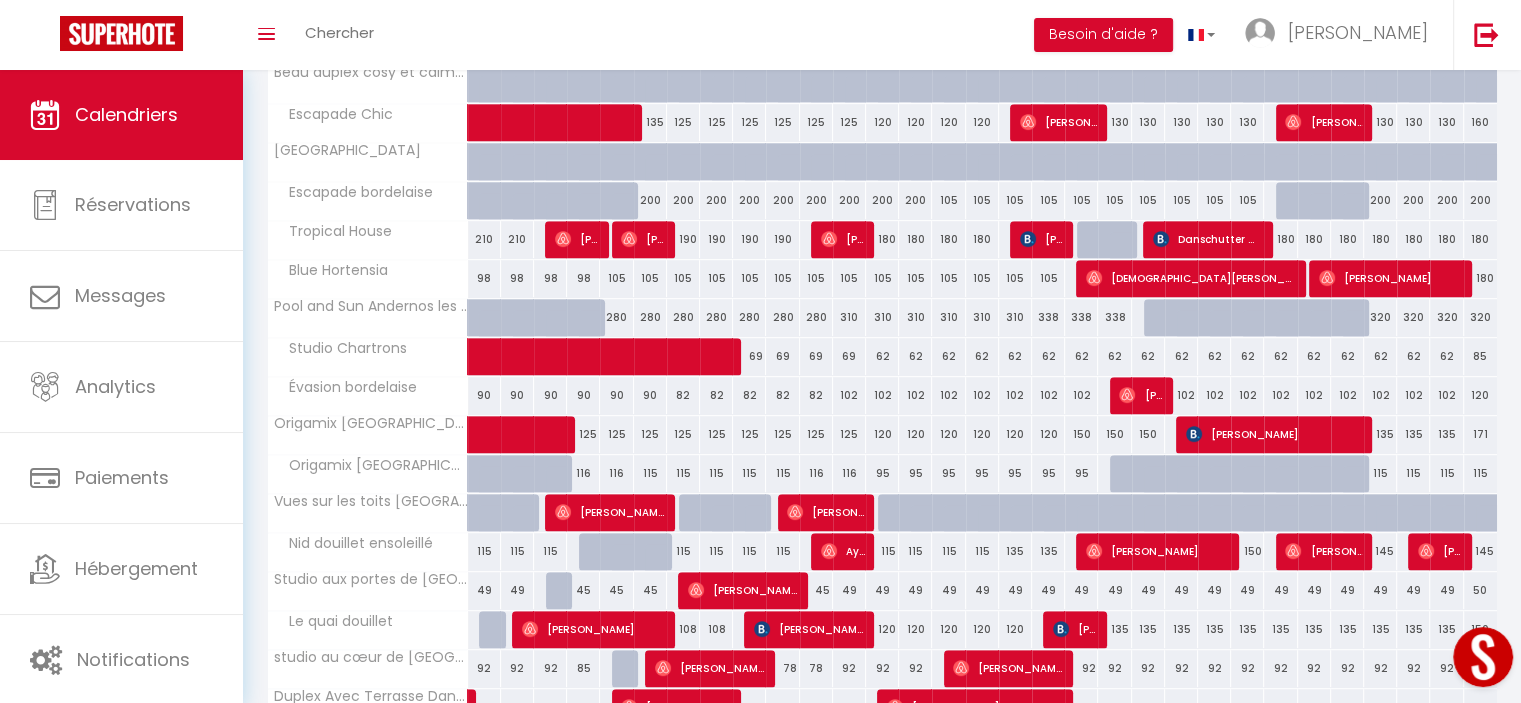 scroll, scrollTop: 860, scrollLeft: 0, axis: vertical 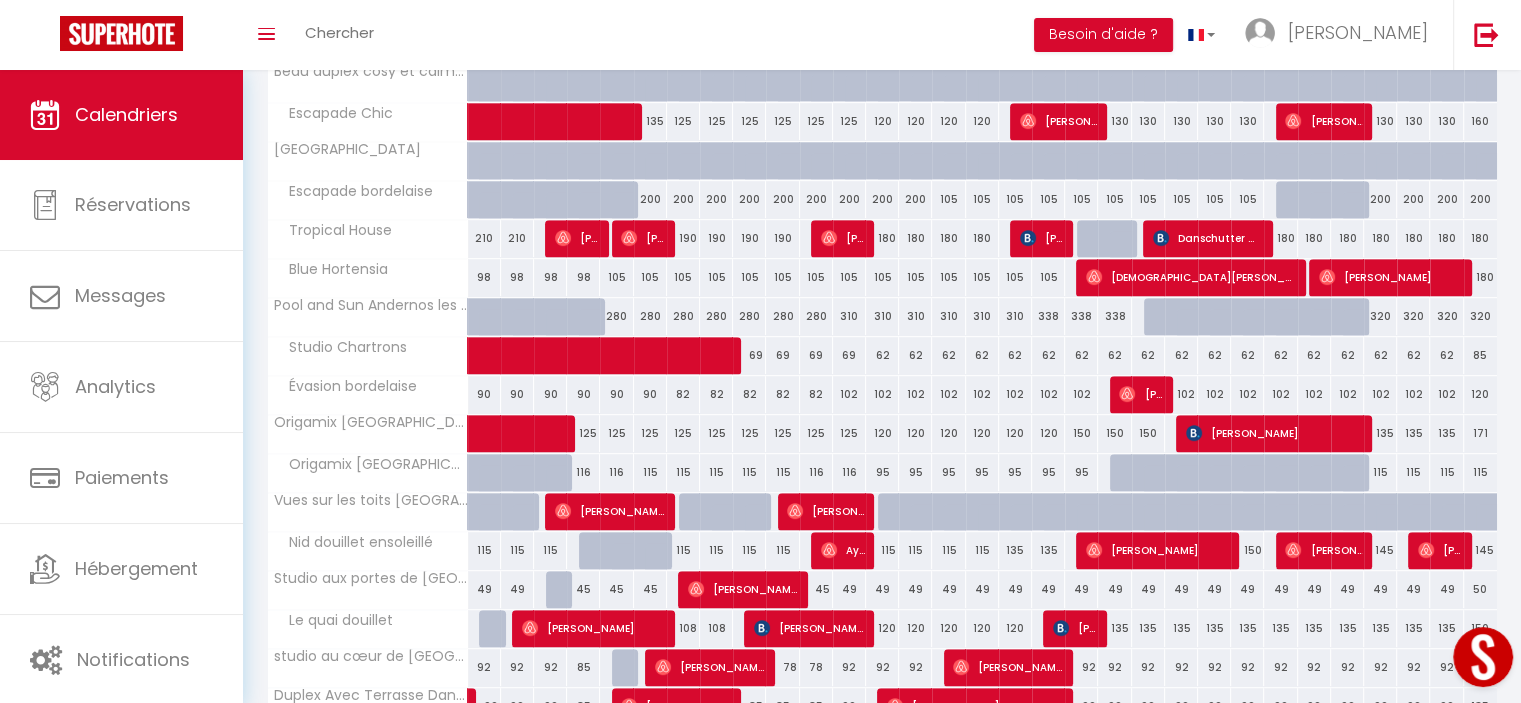 click on "102" at bounding box center [1181, 394] 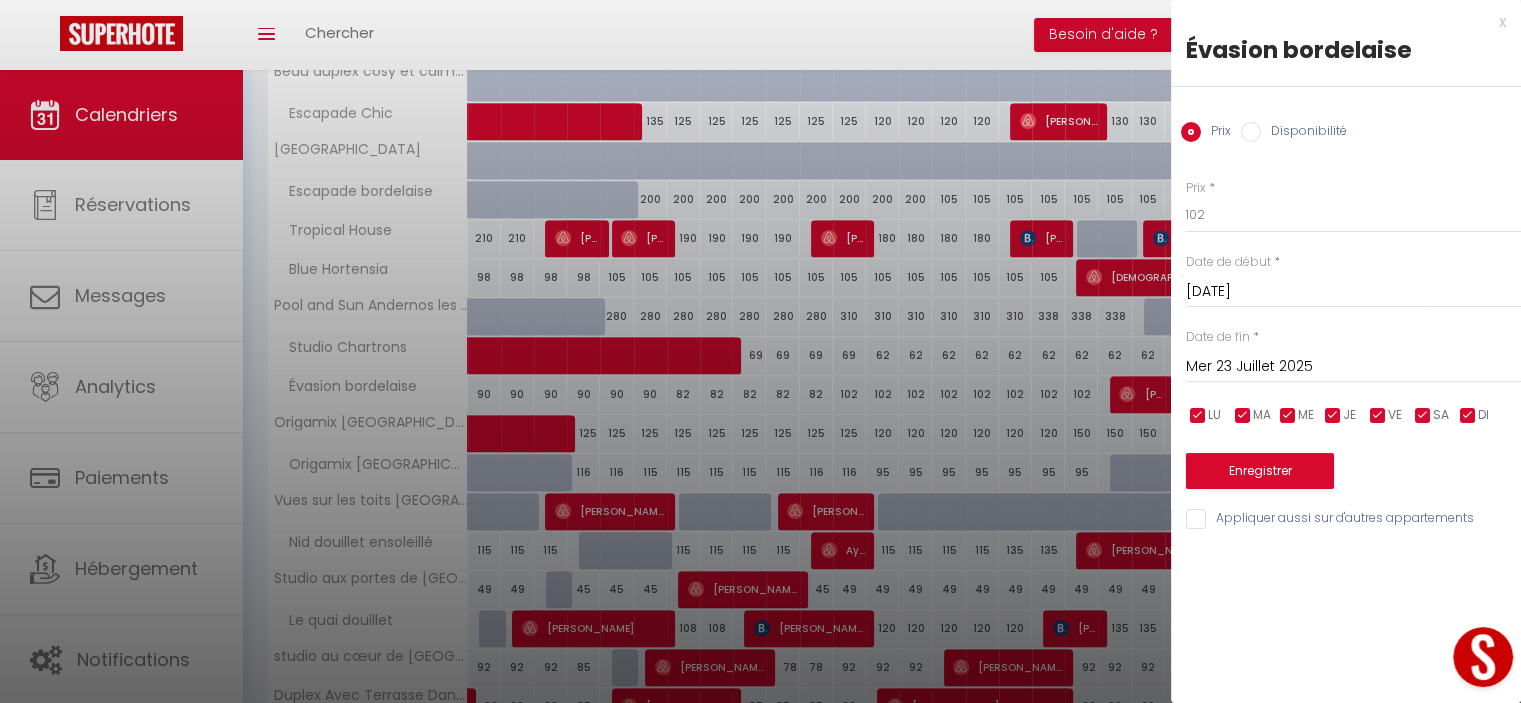 click on "Mer 23 Juillet 2025" at bounding box center [1353, 367] 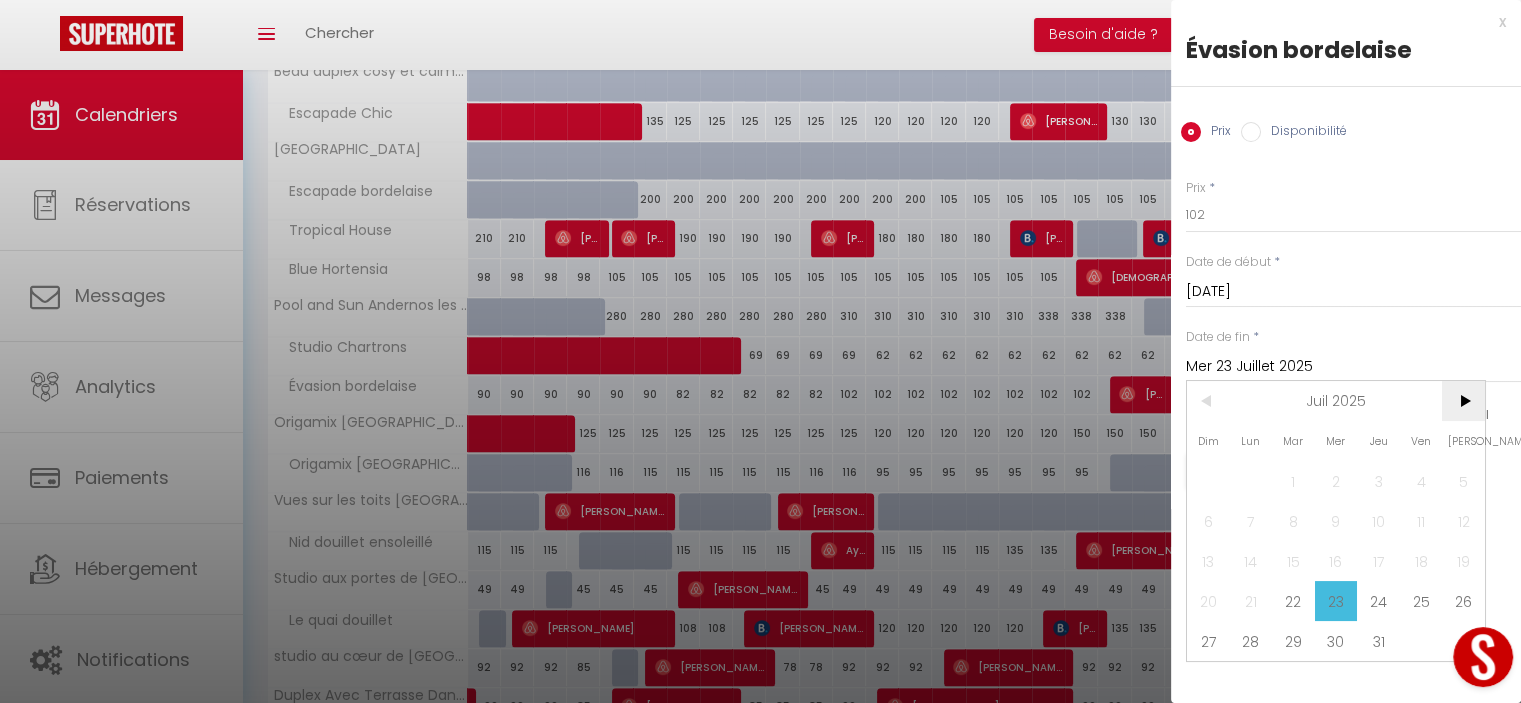 click on ">" at bounding box center (1463, 401) 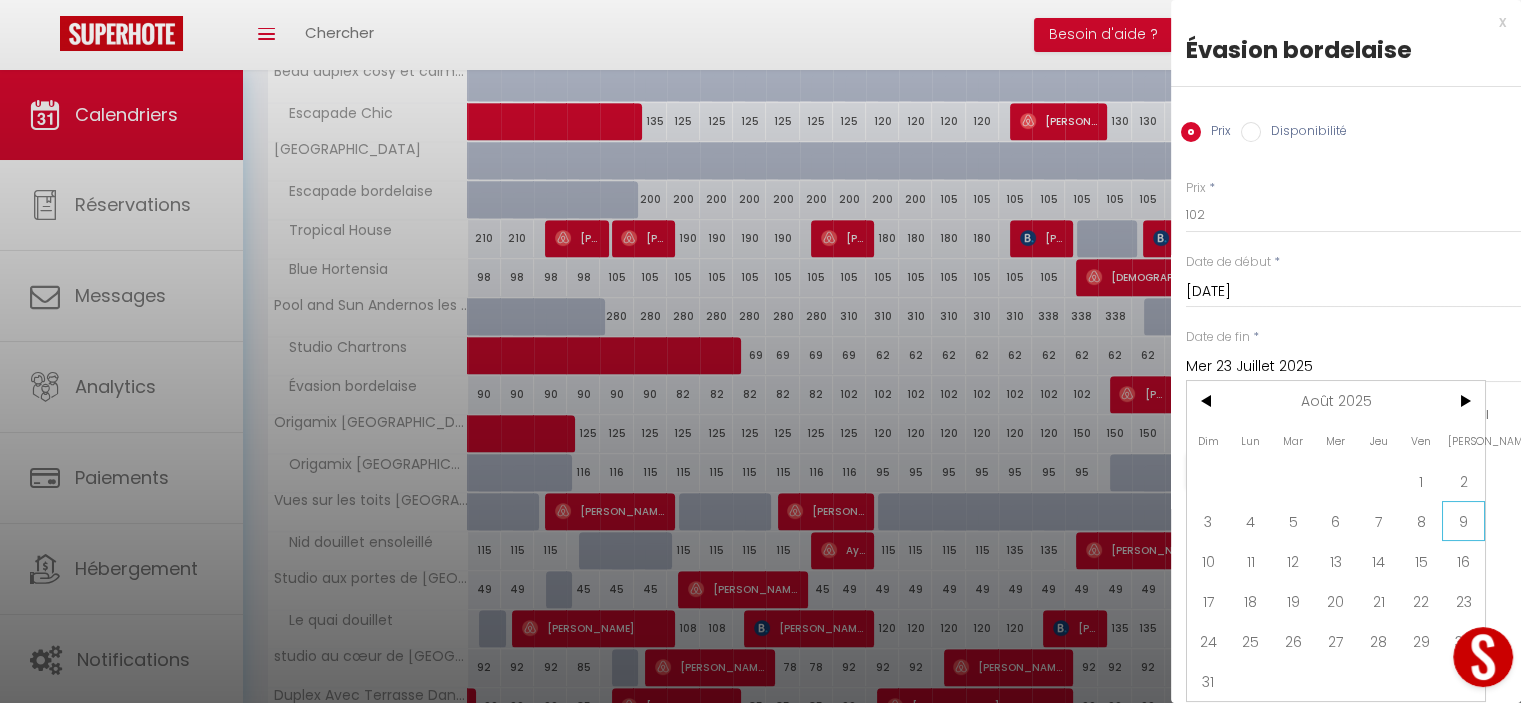 click on "9" at bounding box center [1463, 521] 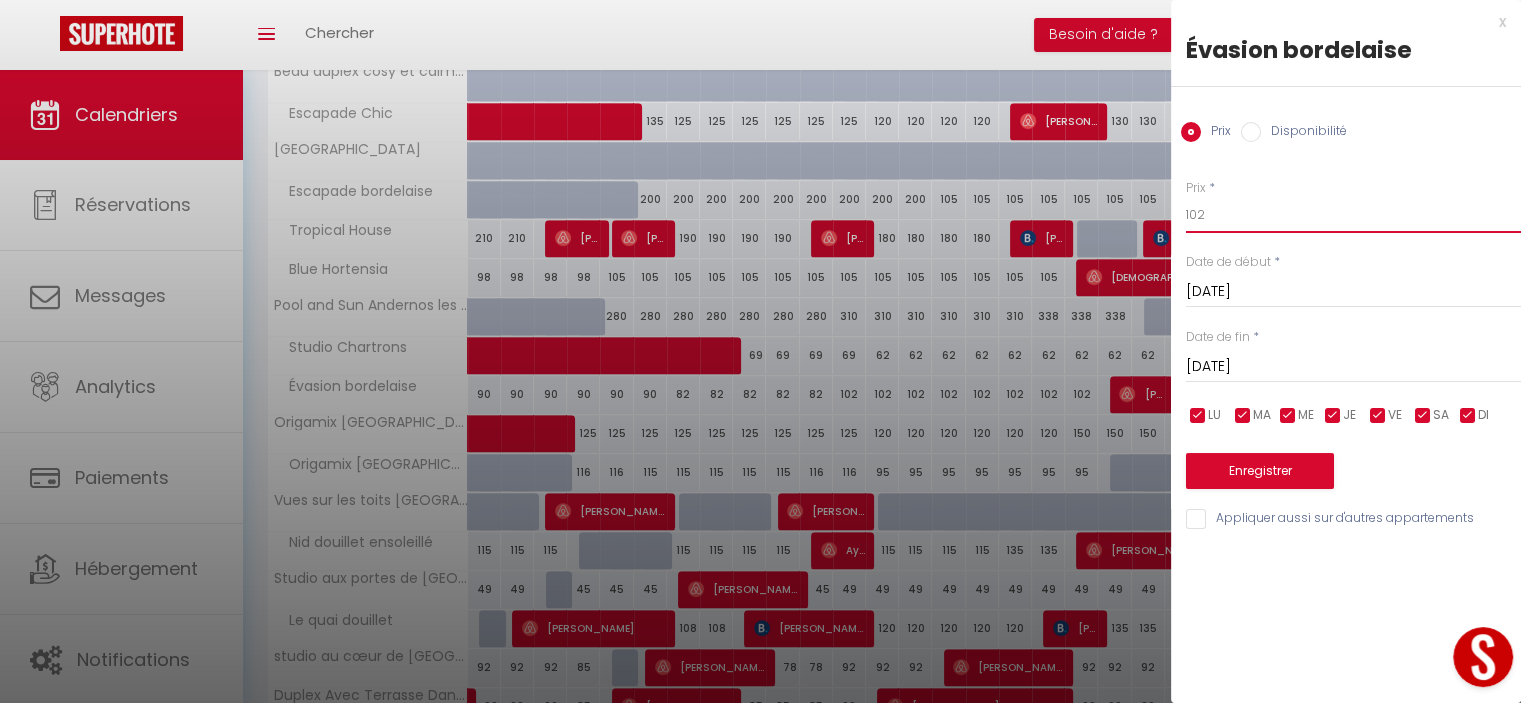 click on "102" at bounding box center (1353, 215) 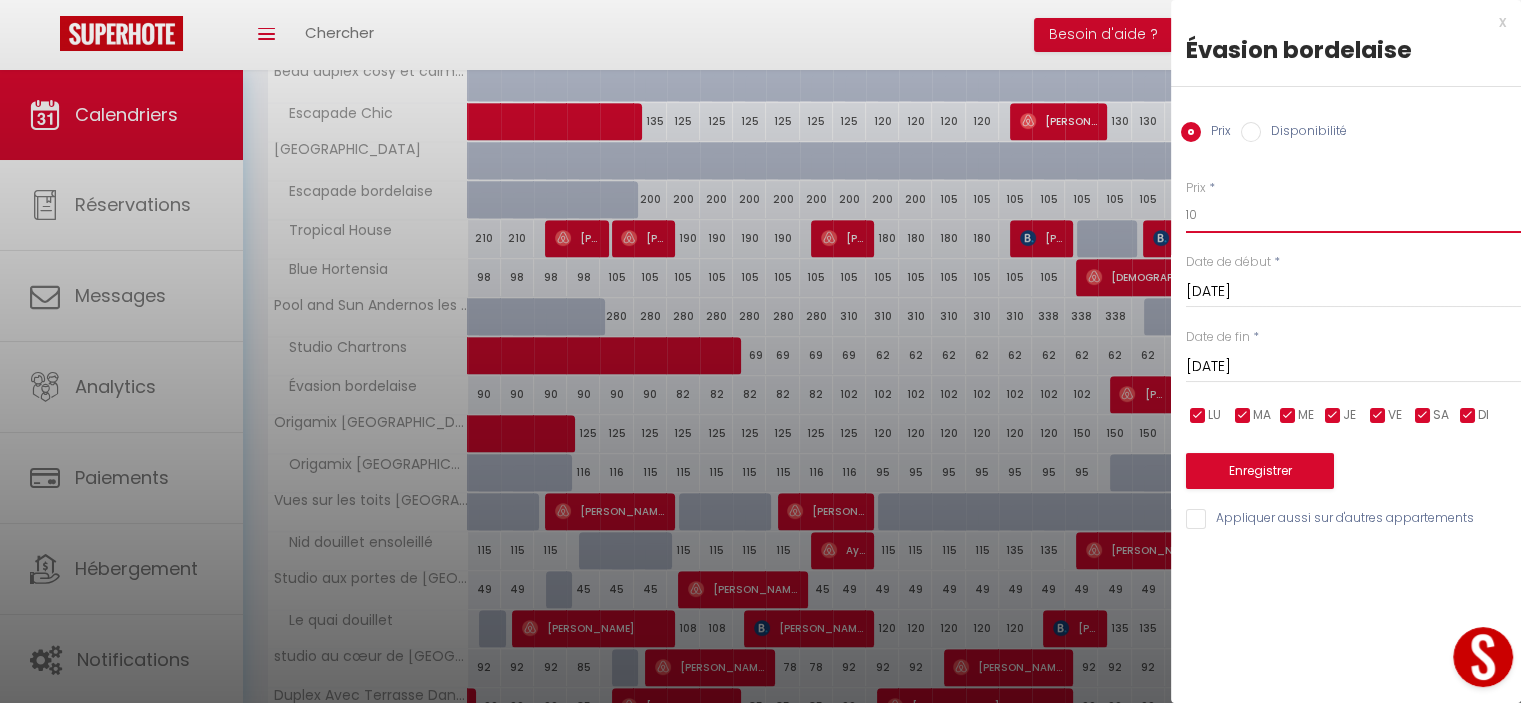 type on "1" 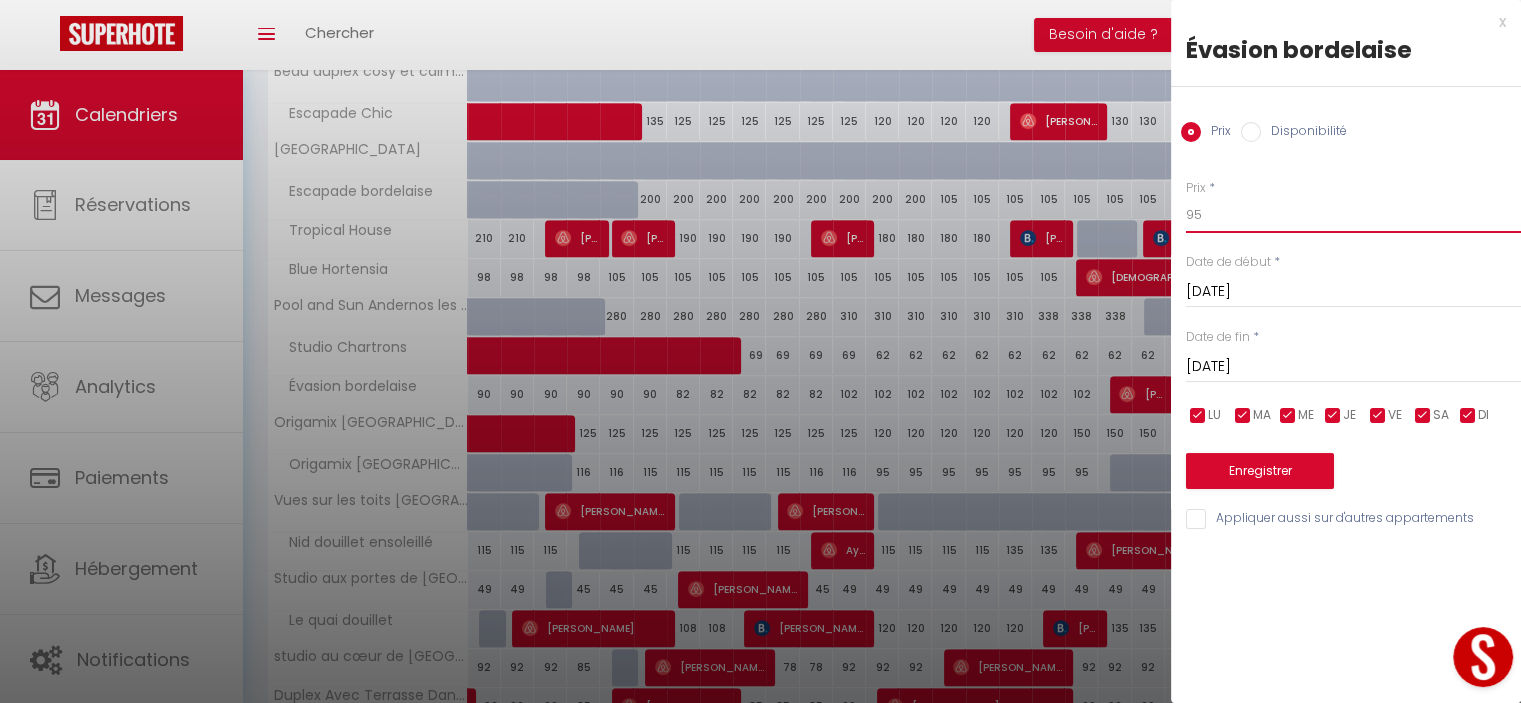 type on "95" 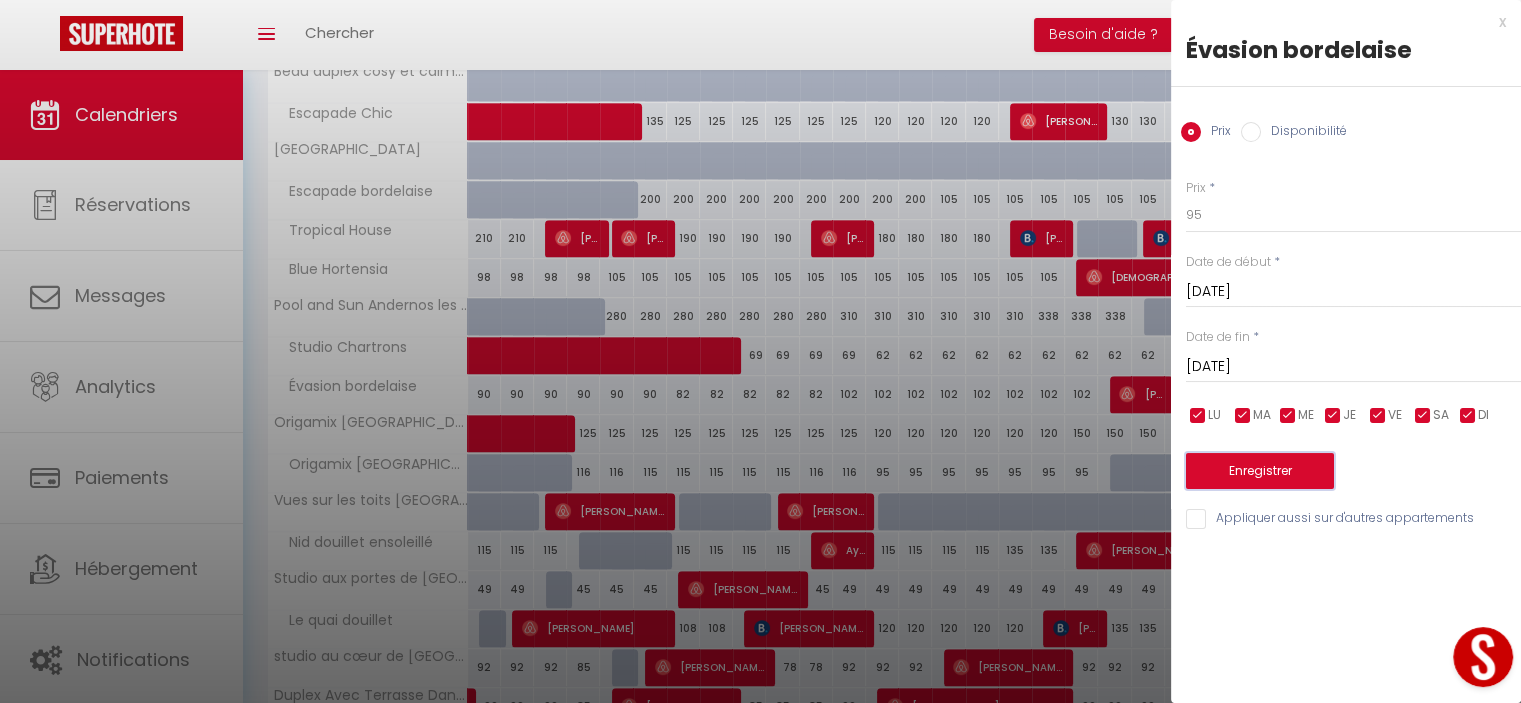 click on "Enregistrer" at bounding box center [1260, 471] 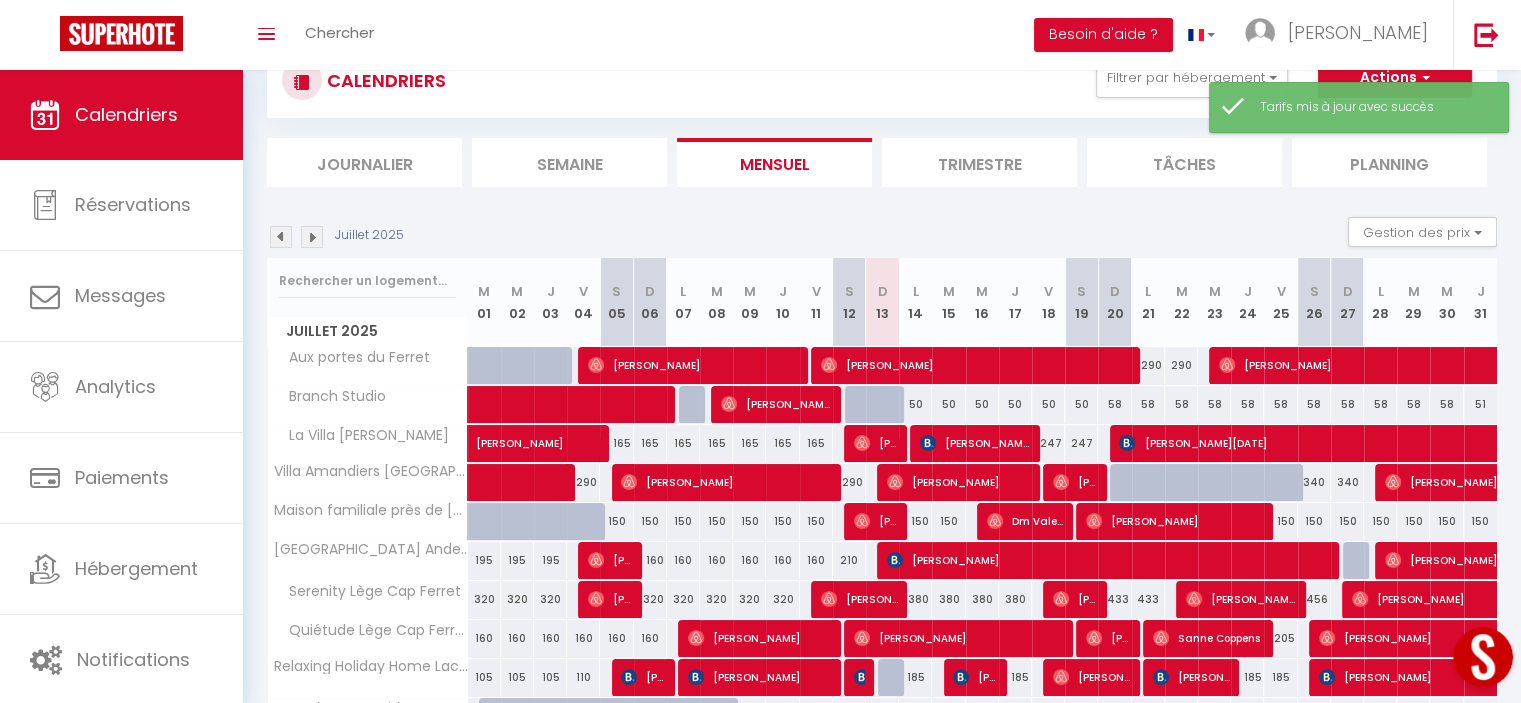 scroll, scrollTop: 232, scrollLeft: 0, axis: vertical 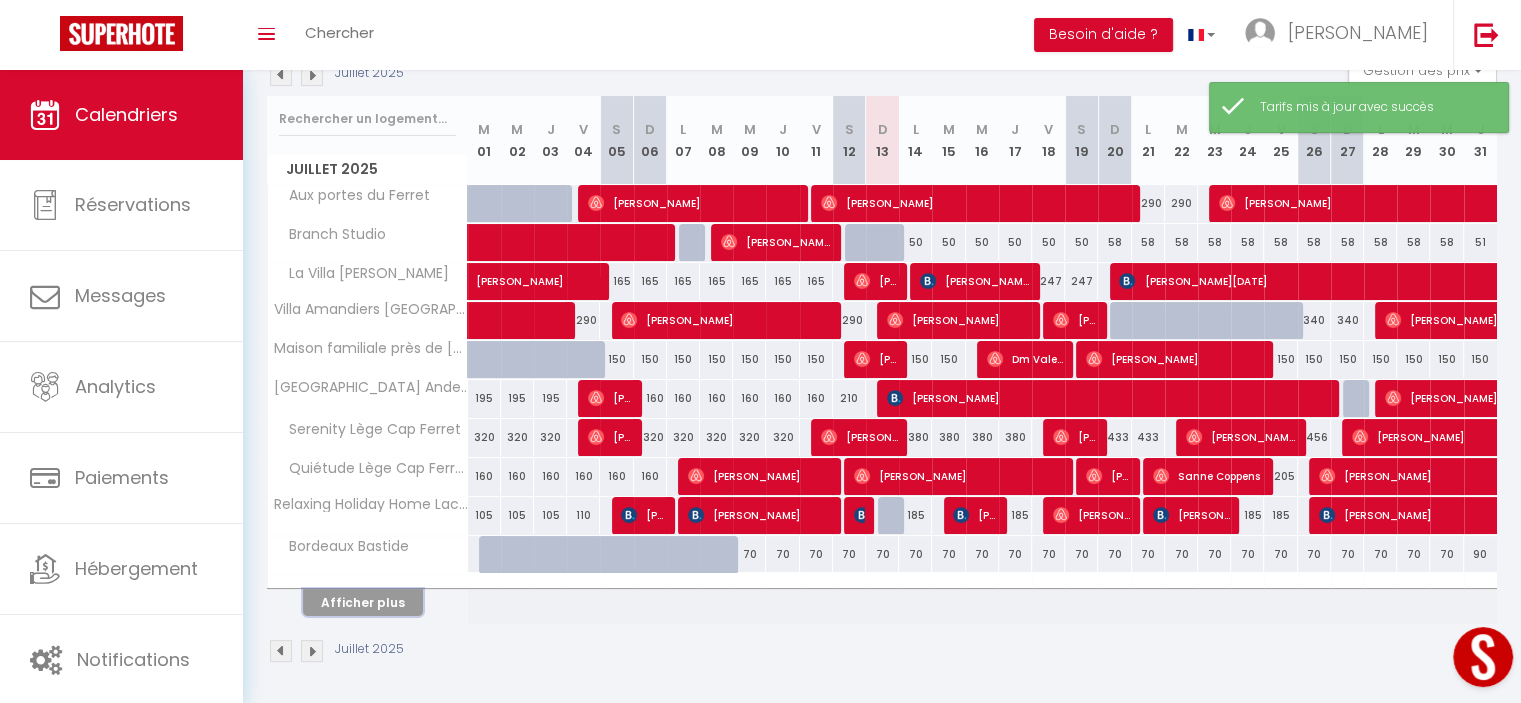 click on "Afficher plus" at bounding box center (363, 602) 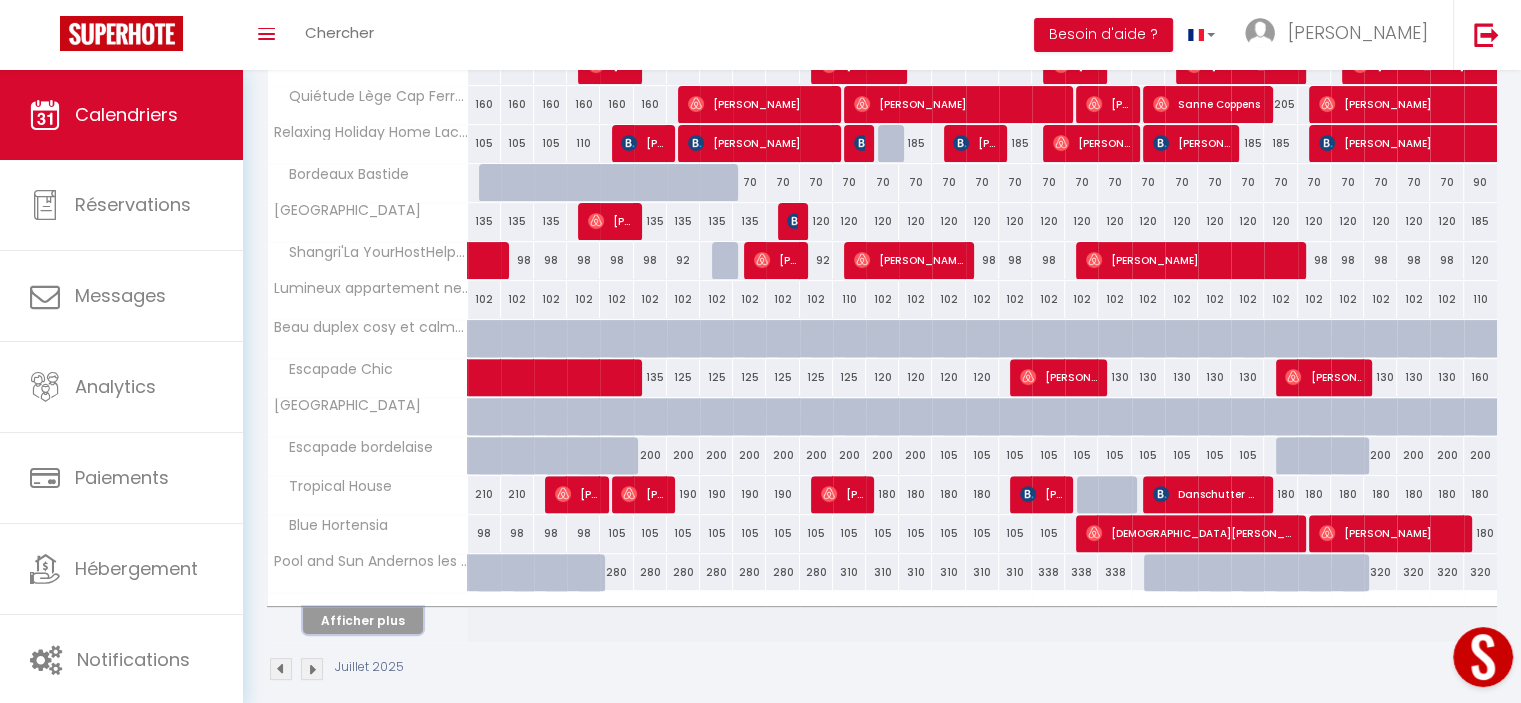 scroll, scrollTop: 620, scrollLeft: 0, axis: vertical 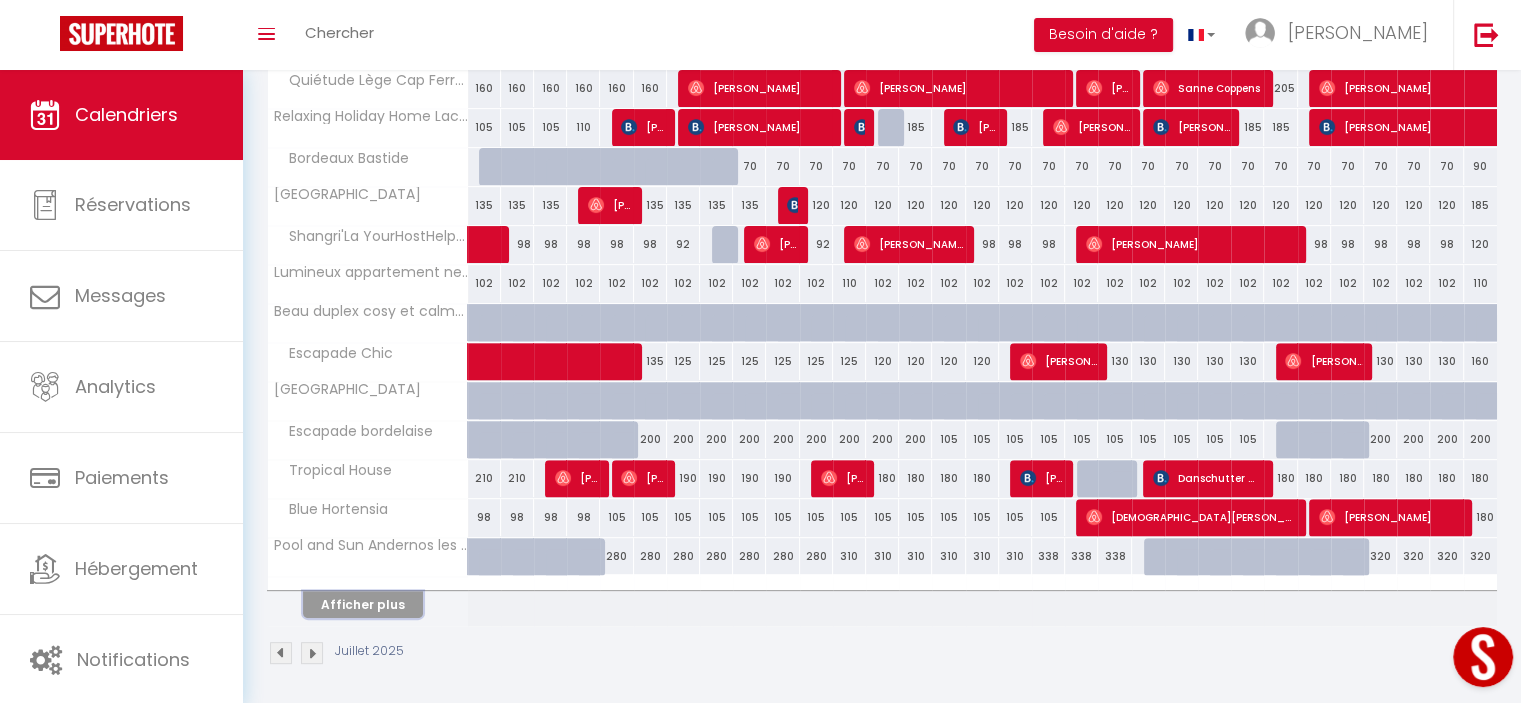click on "Afficher plus" at bounding box center (363, 604) 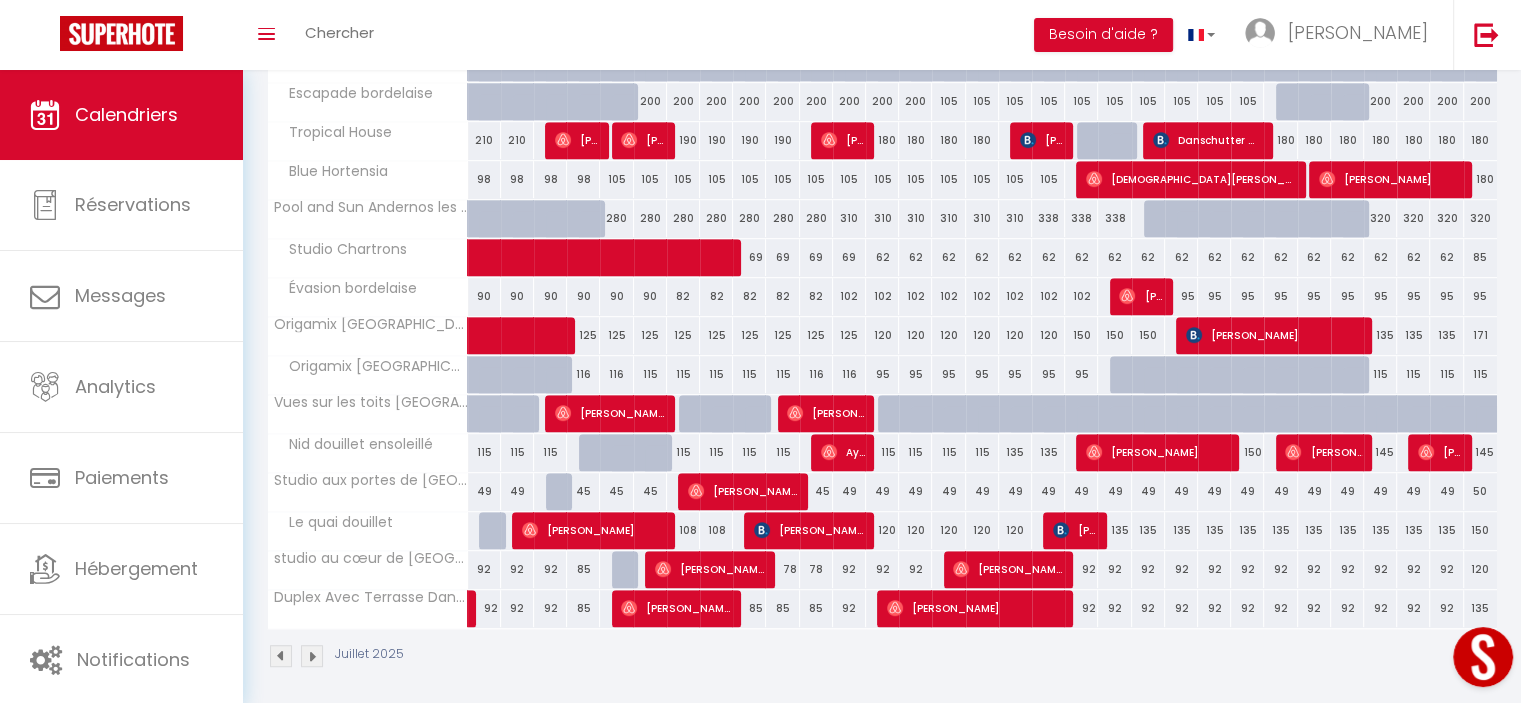 scroll, scrollTop: 959, scrollLeft: 0, axis: vertical 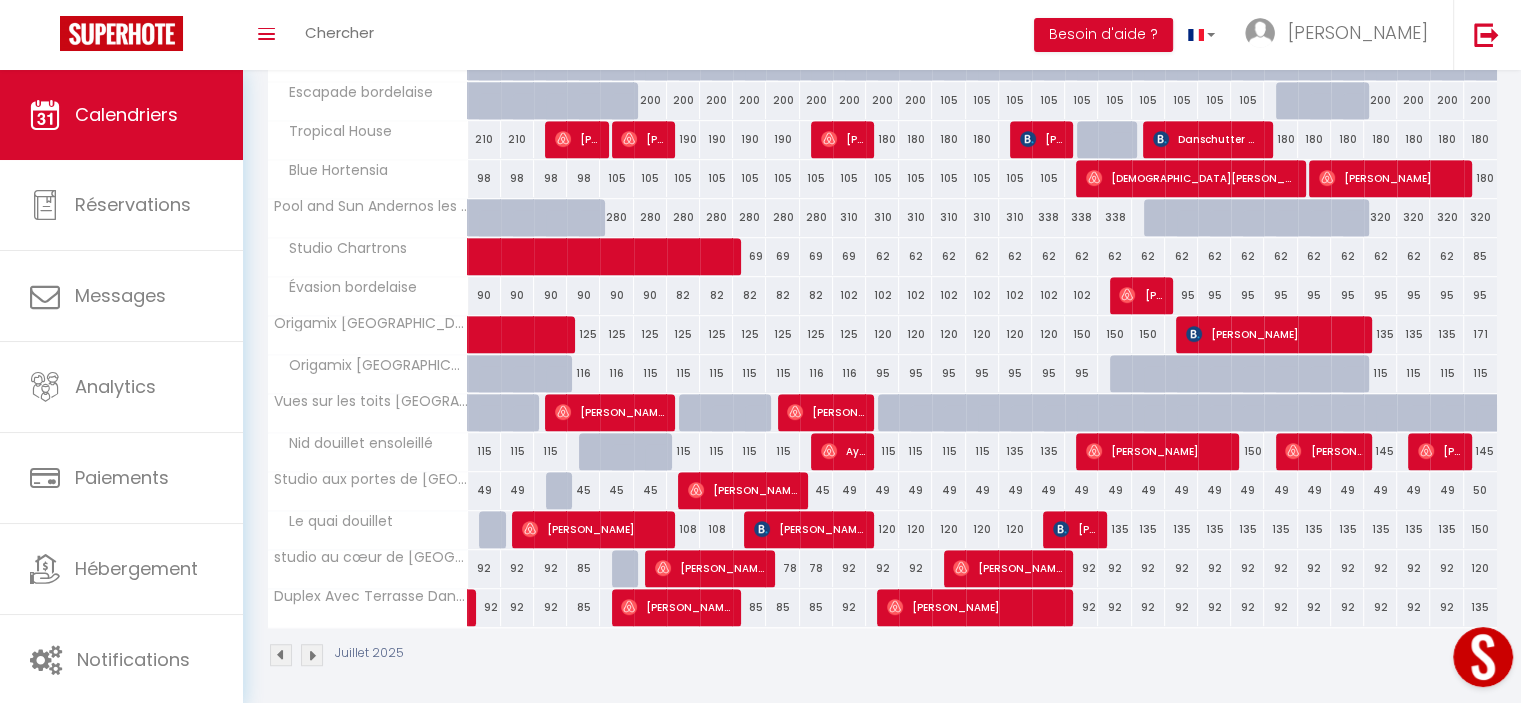 click on "125" at bounding box center (782, 334) 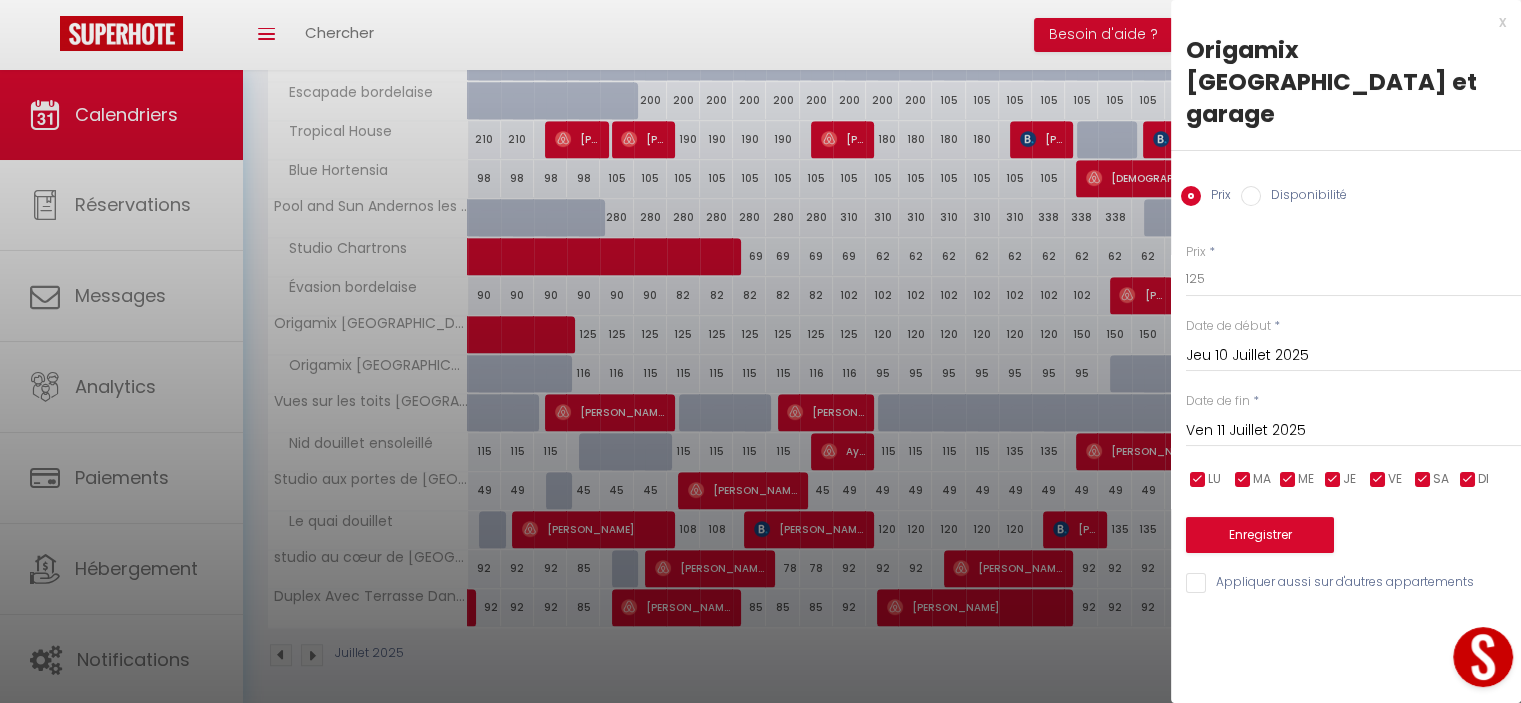 click on "Jeu 10 Juillet 2025" at bounding box center [1353, 356] 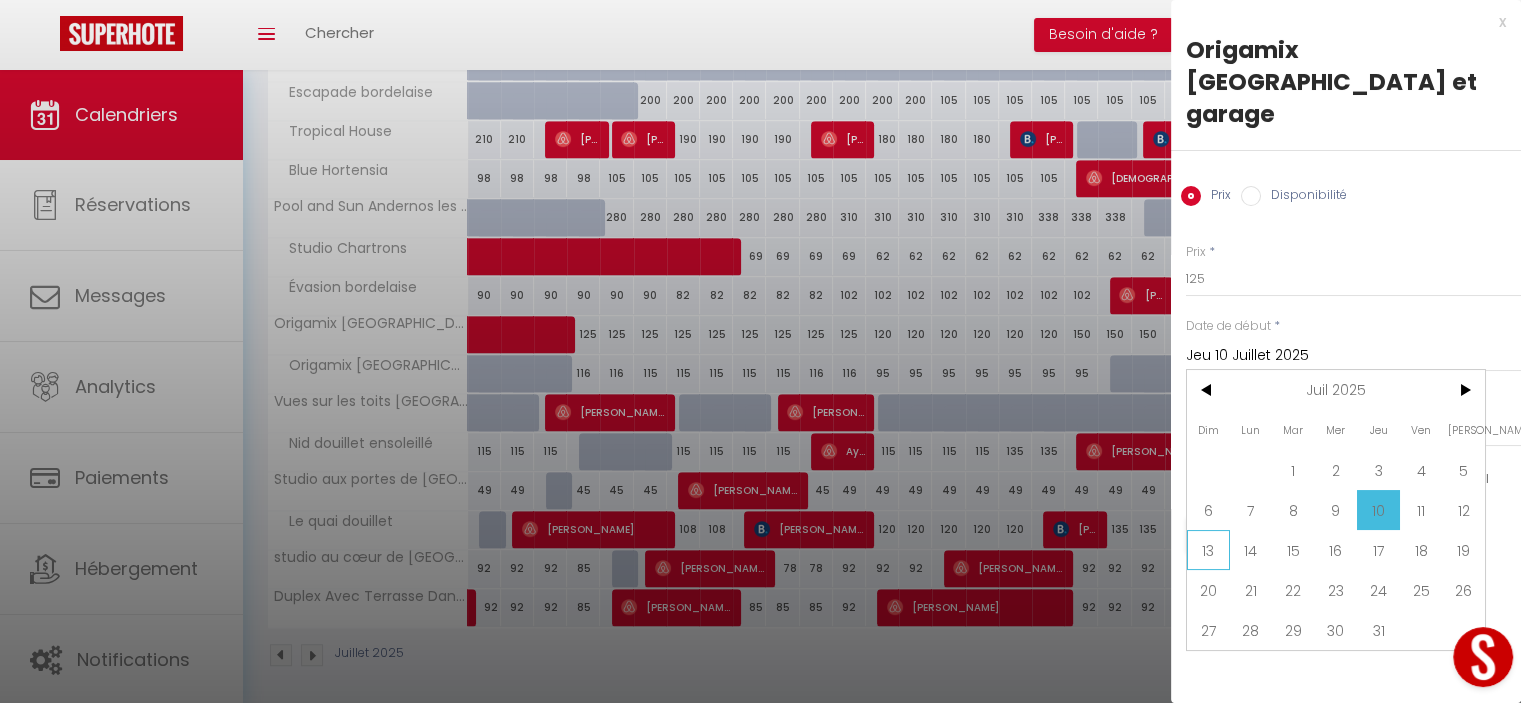 click on "13" at bounding box center (1208, 550) 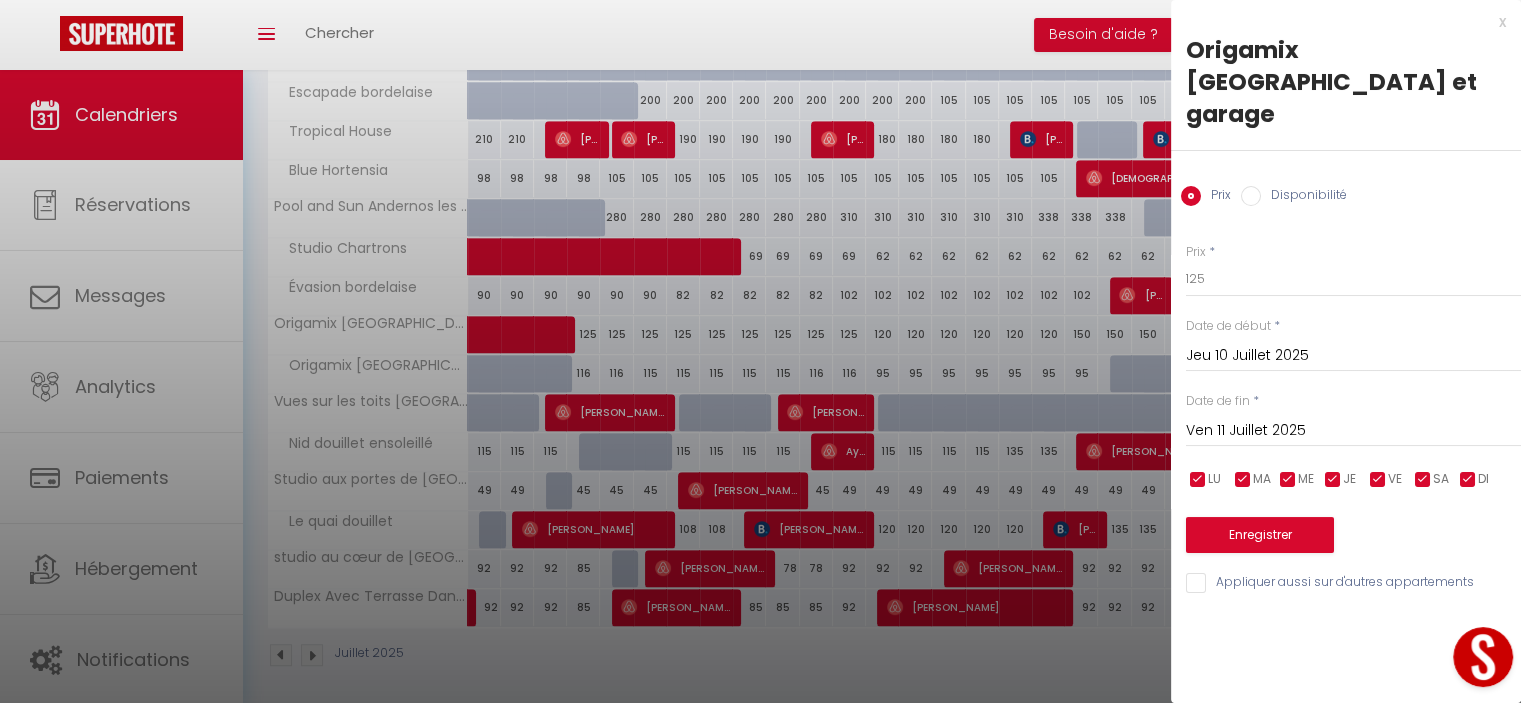 type on "Dim 13 Juillet 2025" 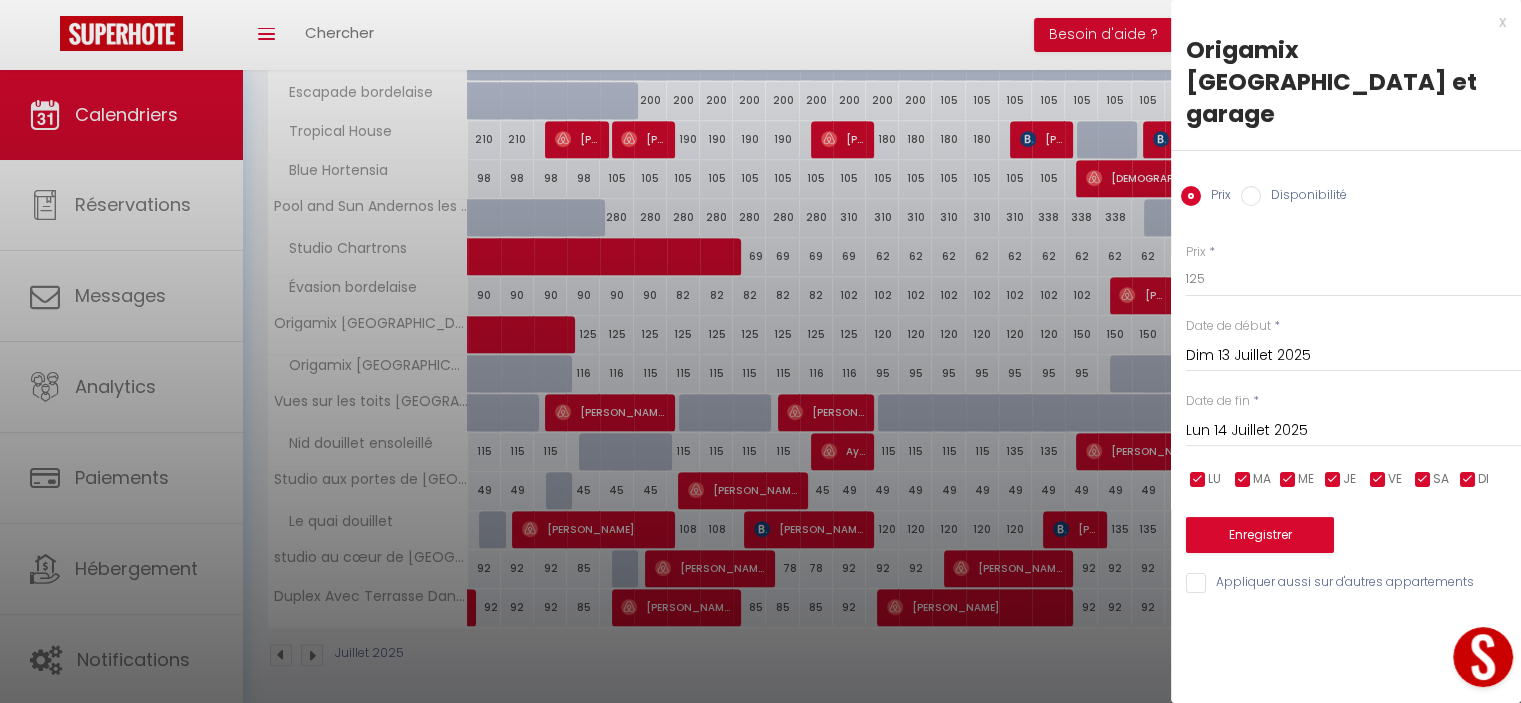 click on "Lun 14 Juillet 2025" at bounding box center (1353, 431) 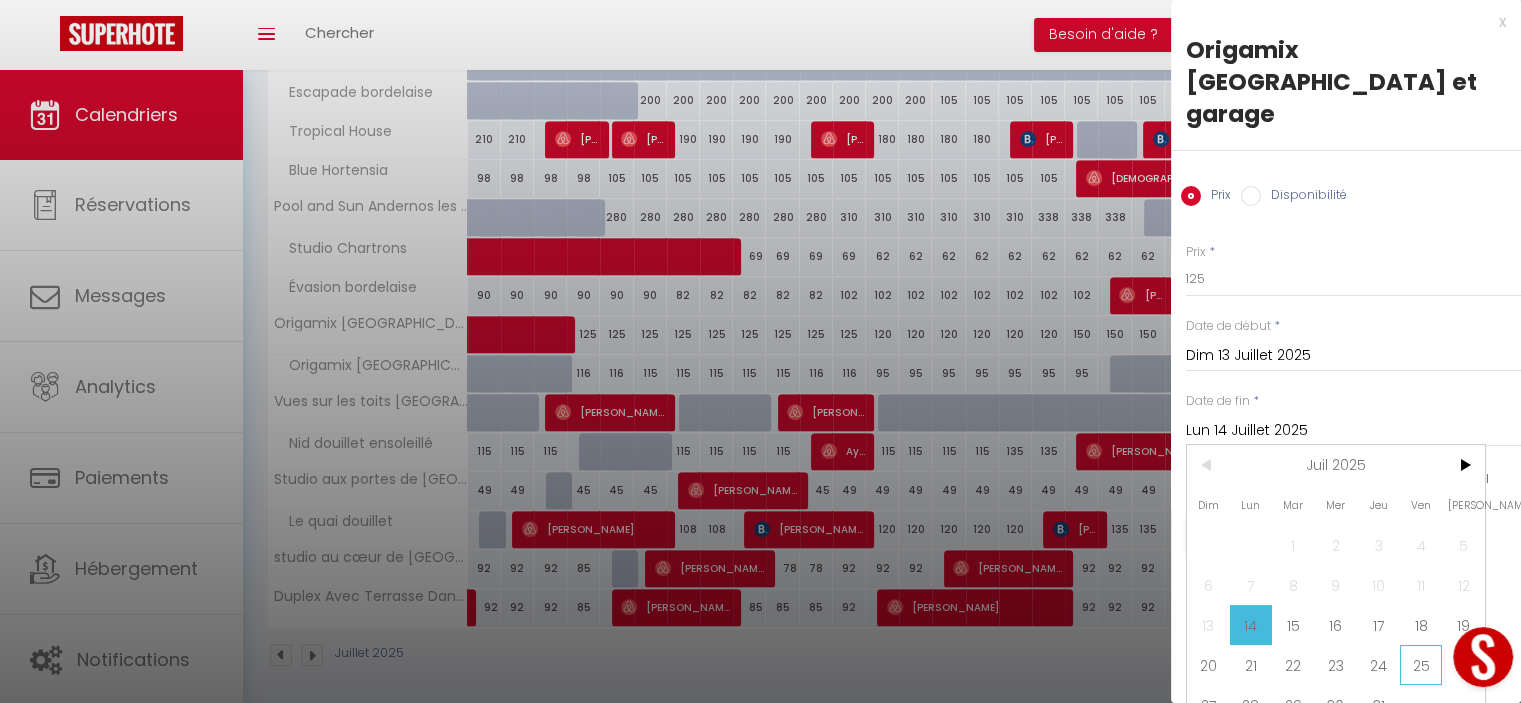 click on "25" at bounding box center (1421, 665) 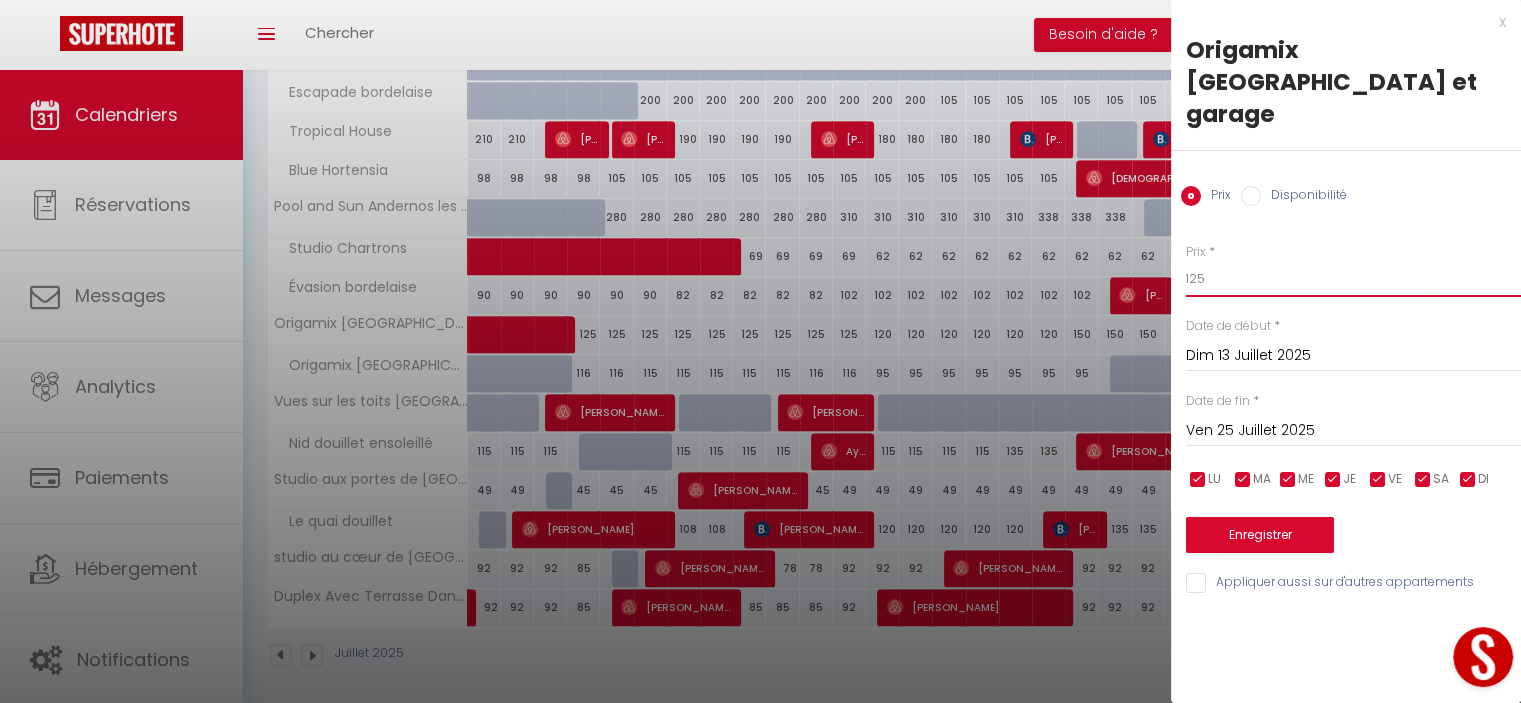 click on "125" at bounding box center (1353, 279) 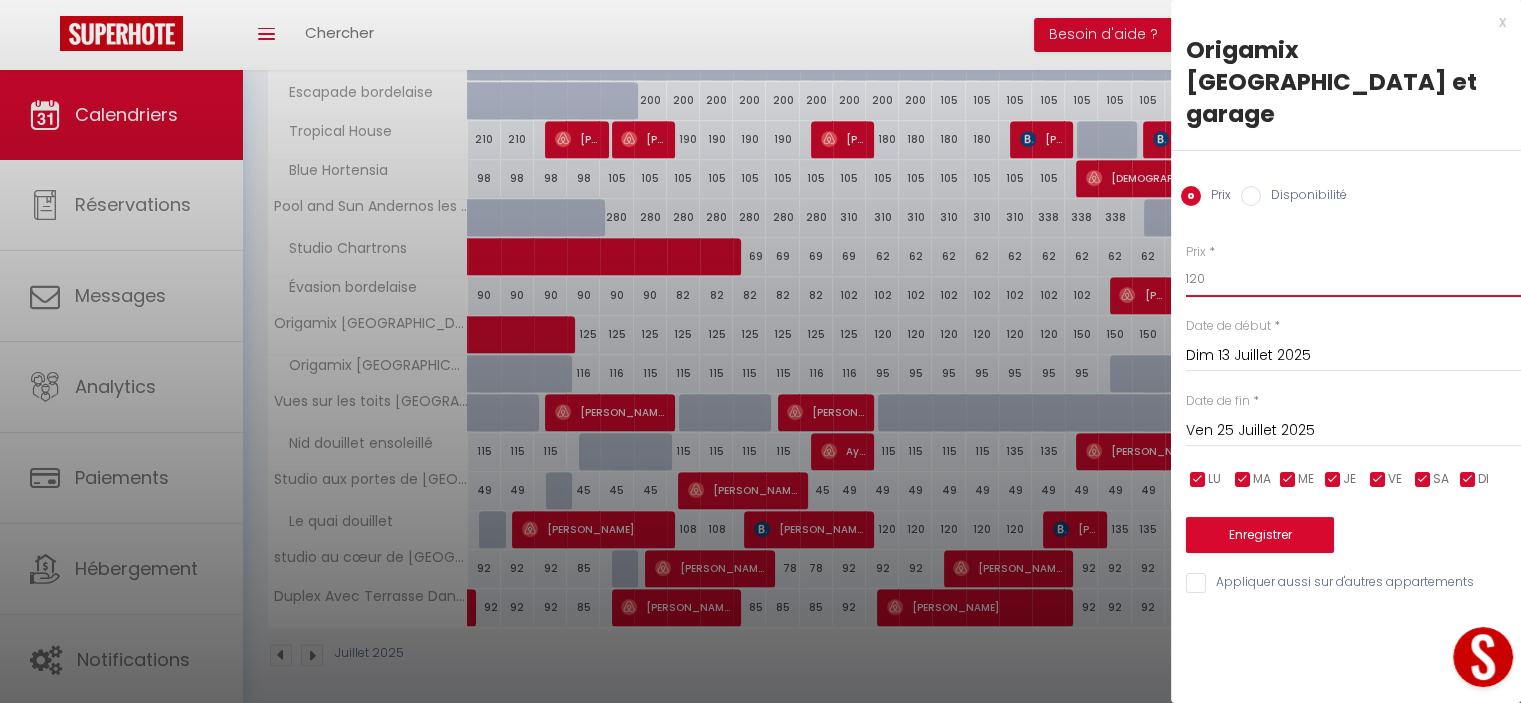 type on "120" 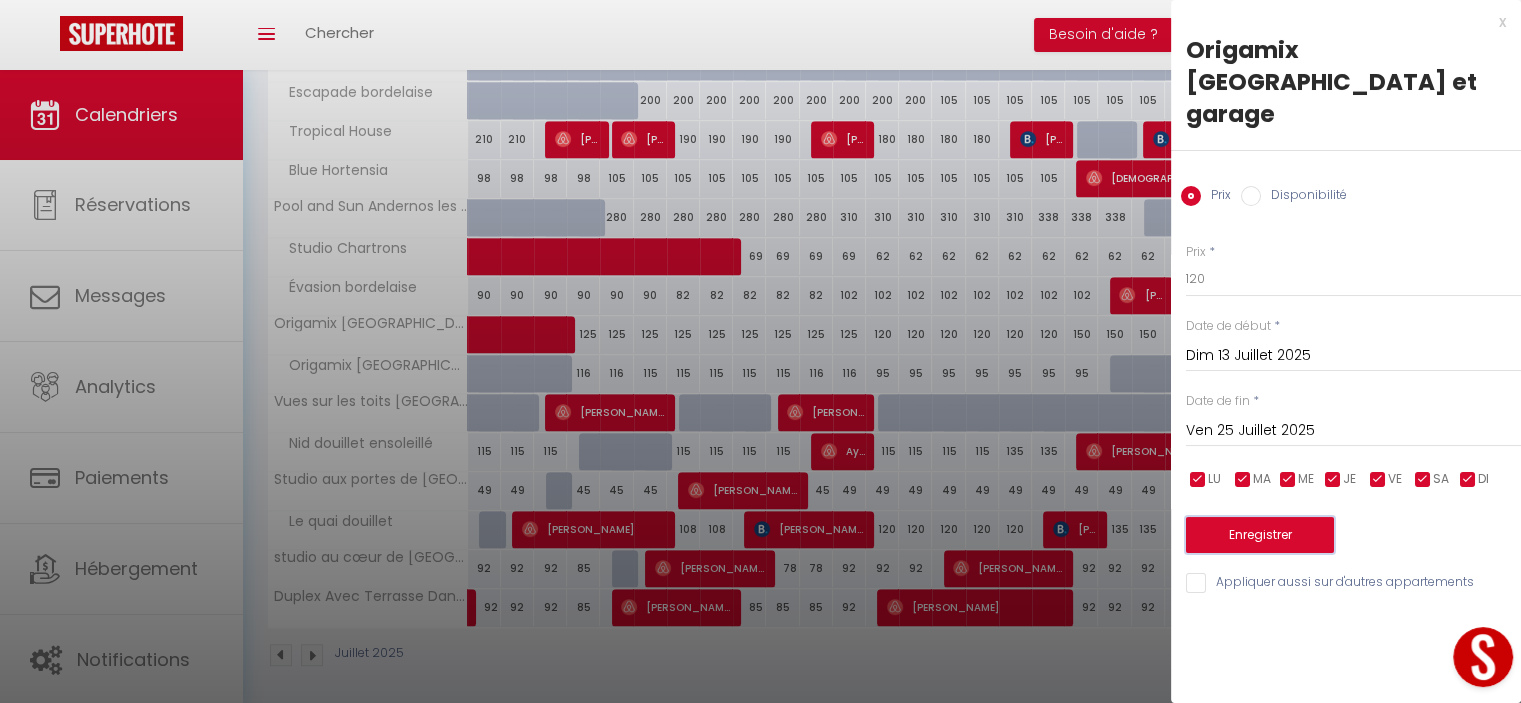 click on "Enregistrer" at bounding box center [1260, 535] 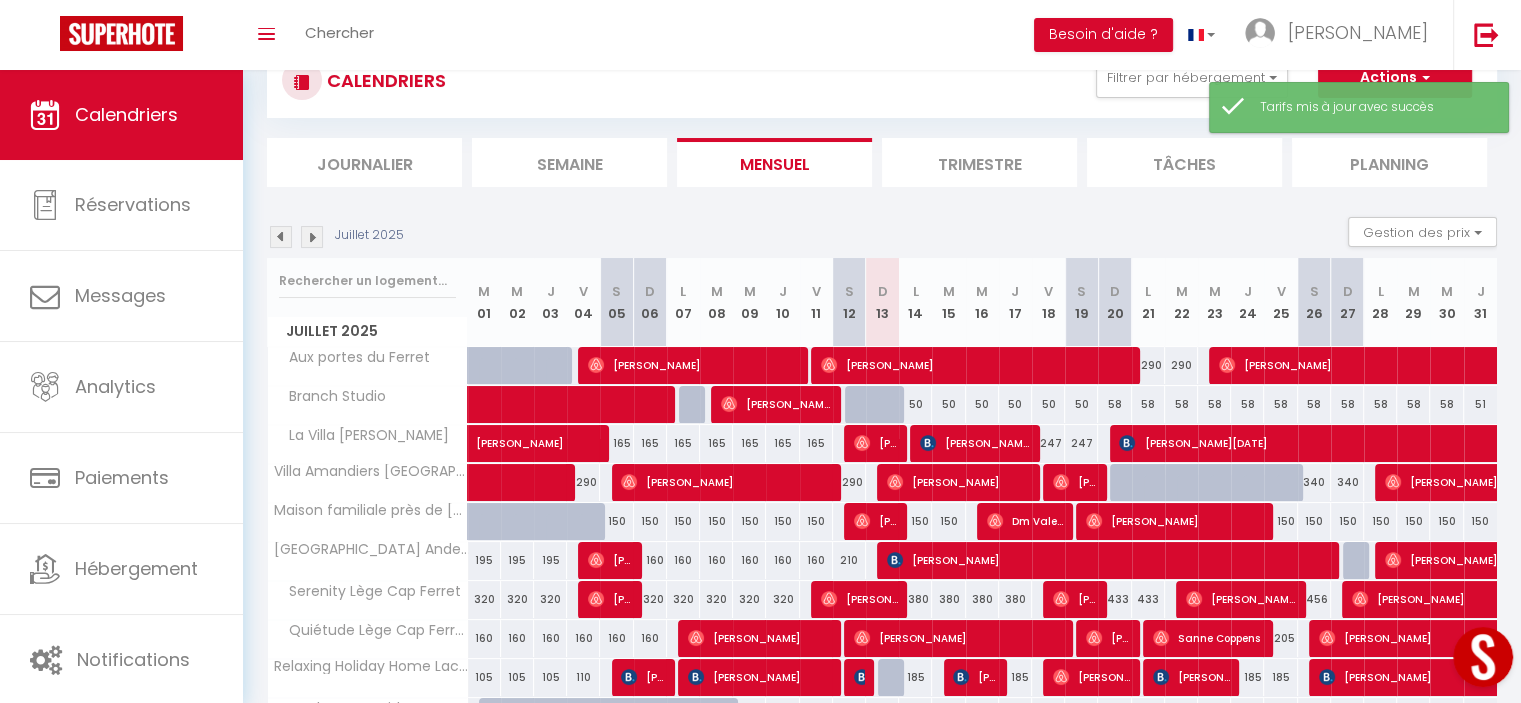 scroll, scrollTop: 232, scrollLeft: 0, axis: vertical 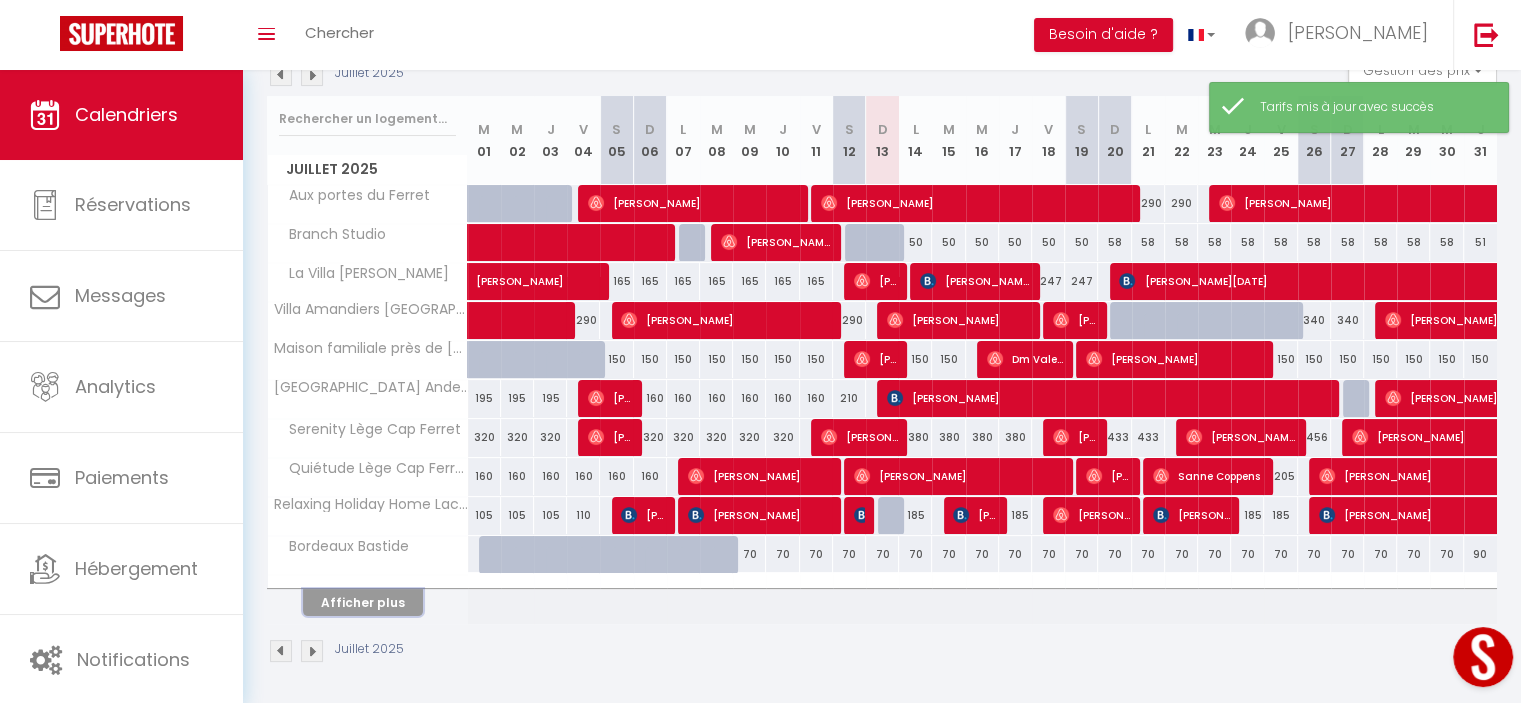 click on "Afficher plus" at bounding box center (363, 602) 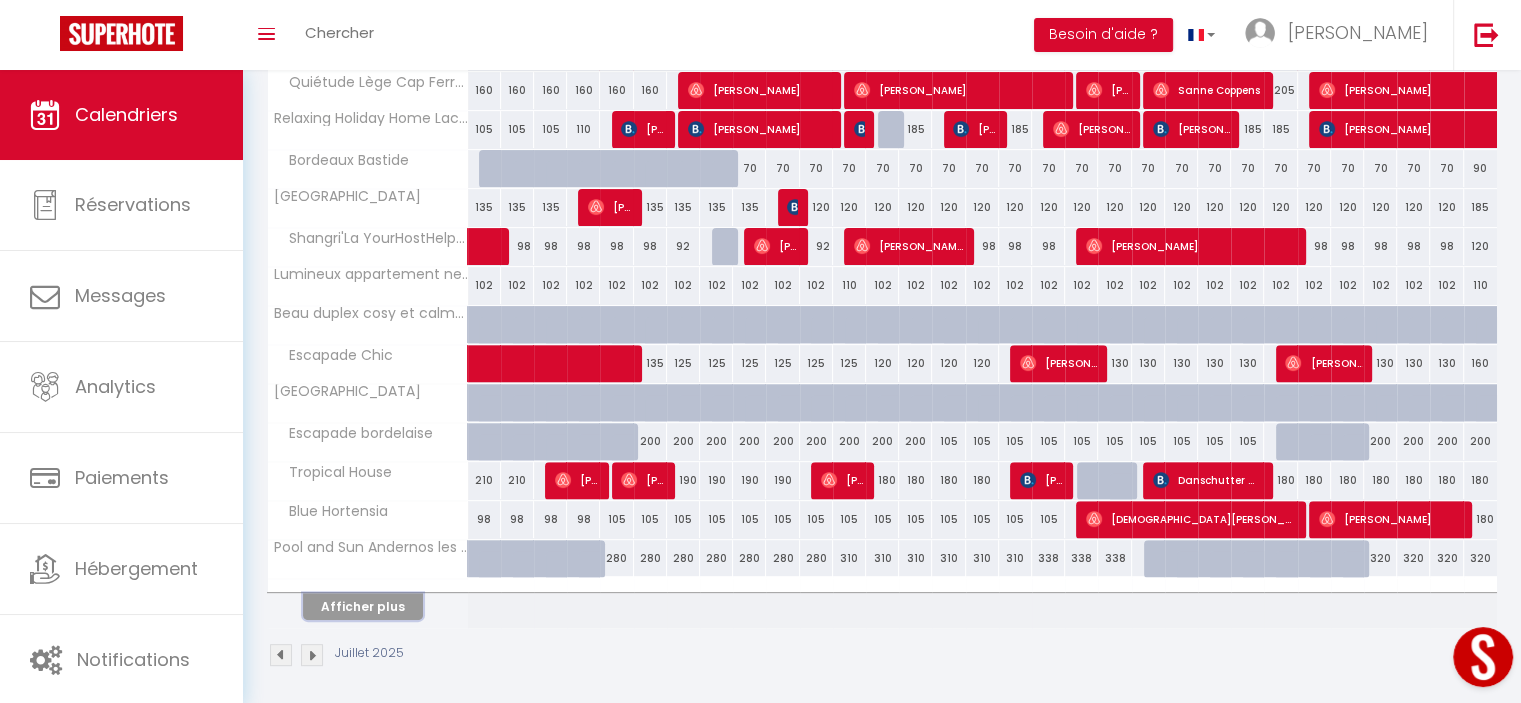 scroll, scrollTop: 620, scrollLeft: 0, axis: vertical 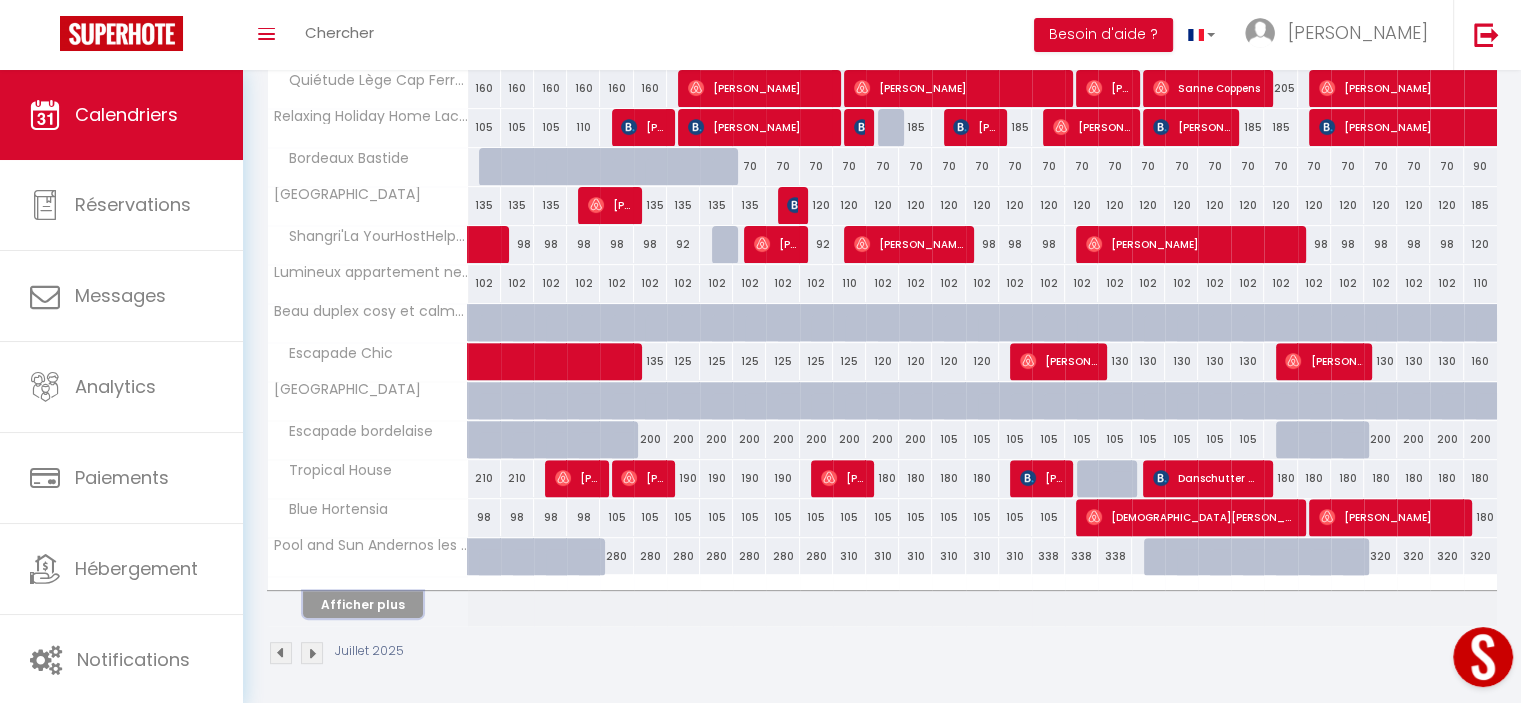 click on "Afficher plus" at bounding box center (363, 604) 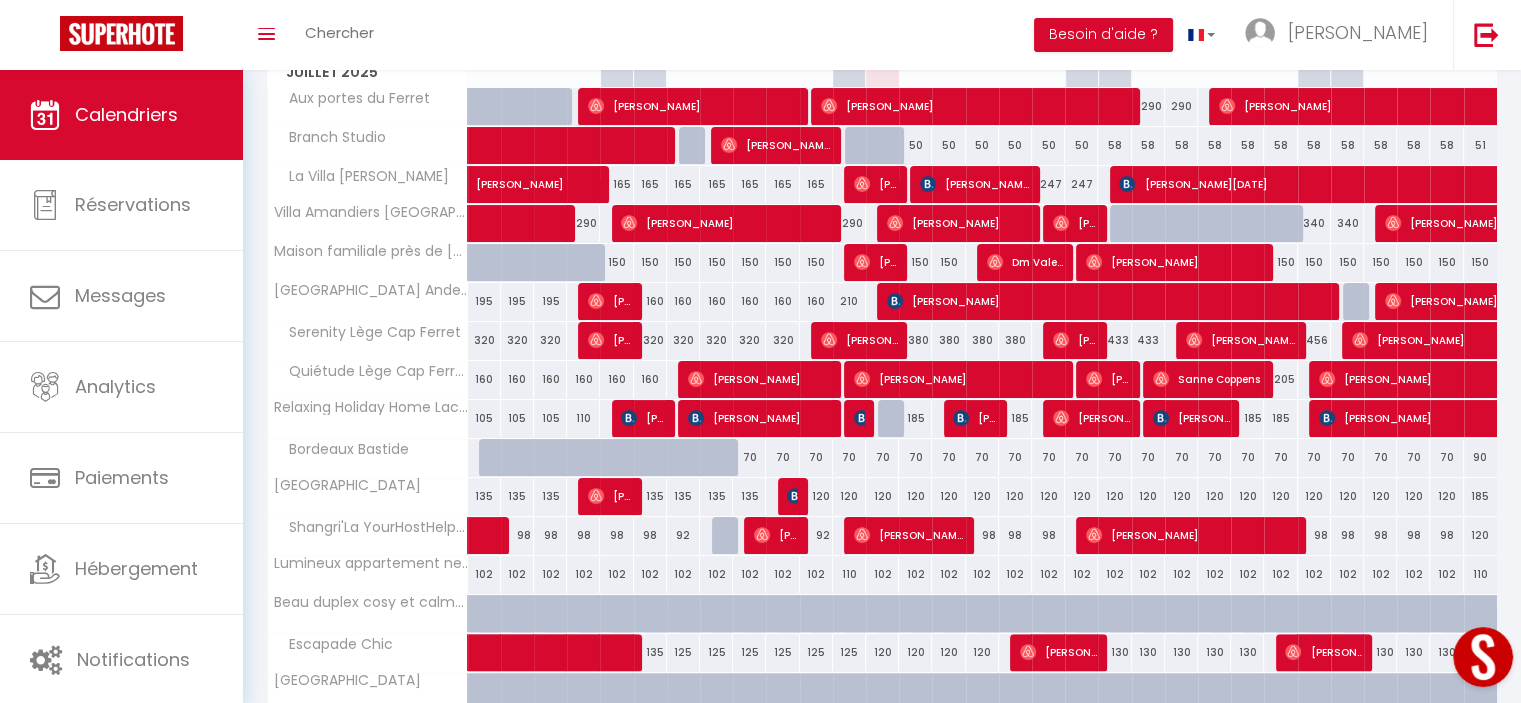 scroll, scrollTop: 323, scrollLeft: 0, axis: vertical 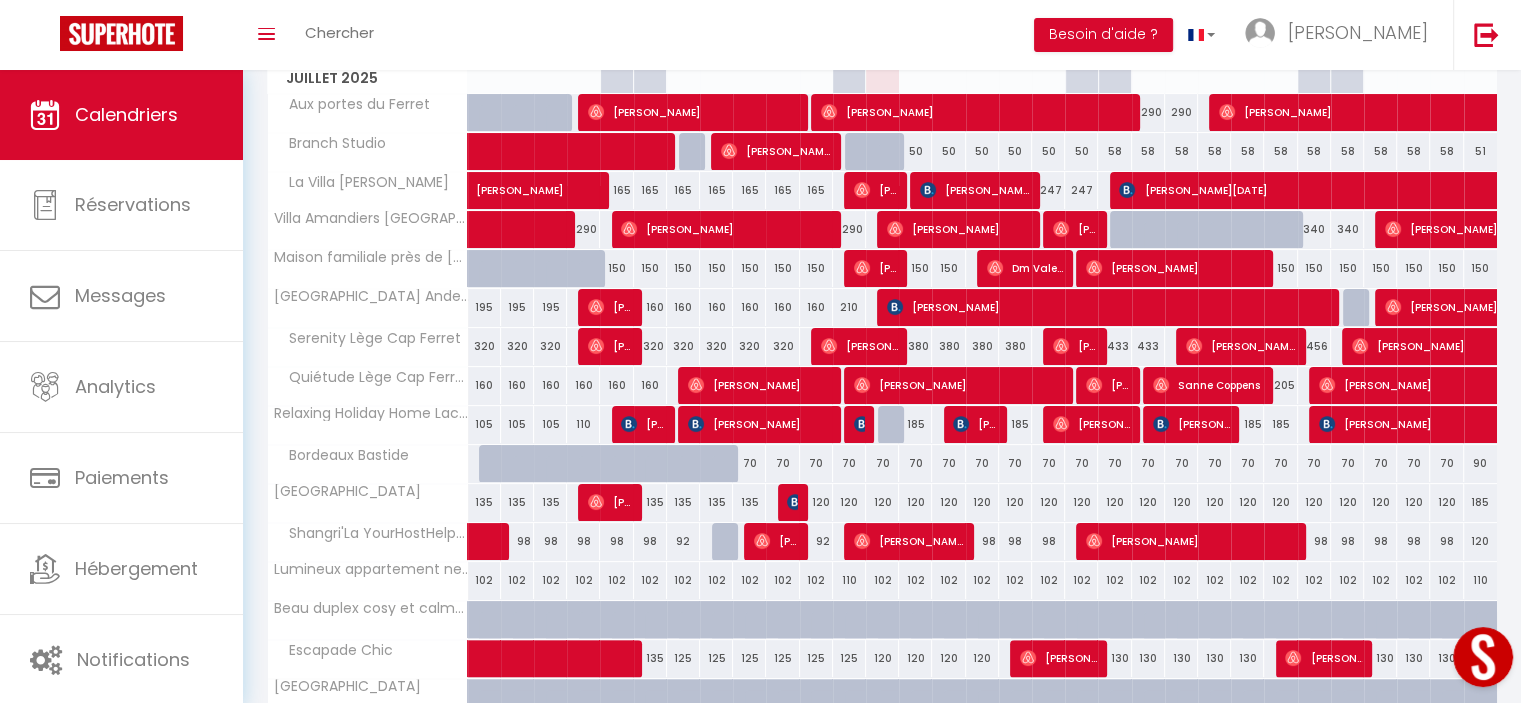 click on "50" at bounding box center [915, 151] 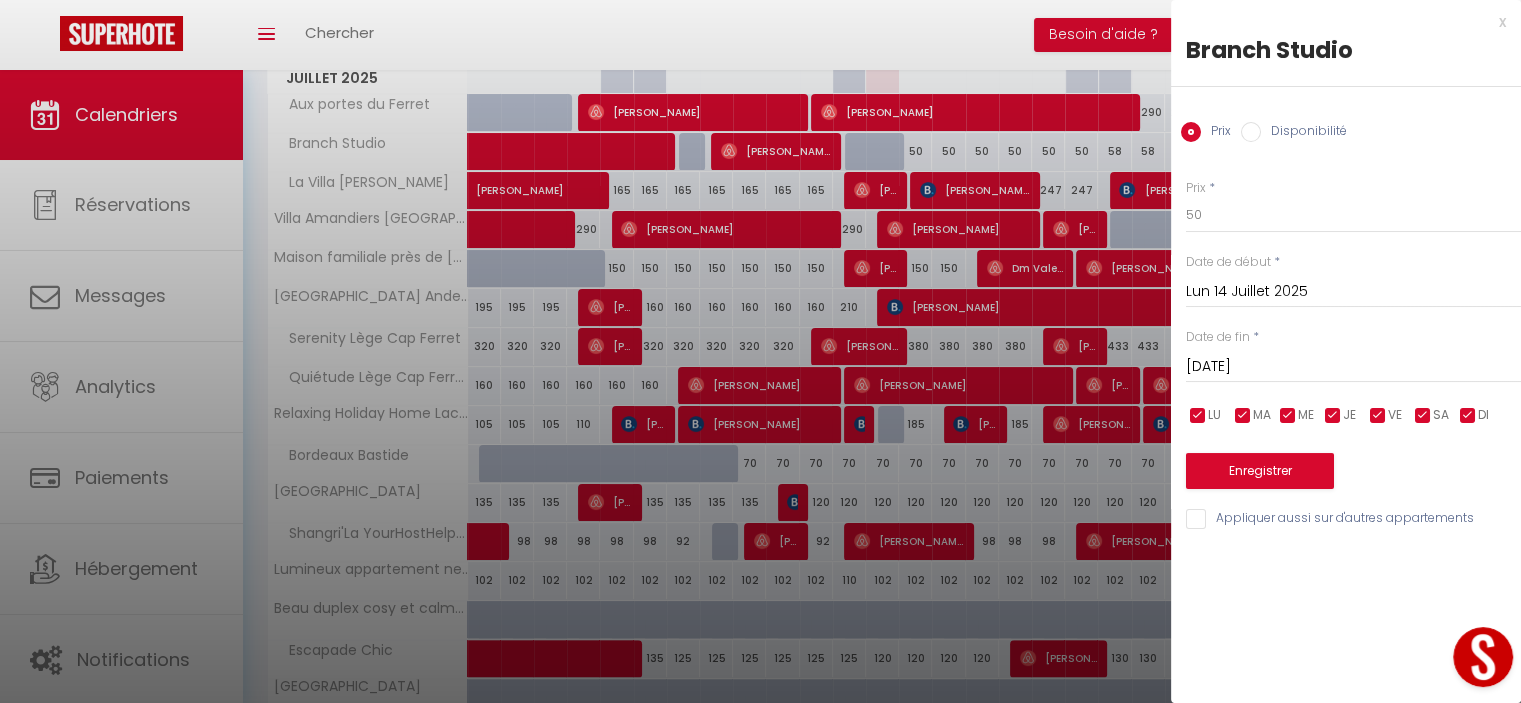 click at bounding box center [760, 351] 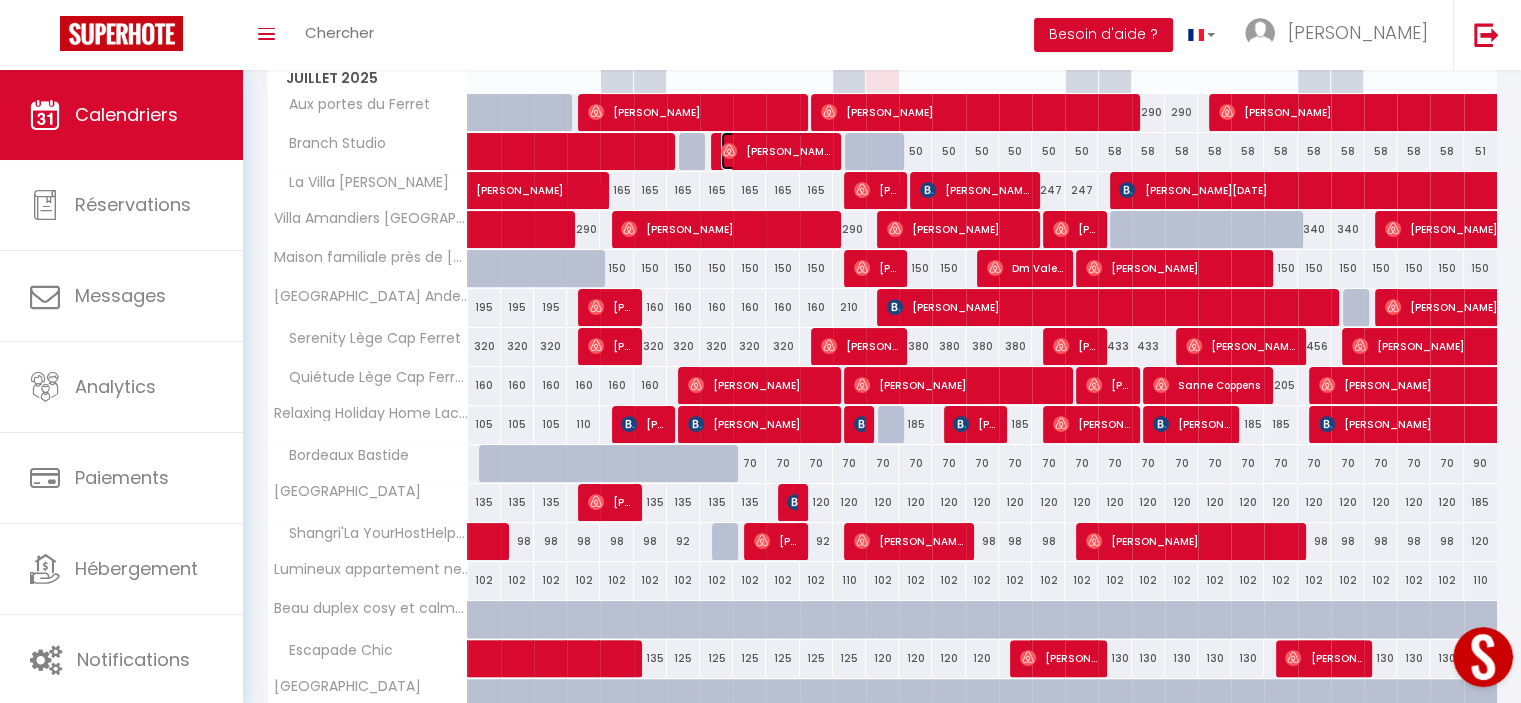 click on "[PERSON_NAME]" at bounding box center [776, 151] 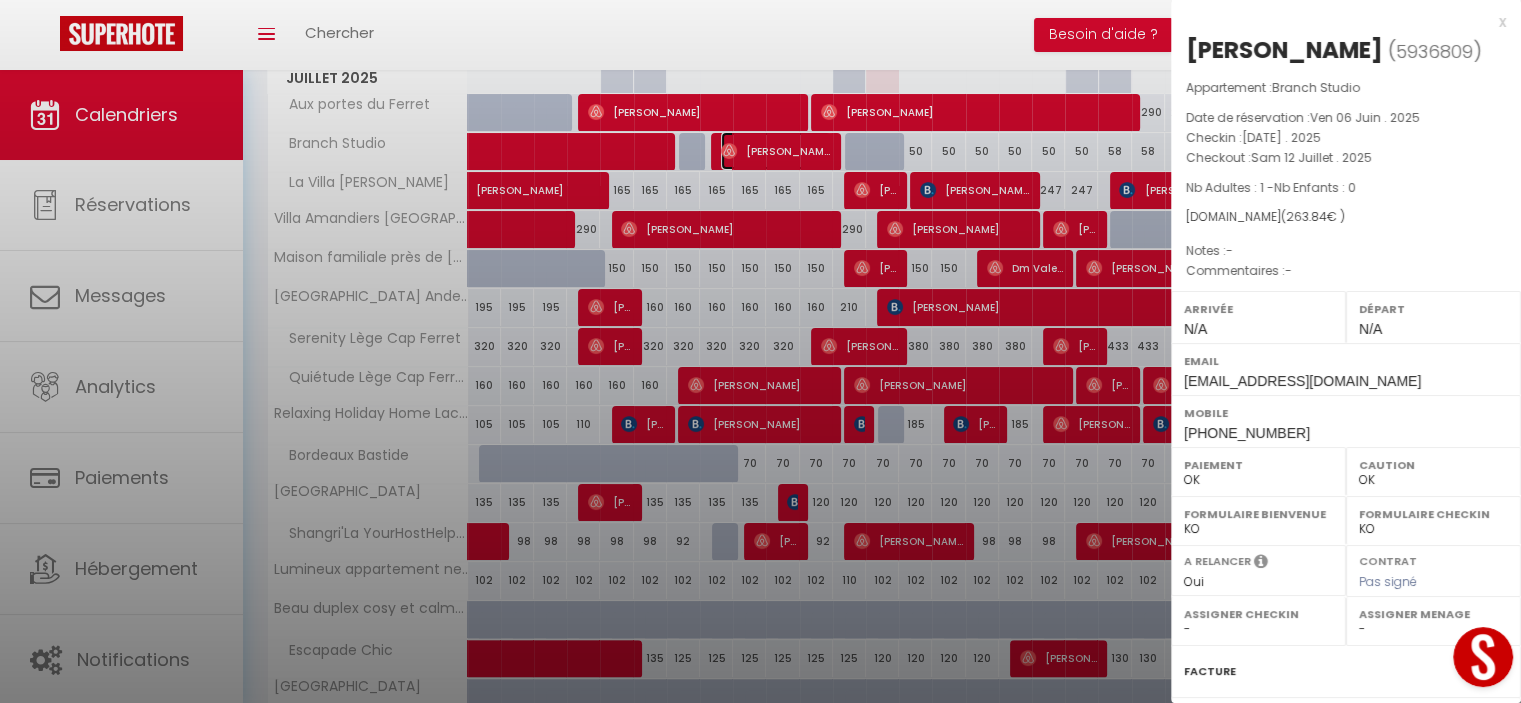 select on "42555" 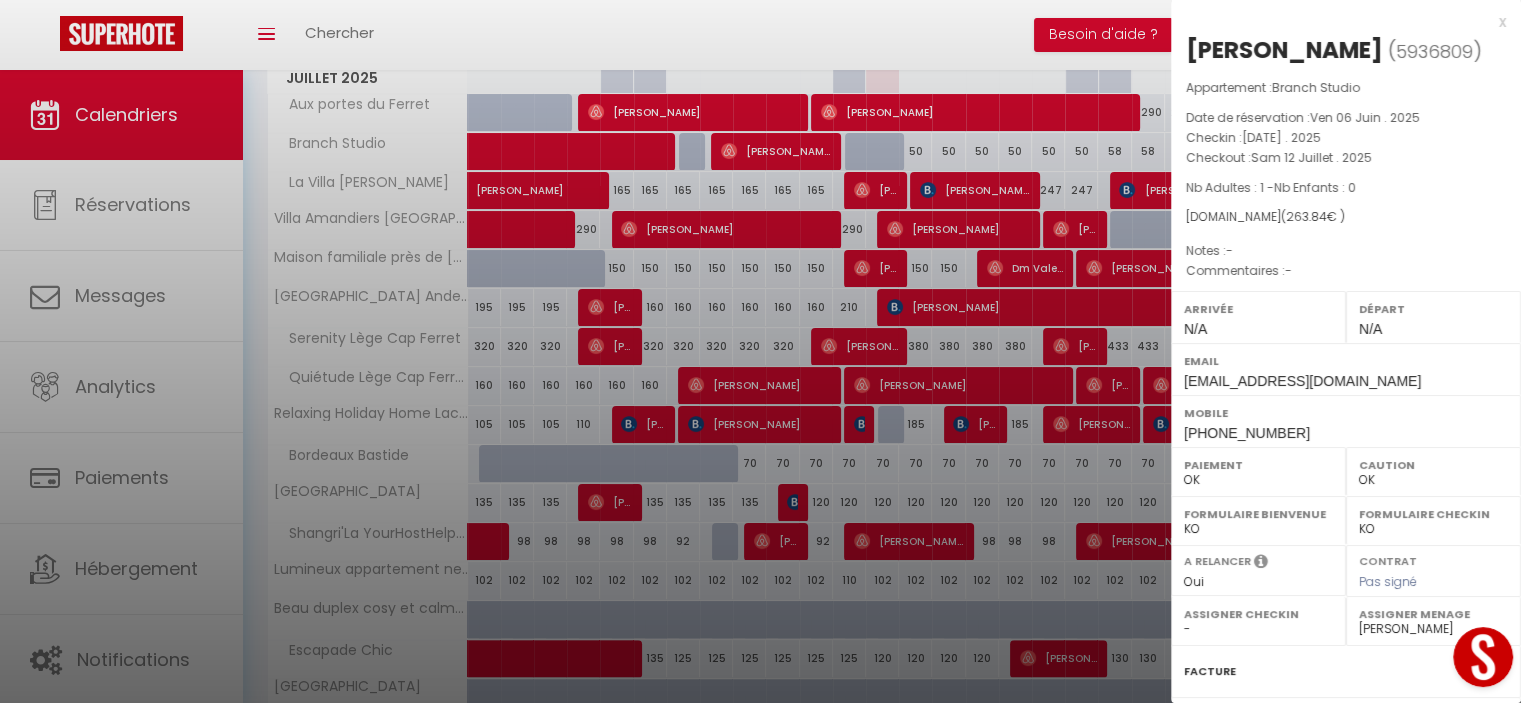 click at bounding box center [760, 351] 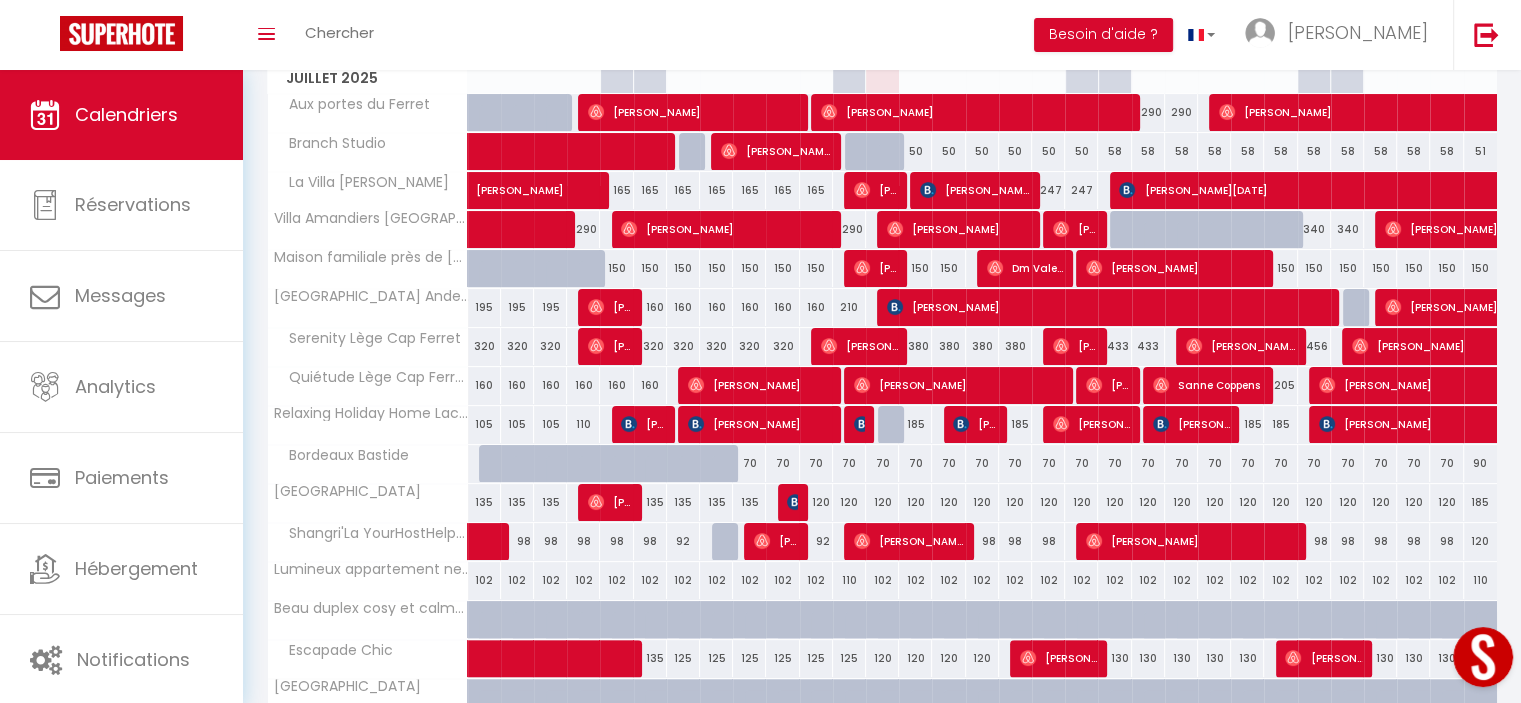 click at bounding box center [894, 163] 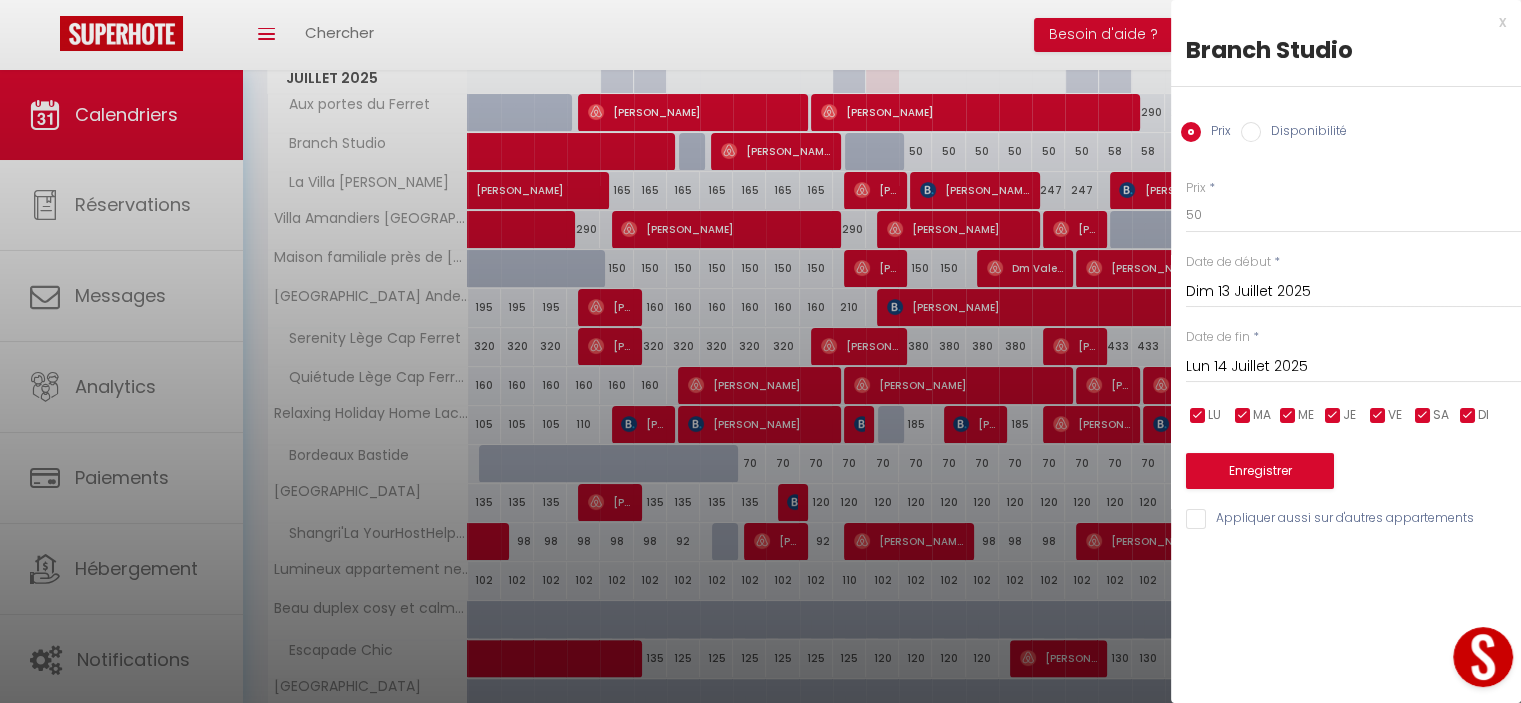 click on "x" at bounding box center (1338, 22) 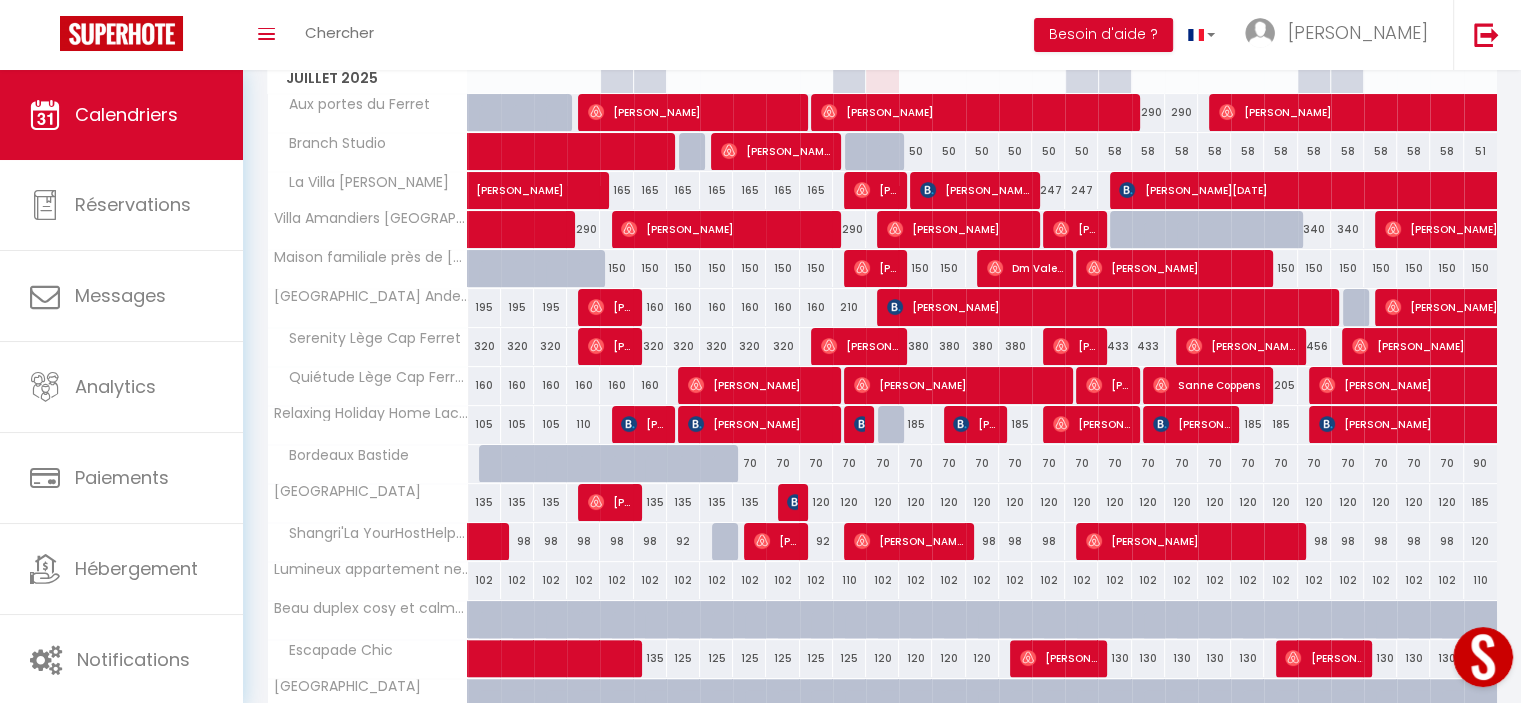 click at bounding box center [882, 152] 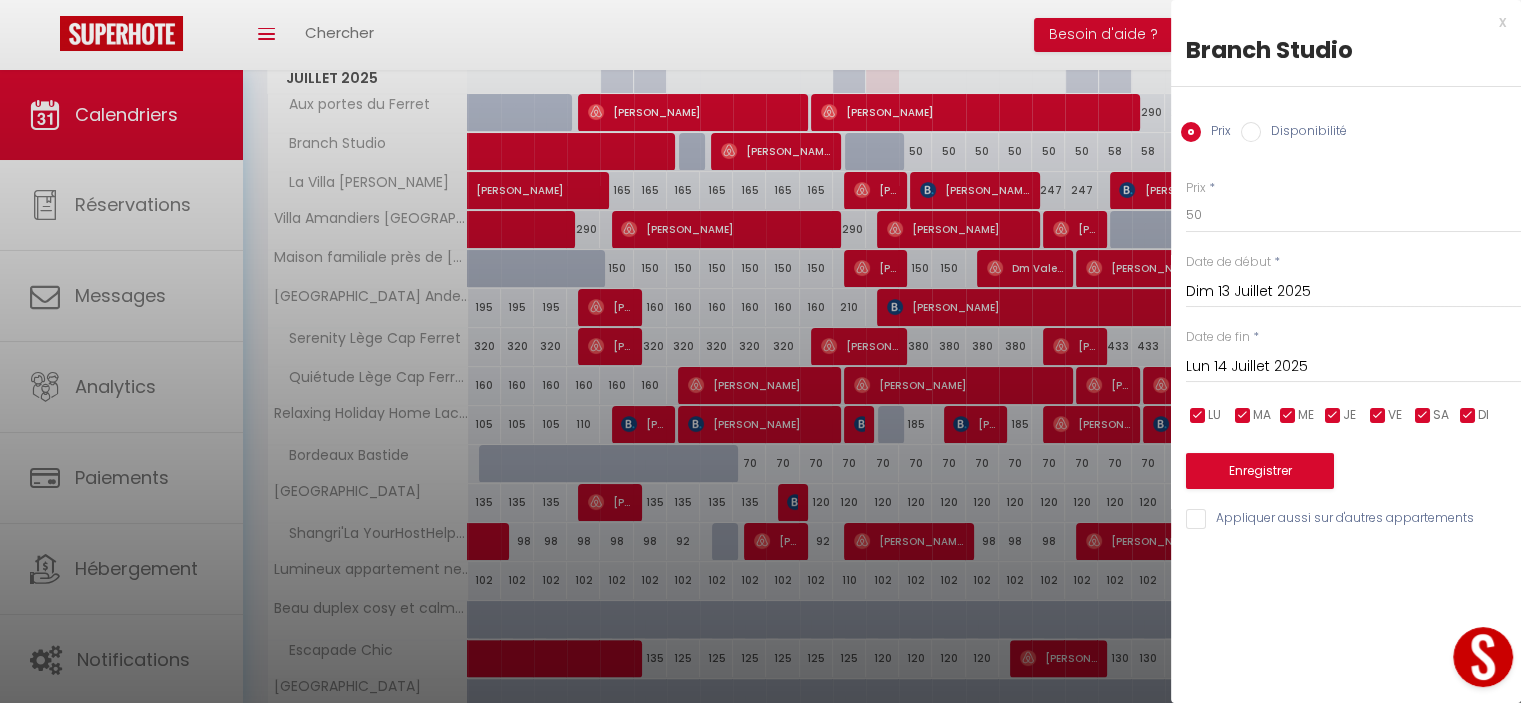 click on "x" at bounding box center [1338, 22] 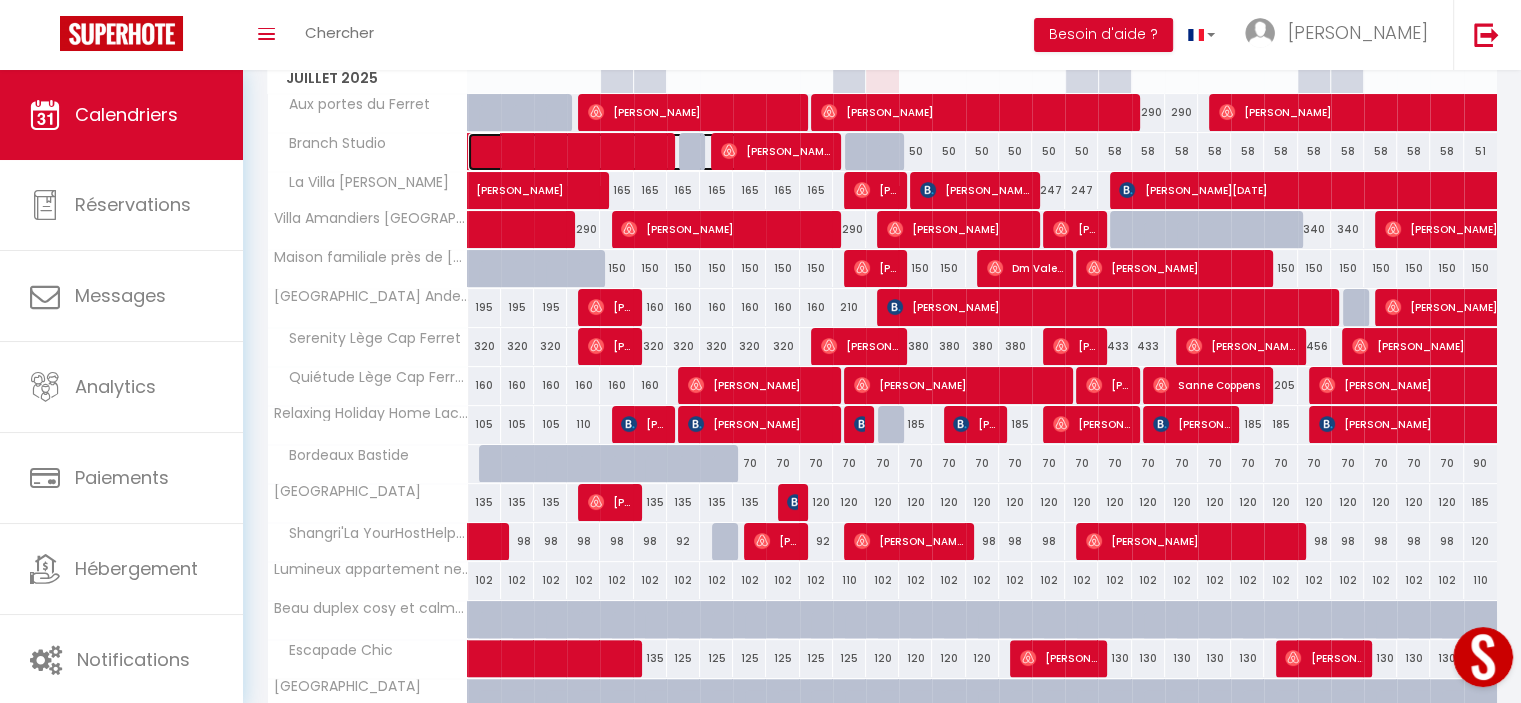 click at bounding box center [627, 152] 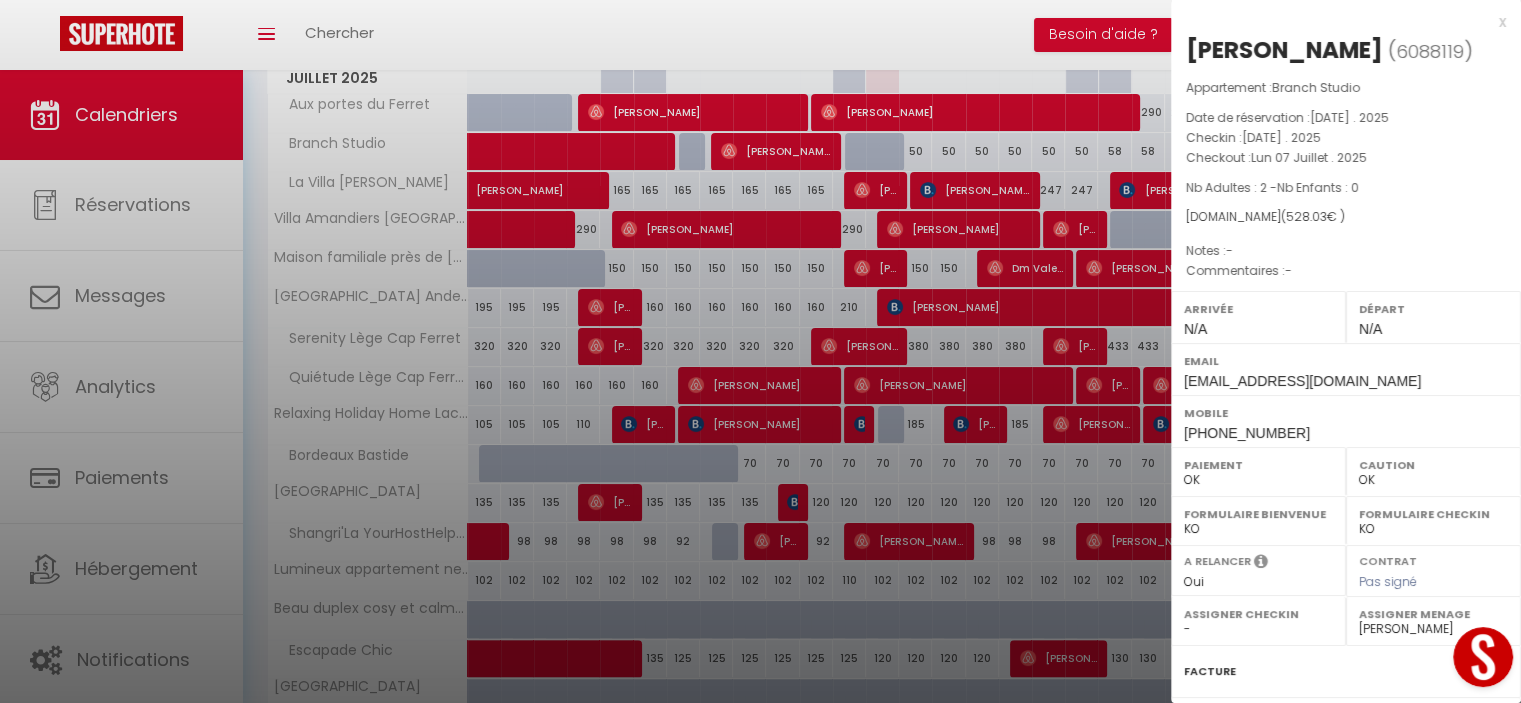 click on "x" at bounding box center [1338, 22] 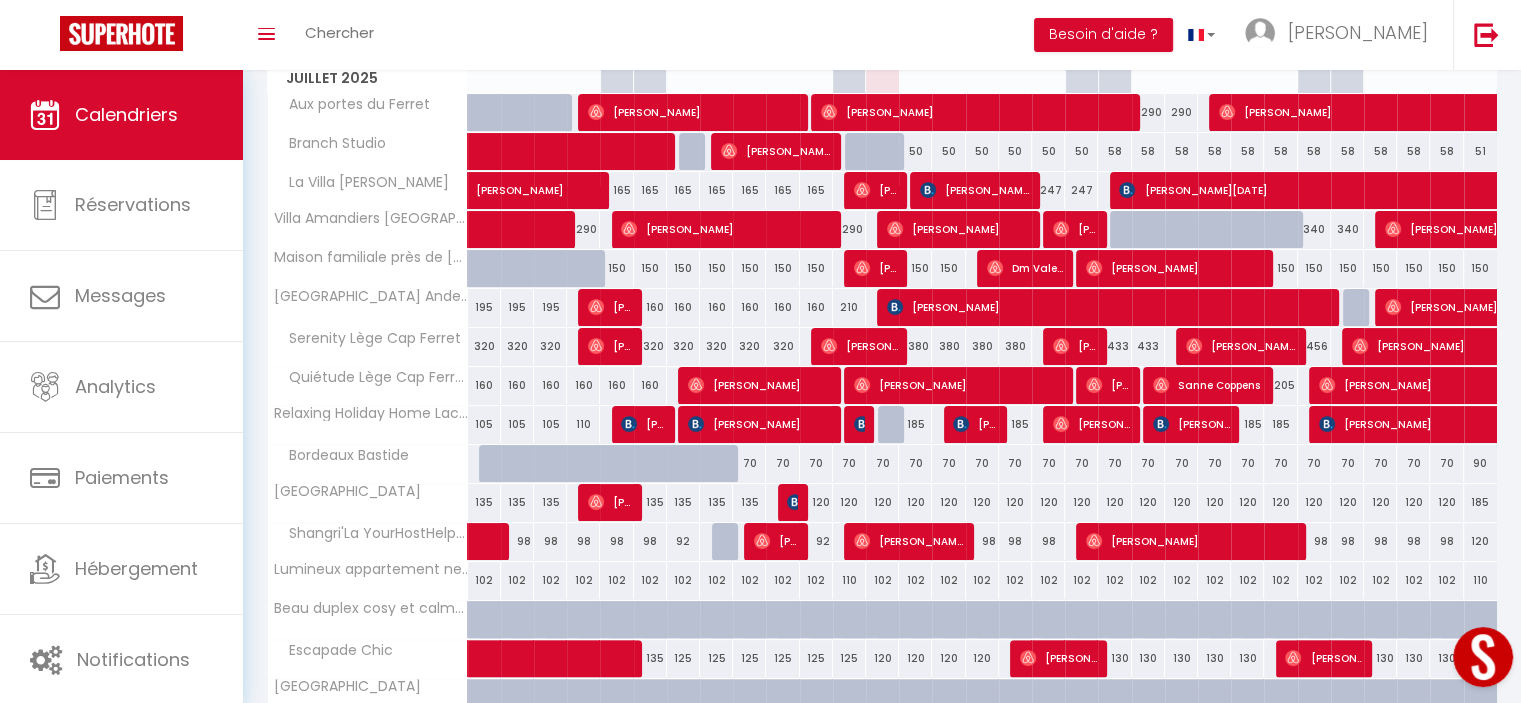 click on "380" at bounding box center [915, 346] 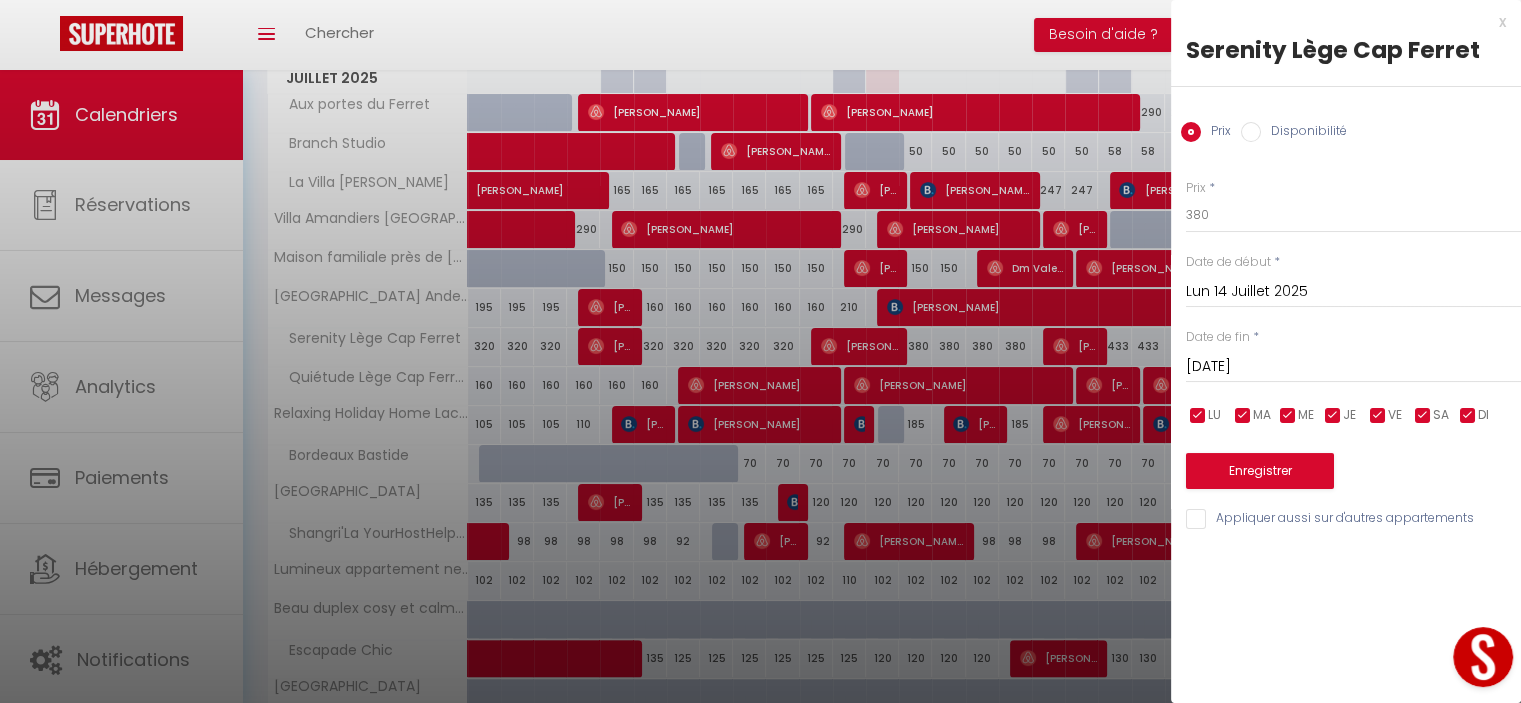 click on "[DATE]" at bounding box center [1353, 367] 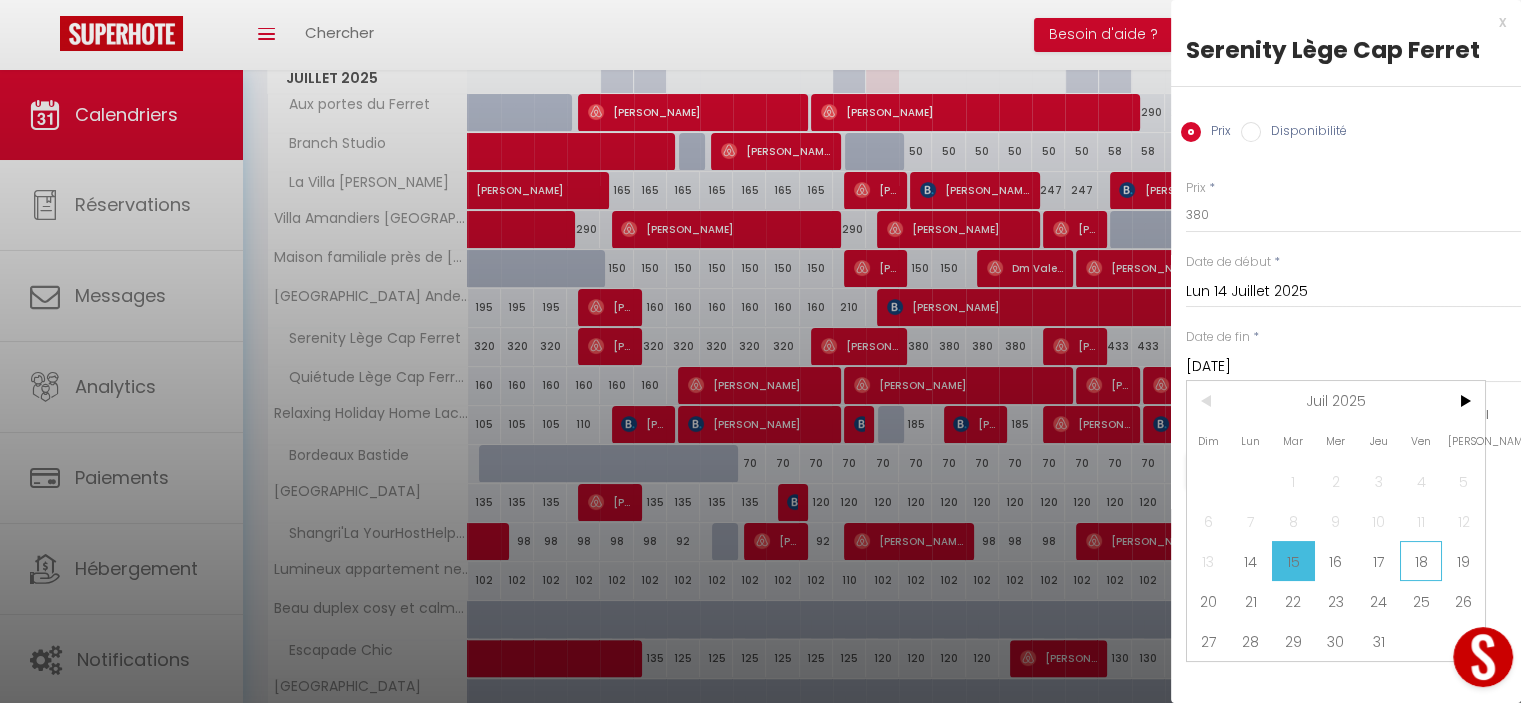 click on "18" at bounding box center [1421, 561] 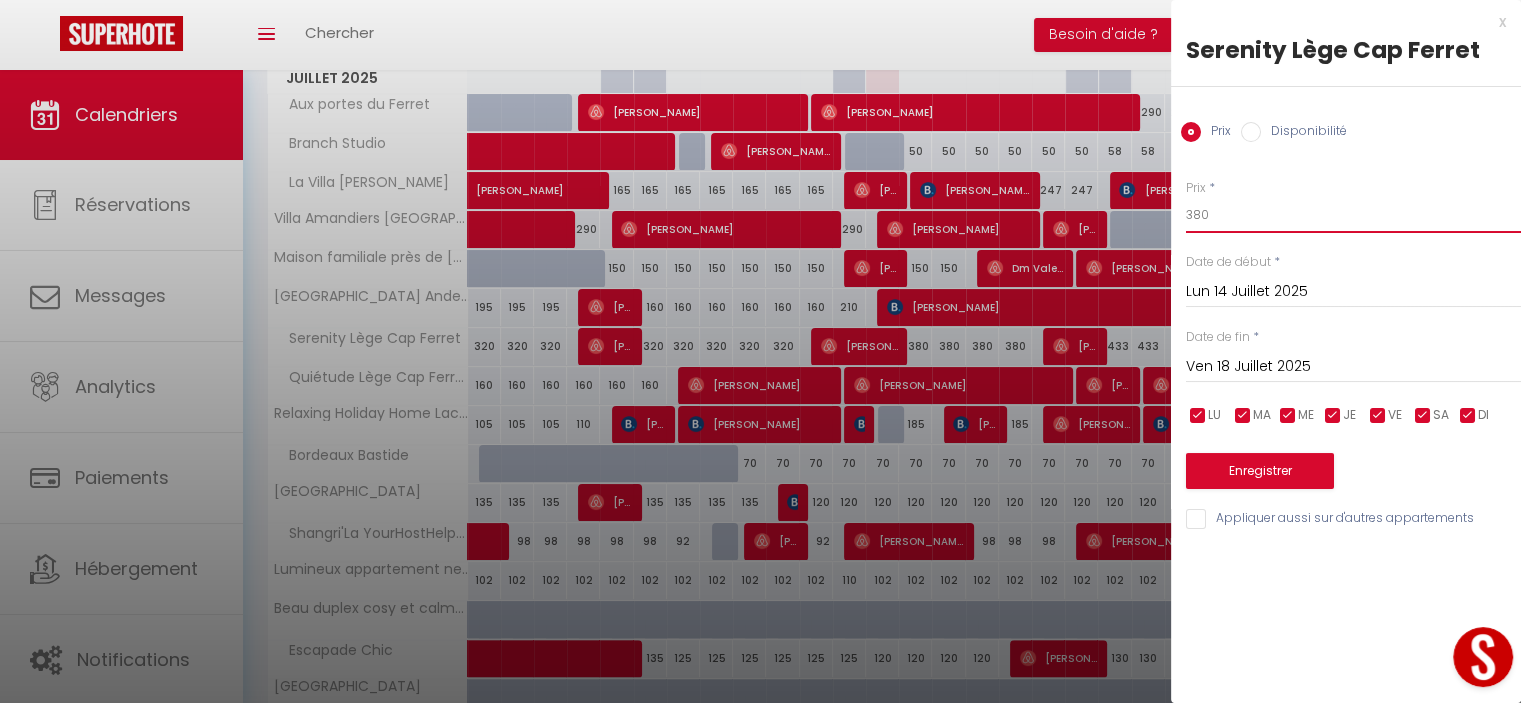 click on "380" at bounding box center (1353, 215) 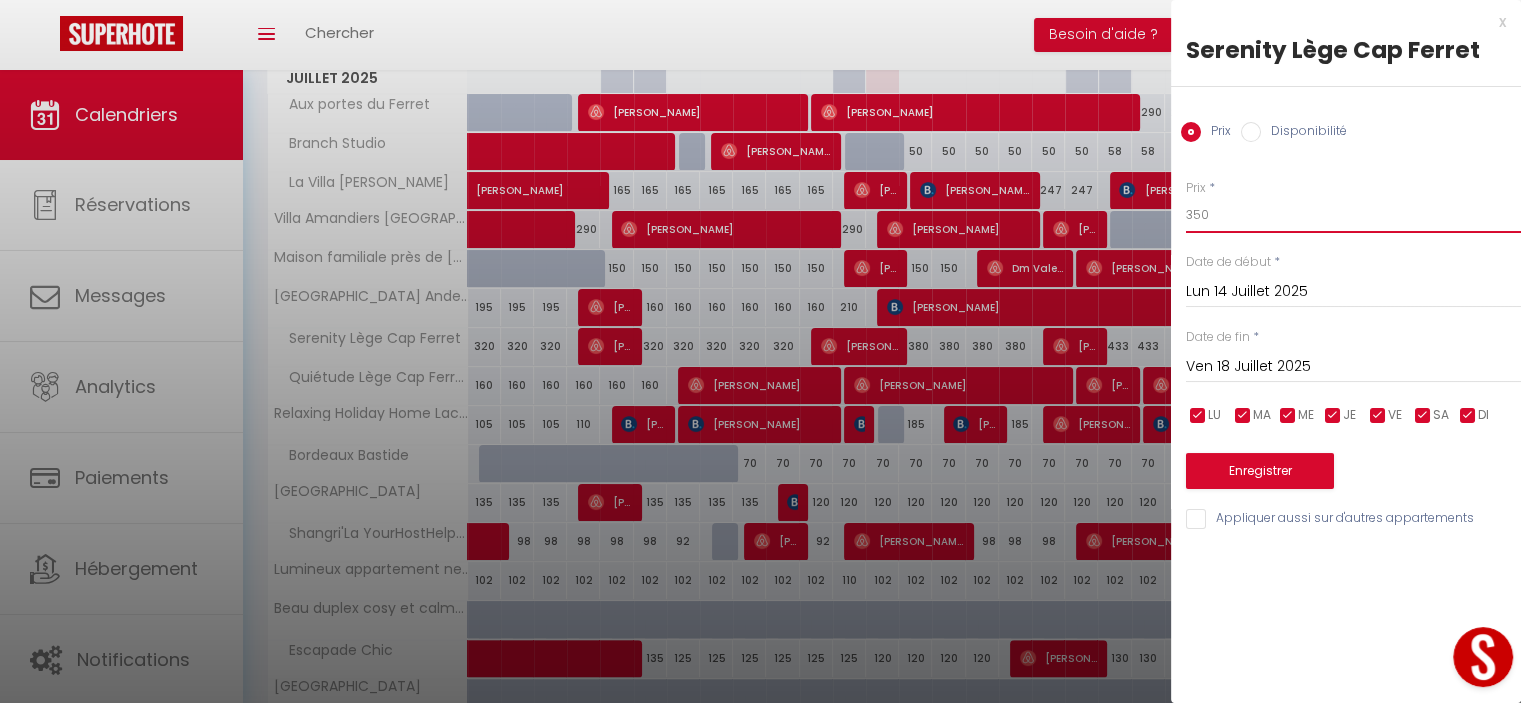 type on "350" 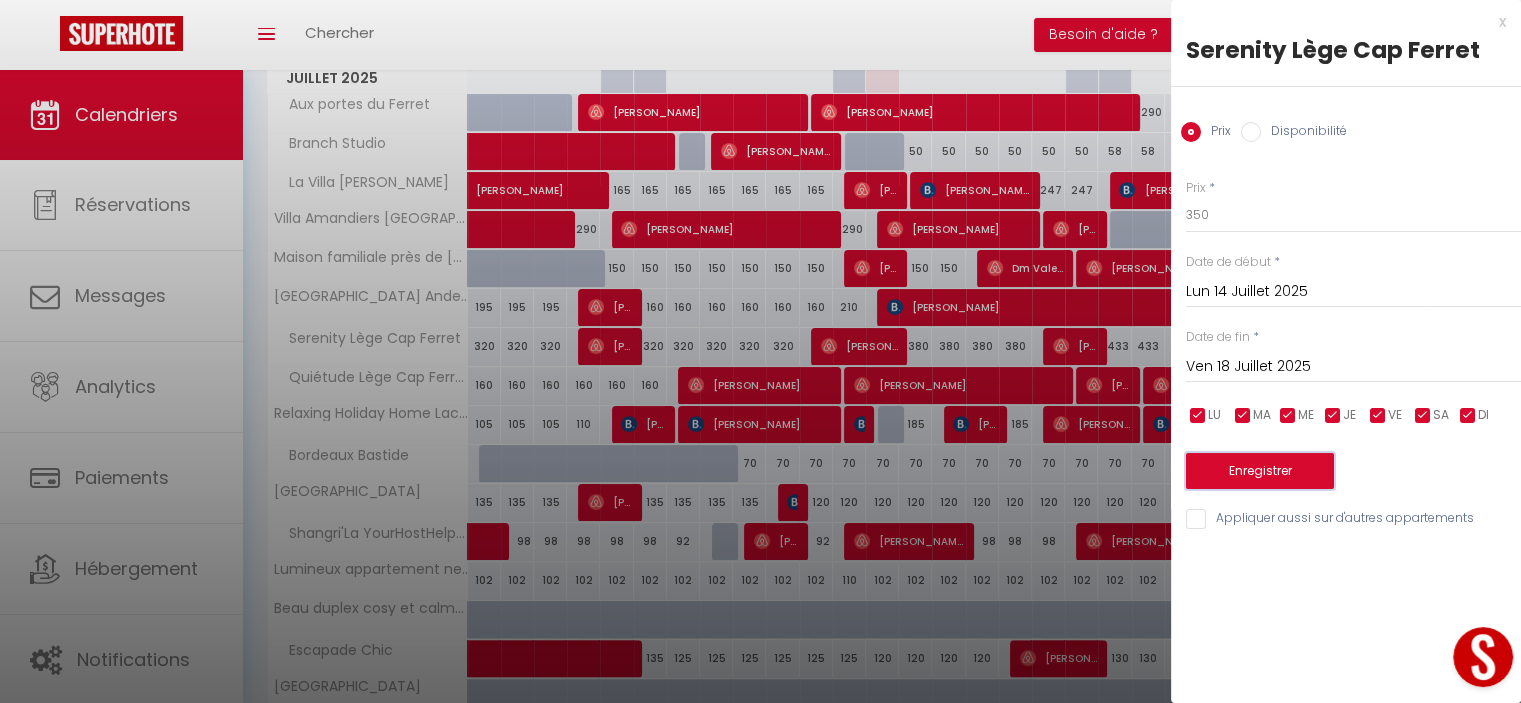 click on "Enregistrer" at bounding box center [1260, 471] 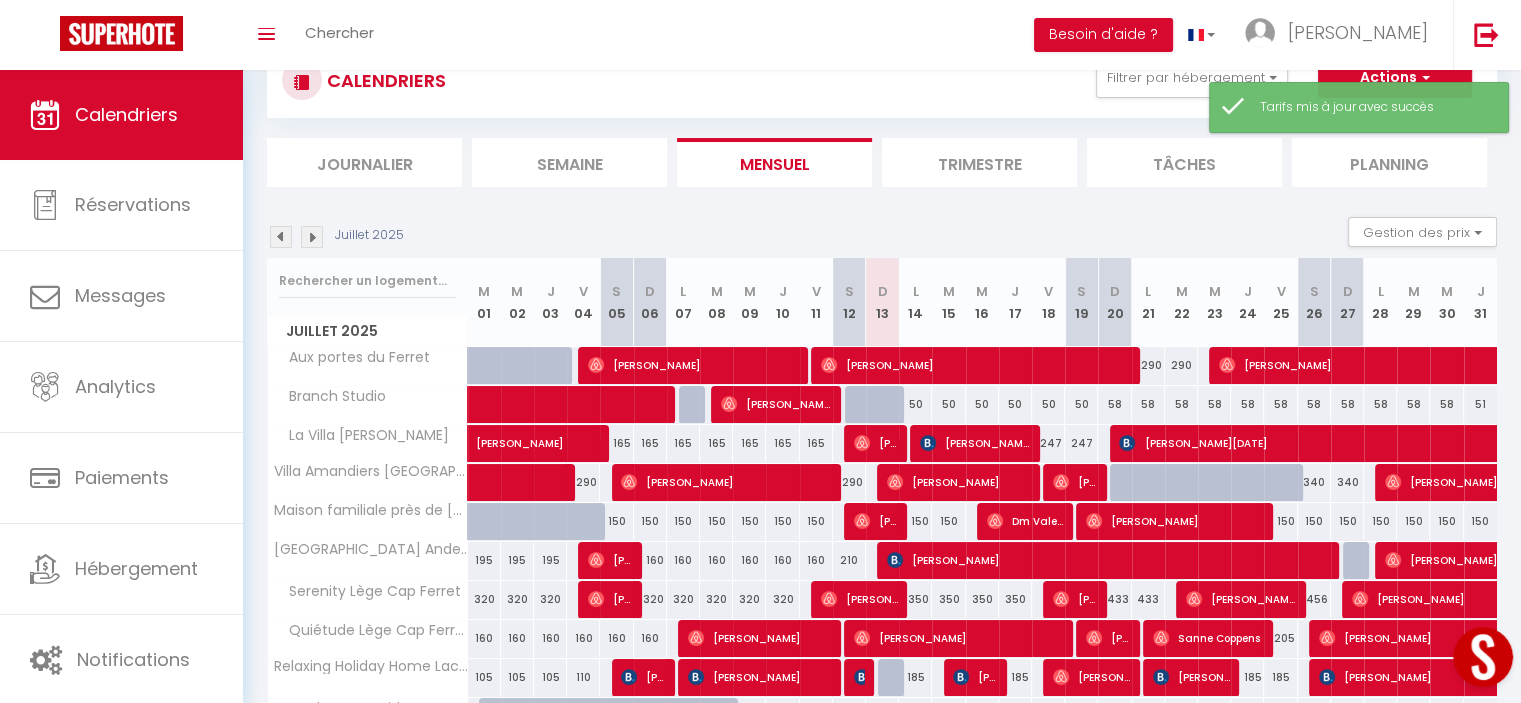 scroll, scrollTop: 232, scrollLeft: 0, axis: vertical 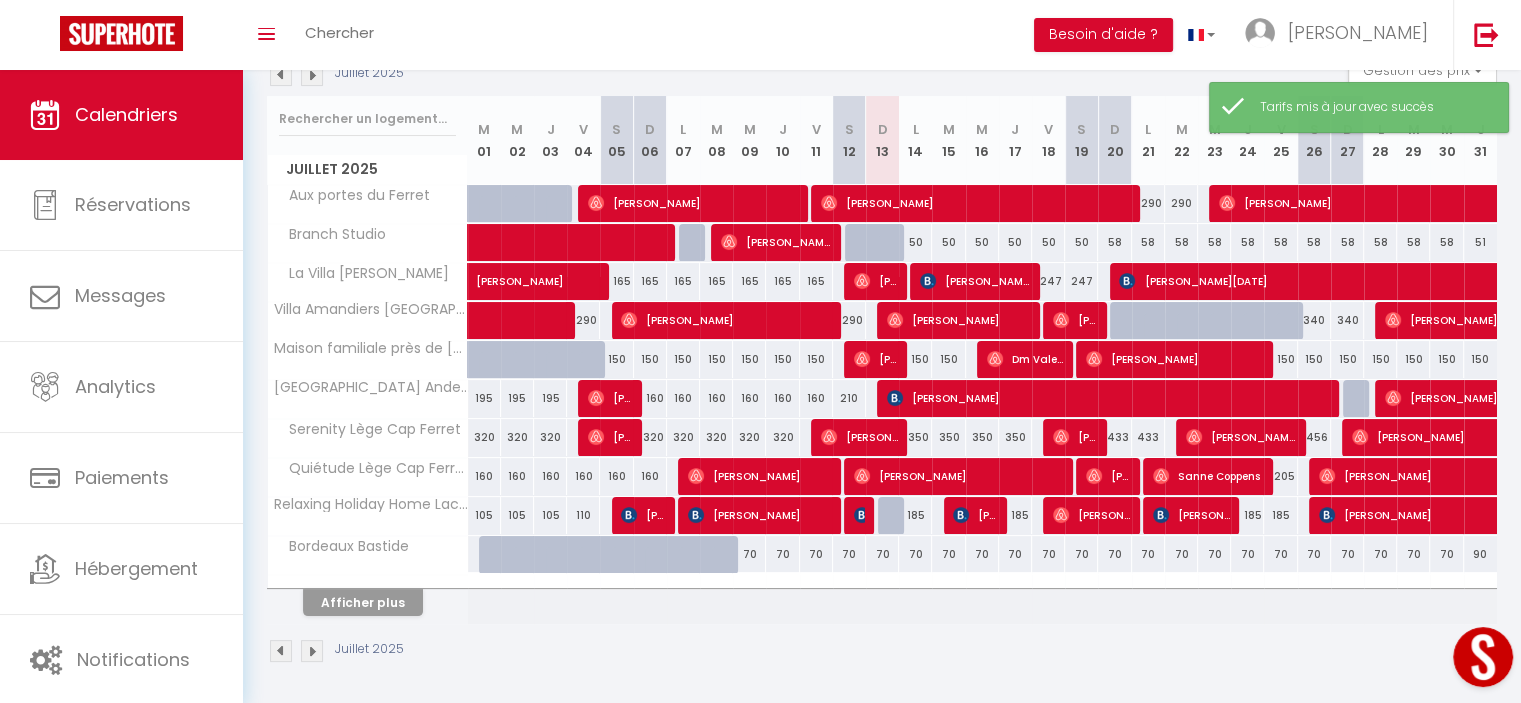click on "350" at bounding box center (915, 437) 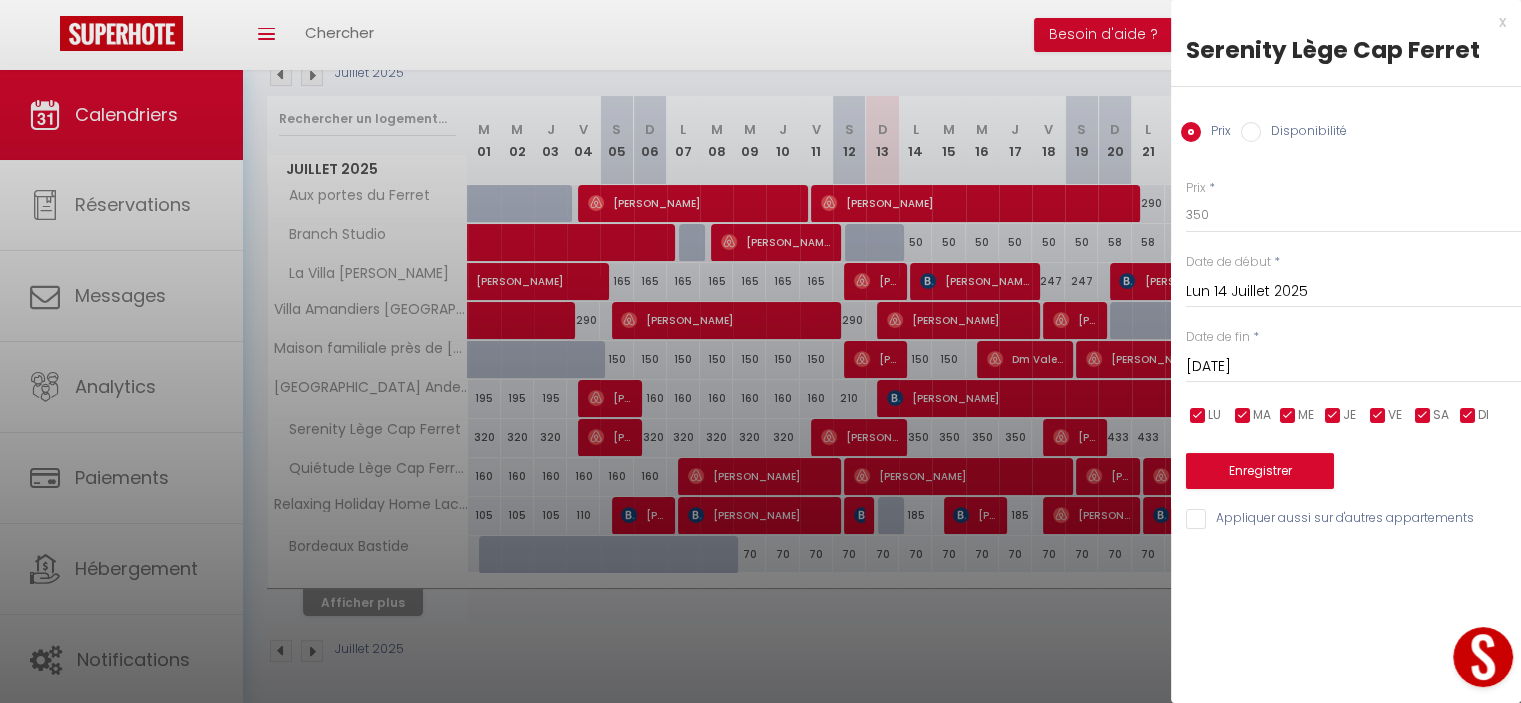 click on "x" at bounding box center [1338, 22] 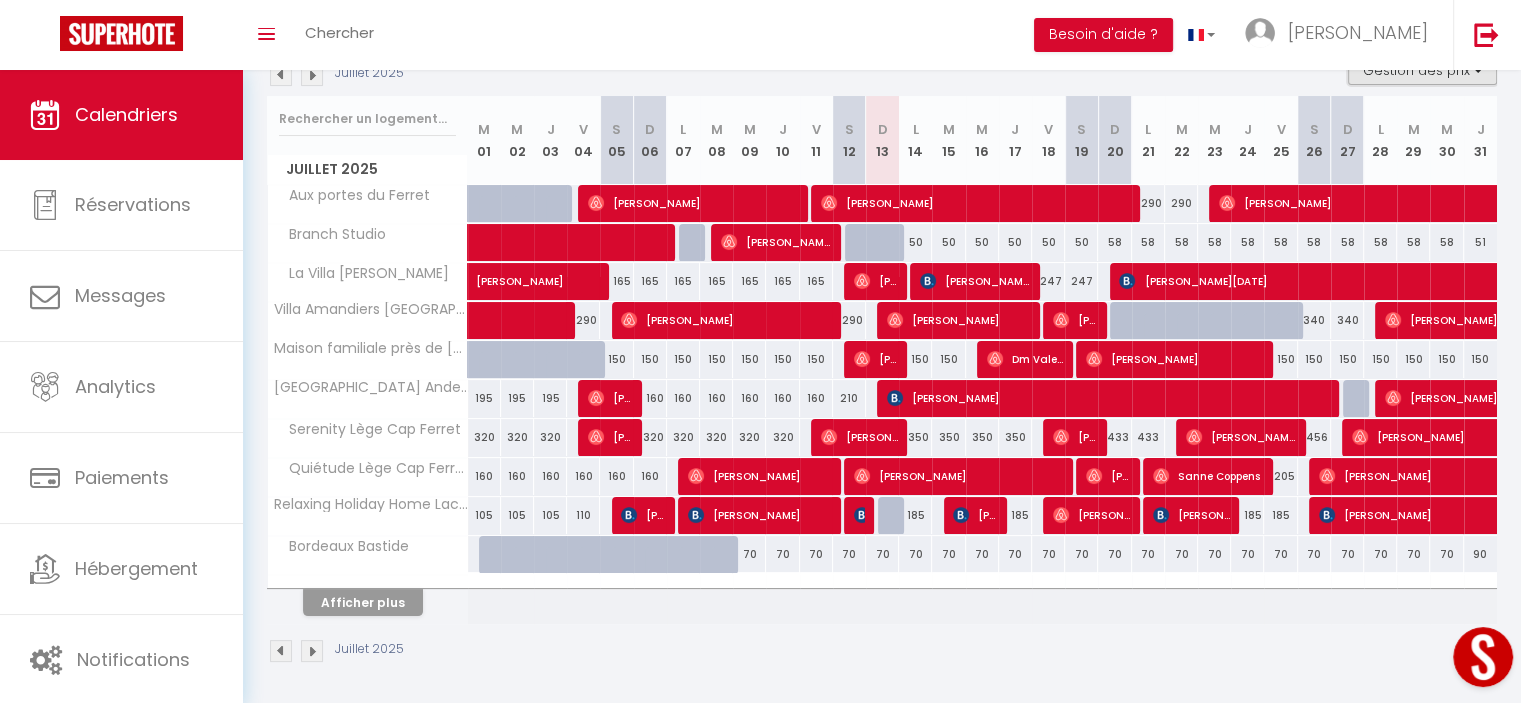 click on "Gestion des prix" at bounding box center (1422, 70) 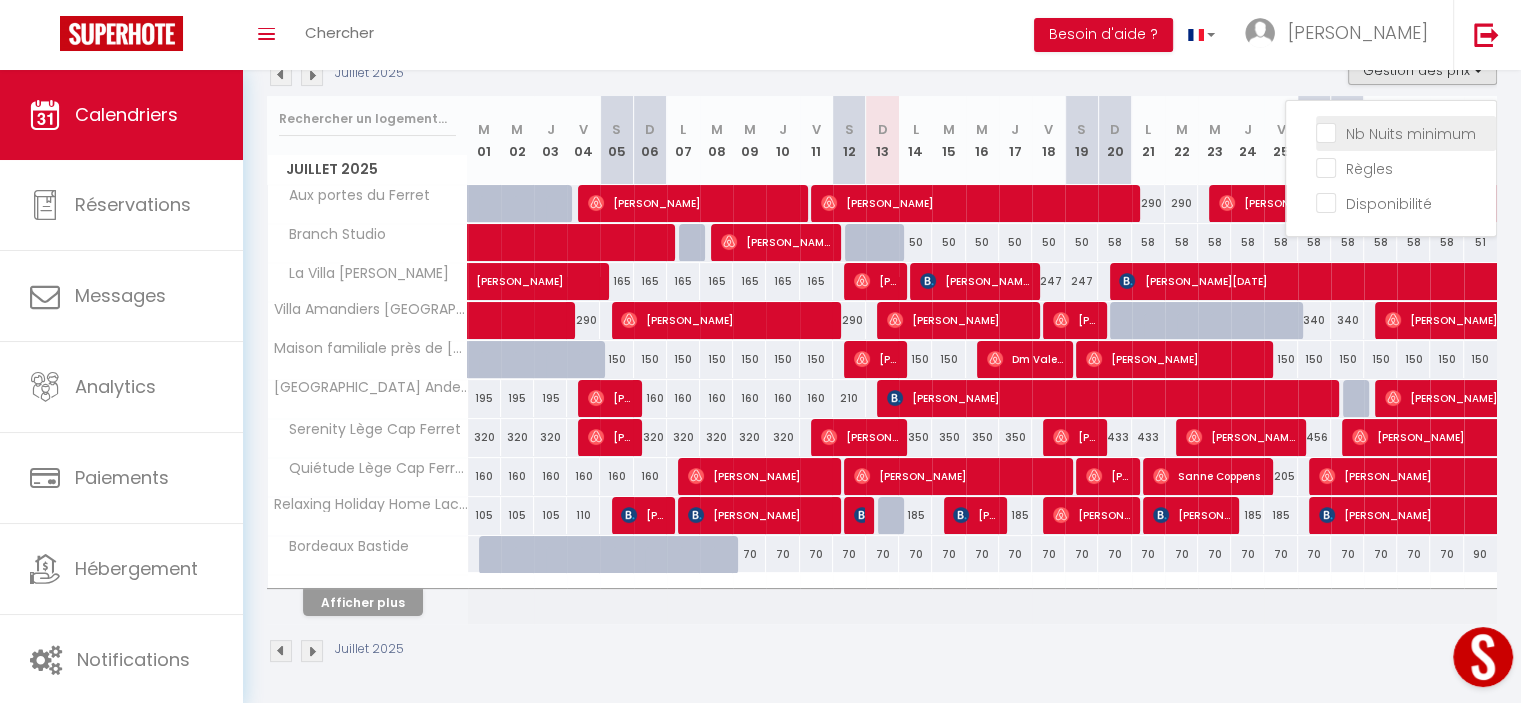click on "Nb Nuits minimum" at bounding box center (1406, 132) 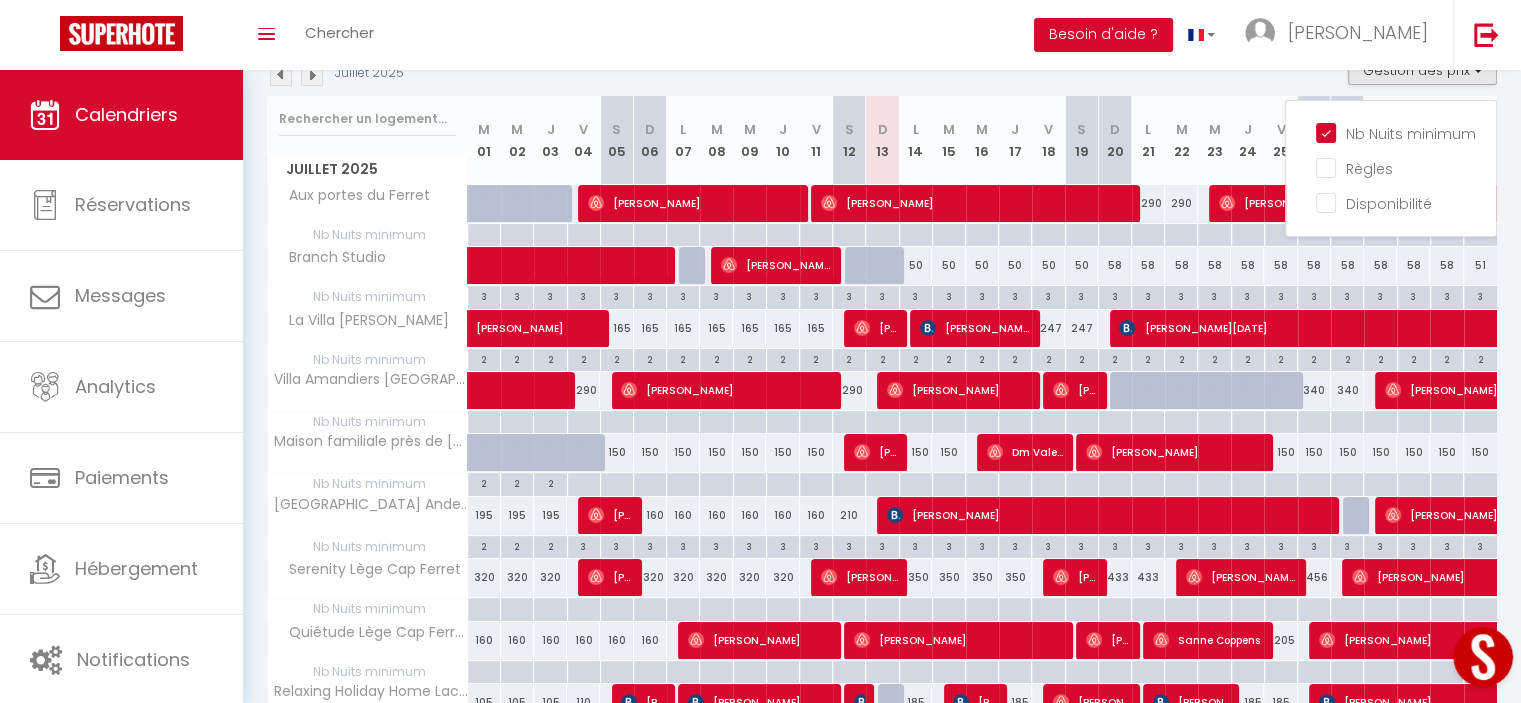 click at bounding box center [915, 609] 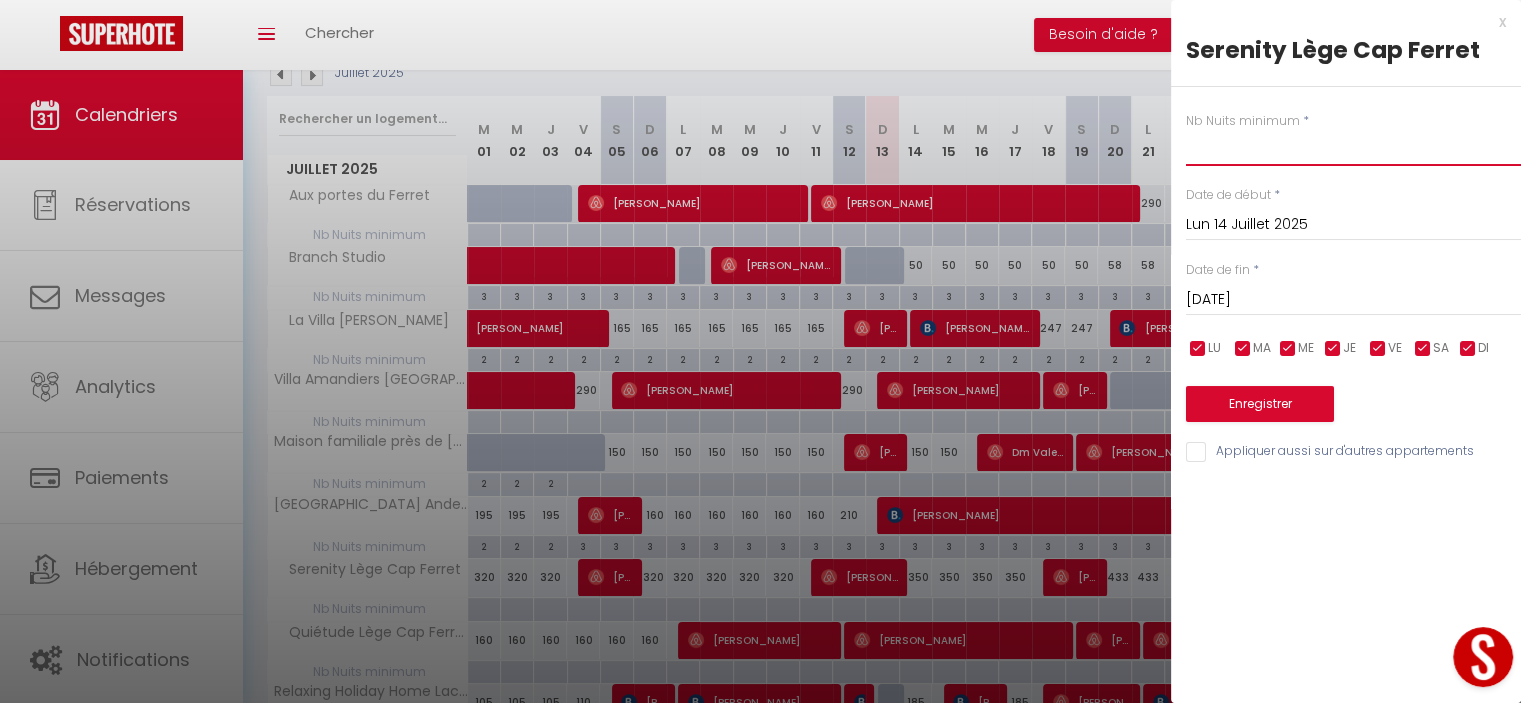 click at bounding box center [1353, 148] 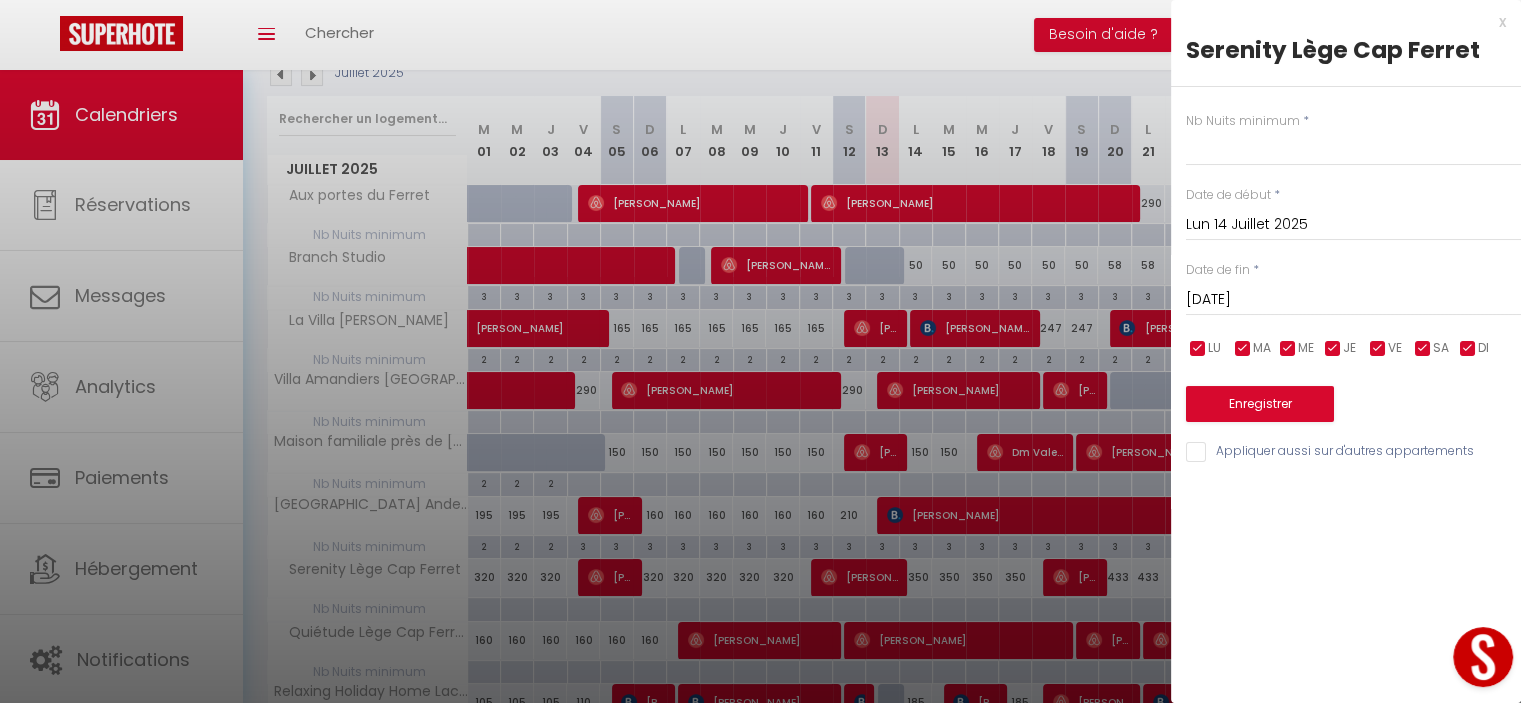 click on "Lun 14 Juillet 2025" at bounding box center (1353, 225) 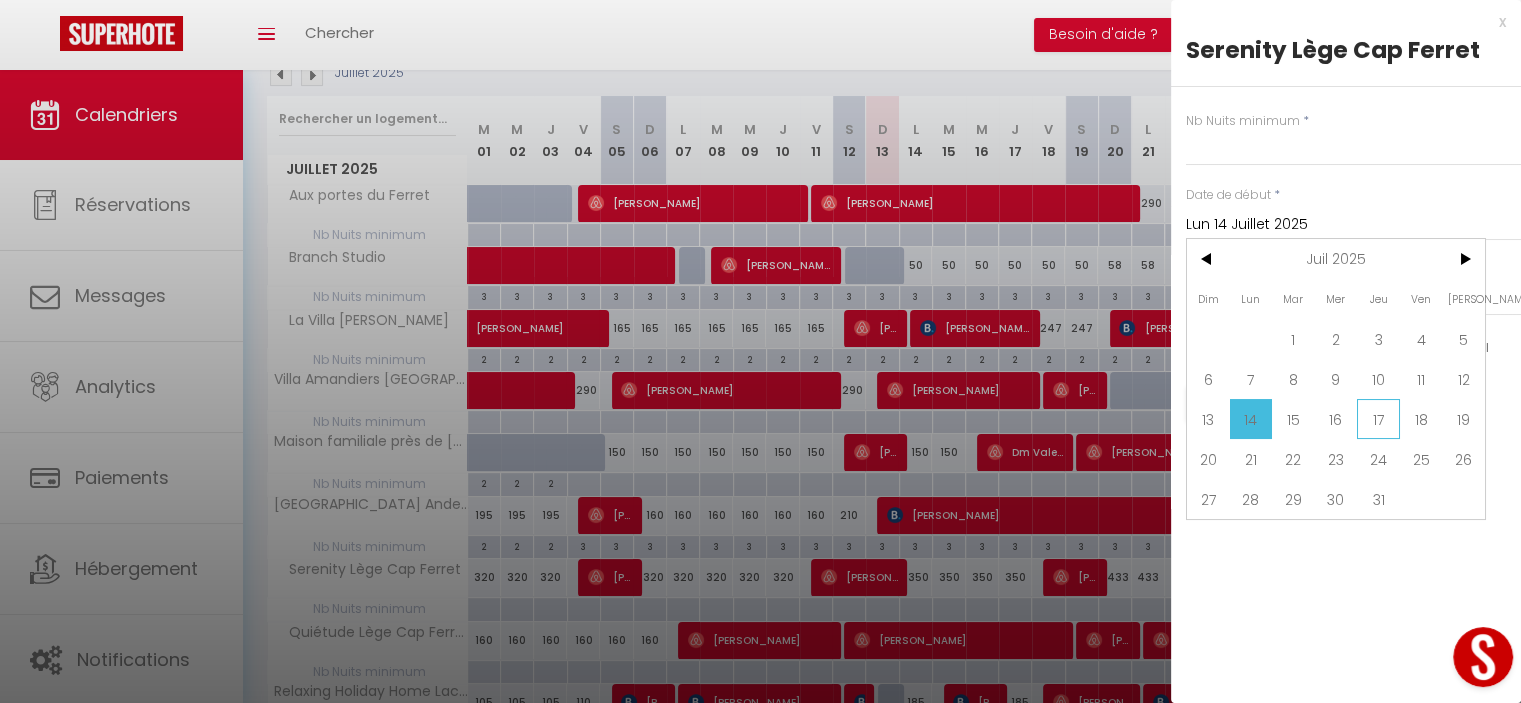 click on "17" at bounding box center [1378, 419] 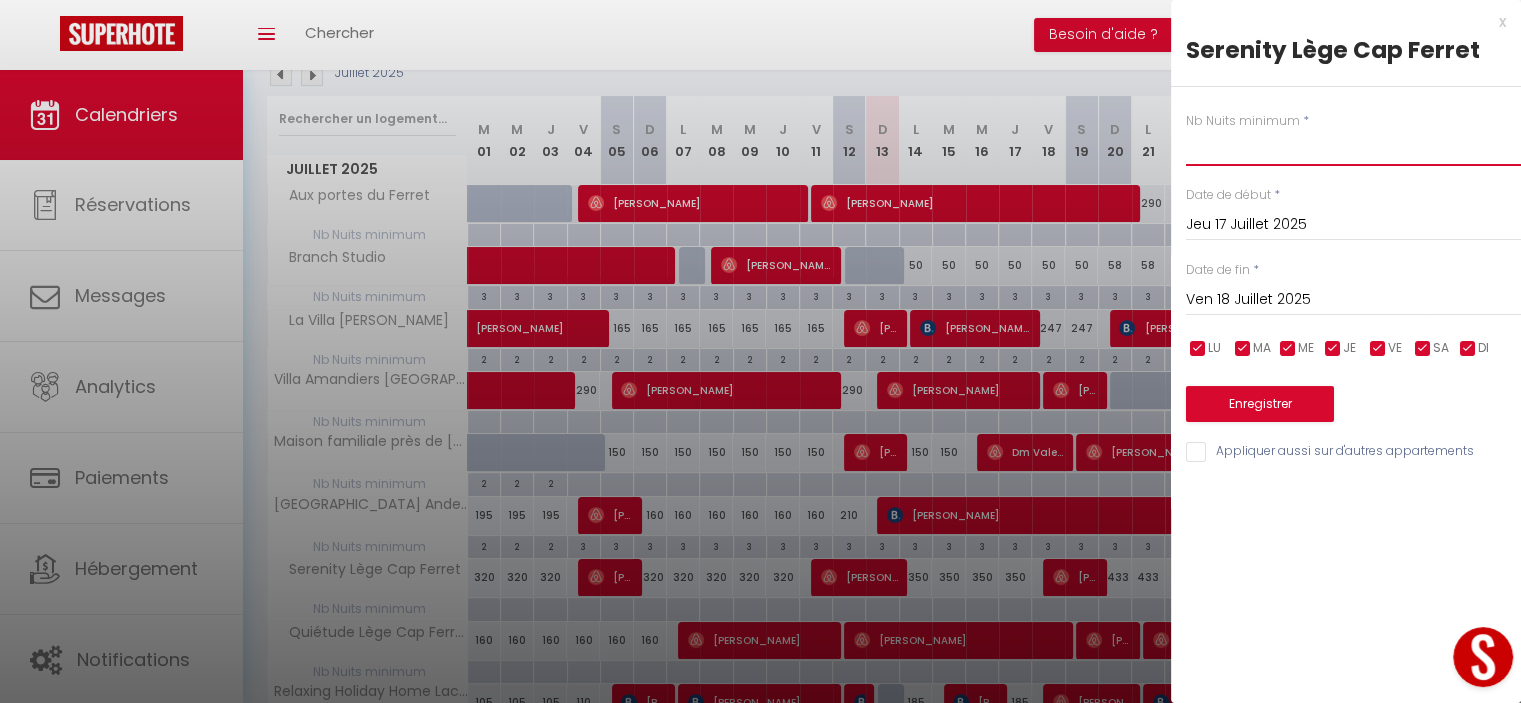 click at bounding box center [1353, 148] 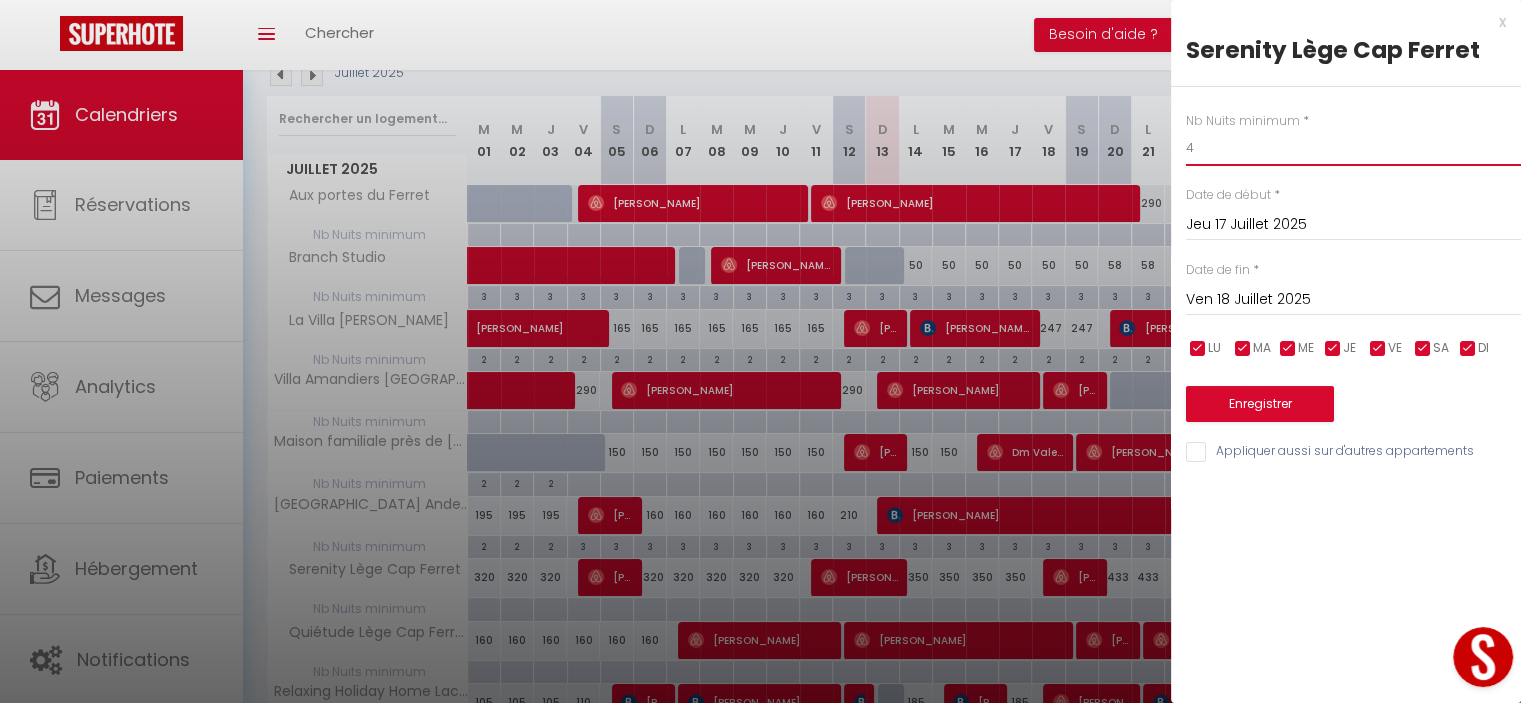 type on "4" 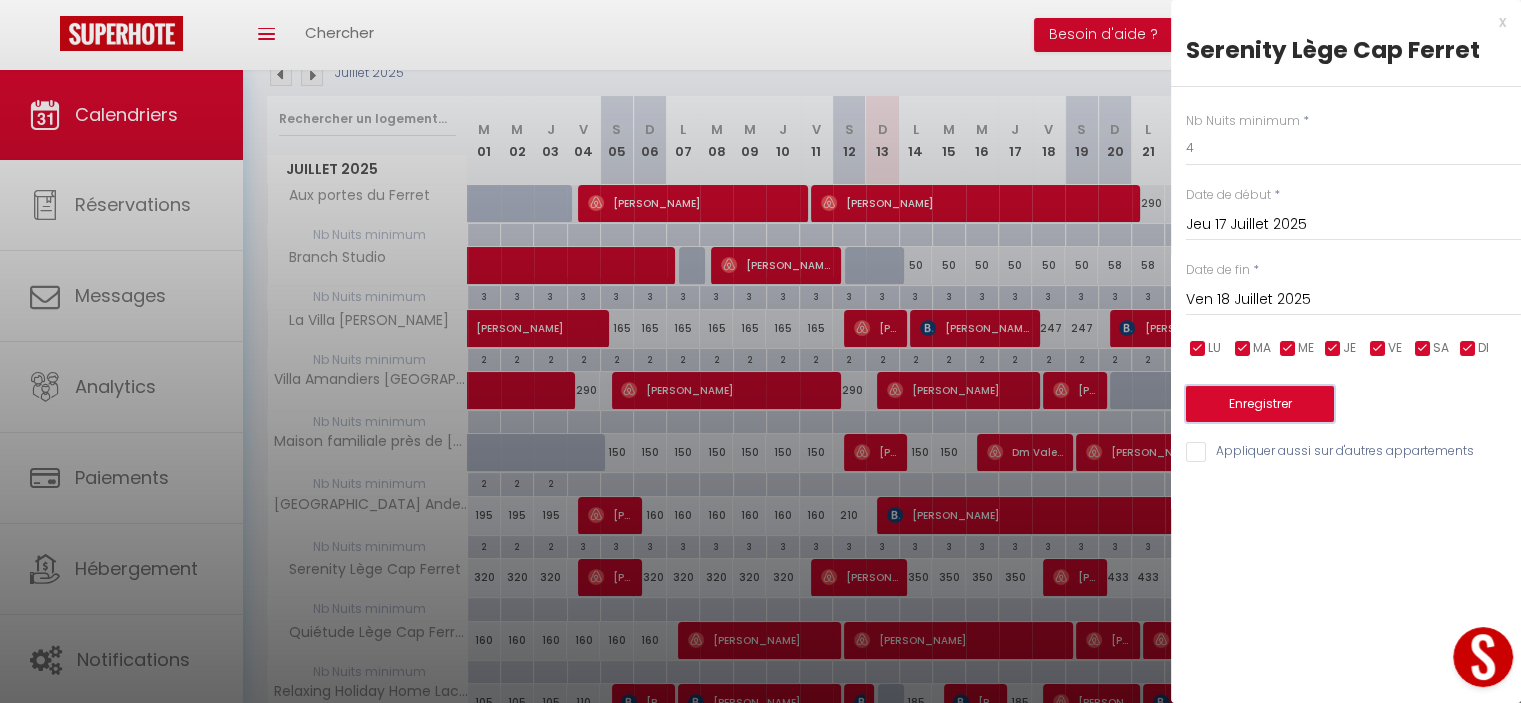 click on "Enregistrer" at bounding box center (1260, 404) 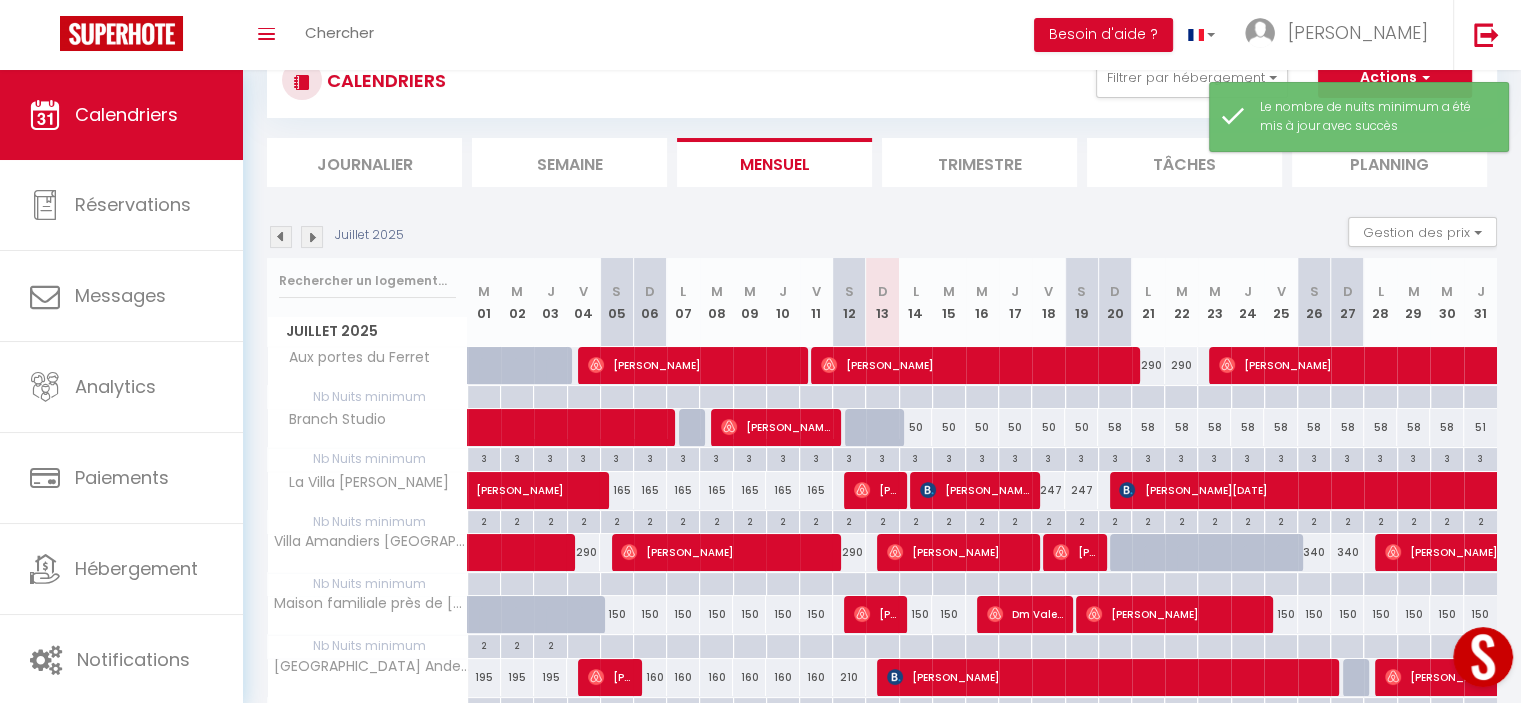 scroll, scrollTop: 232, scrollLeft: 0, axis: vertical 